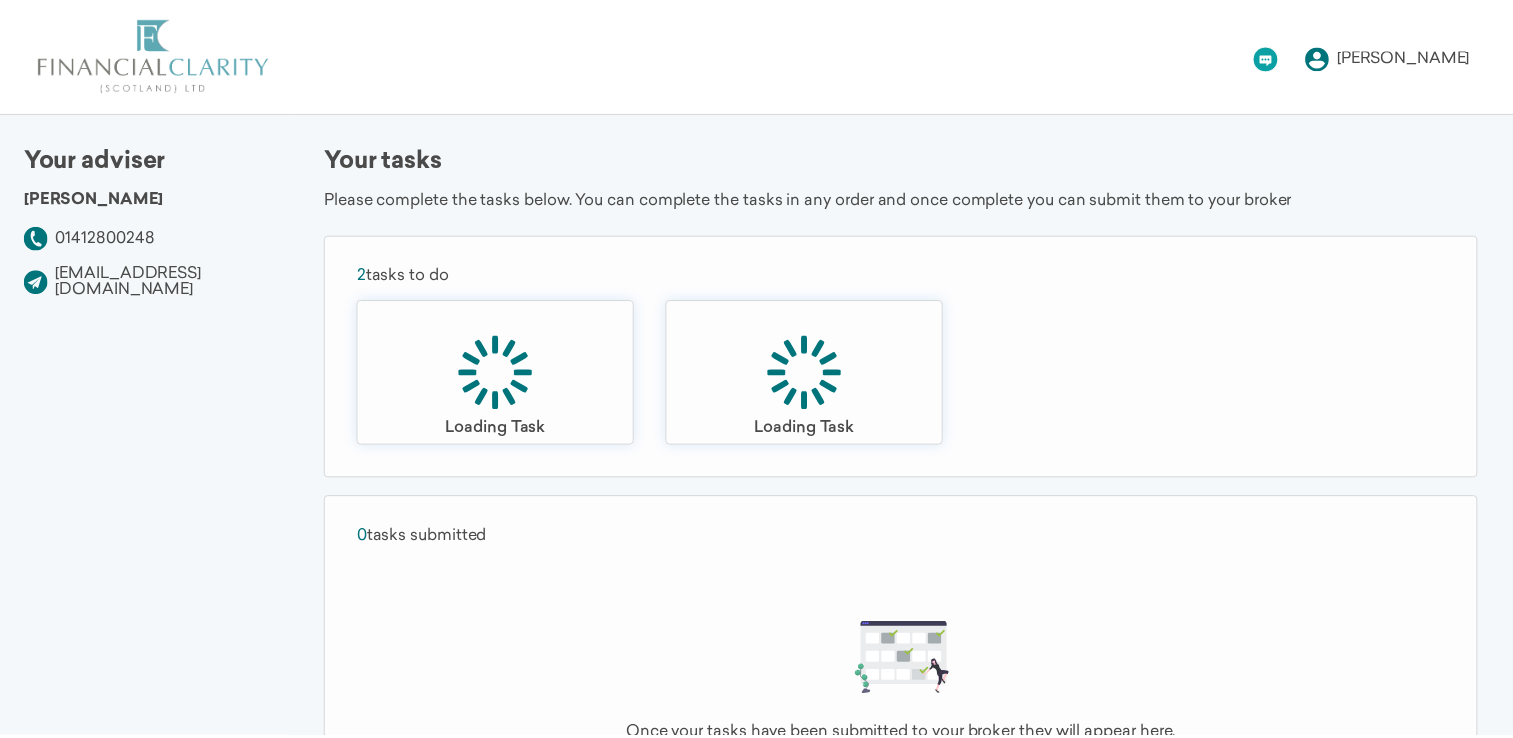 scroll, scrollTop: 0, scrollLeft: 0, axis: both 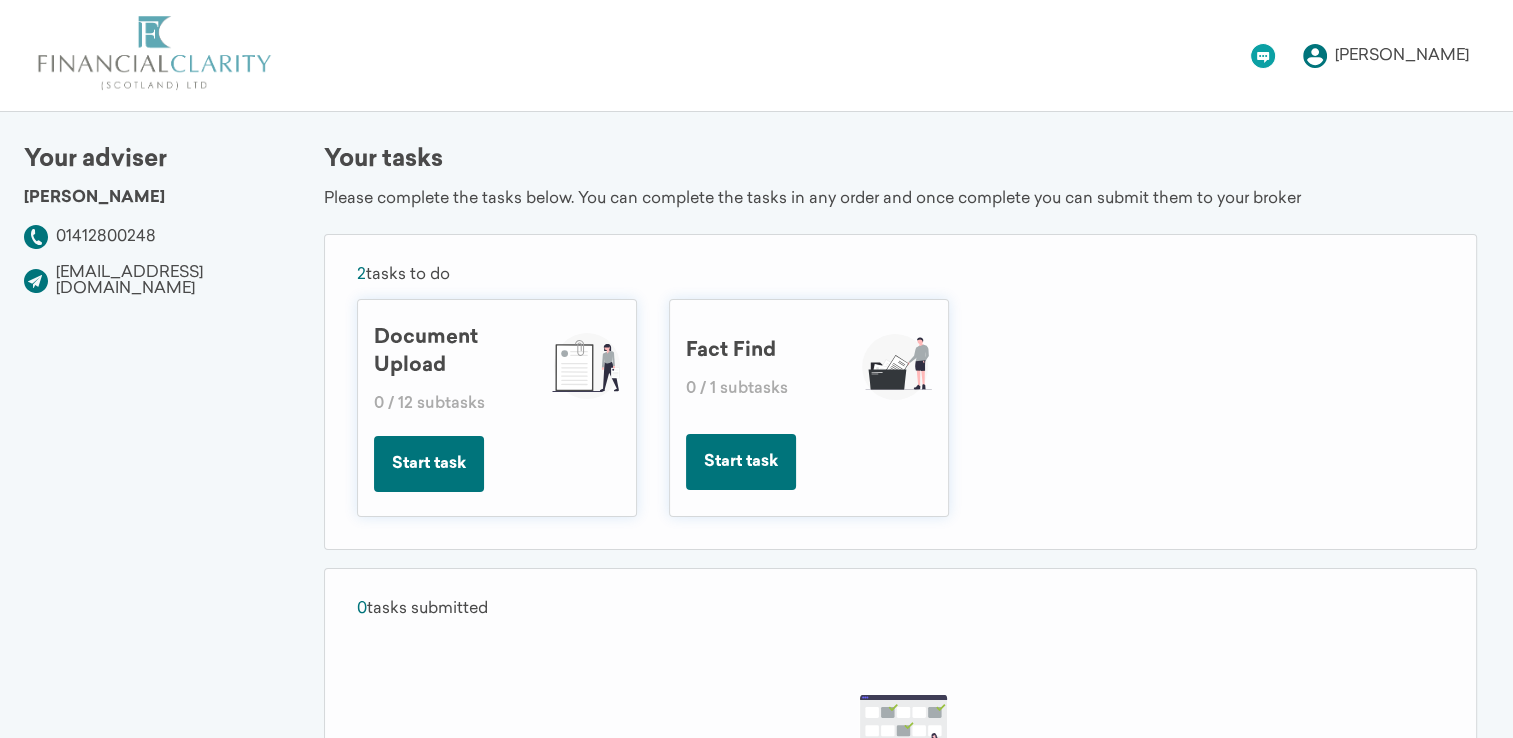 click on "Start task" at bounding box center [429, 464] 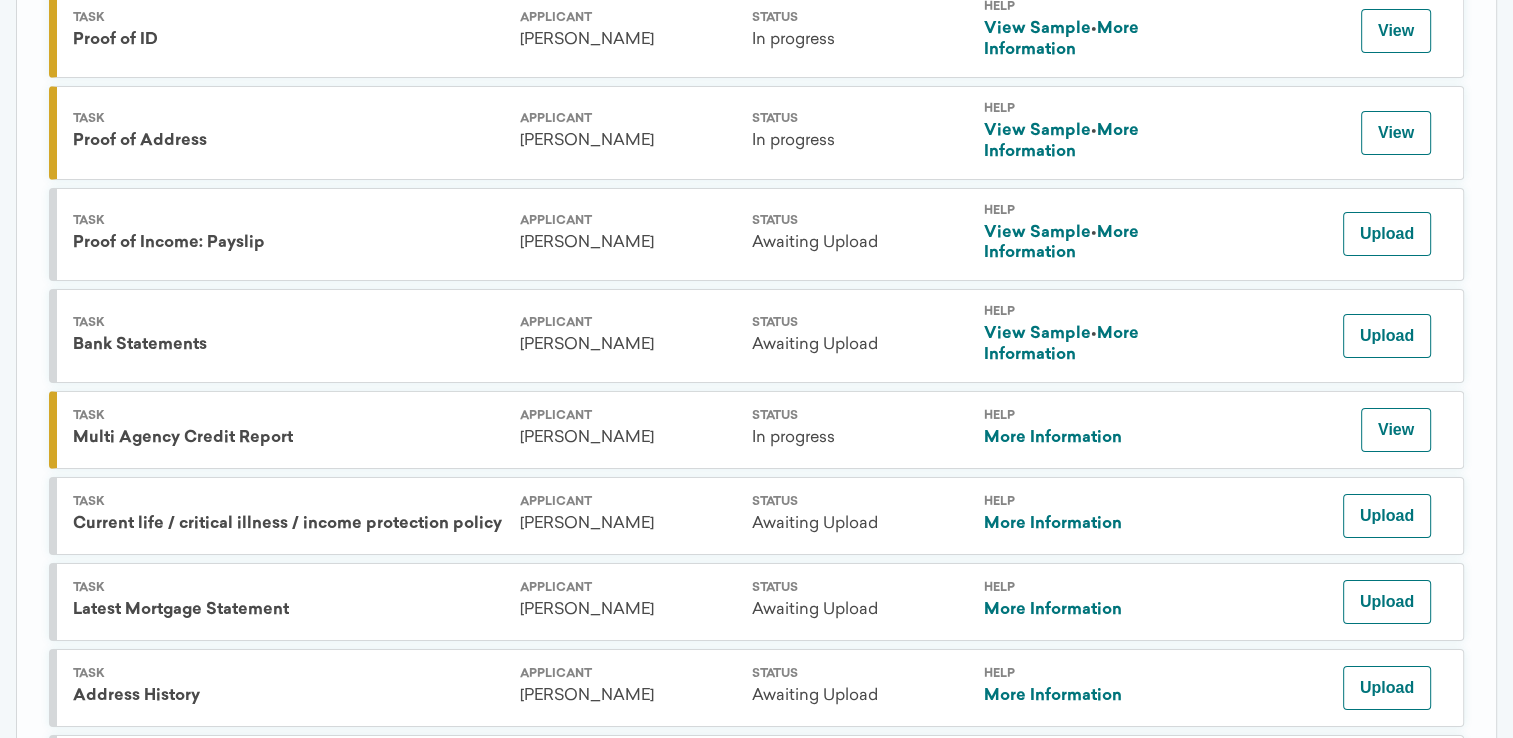 scroll, scrollTop: 800, scrollLeft: 0, axis: vertical 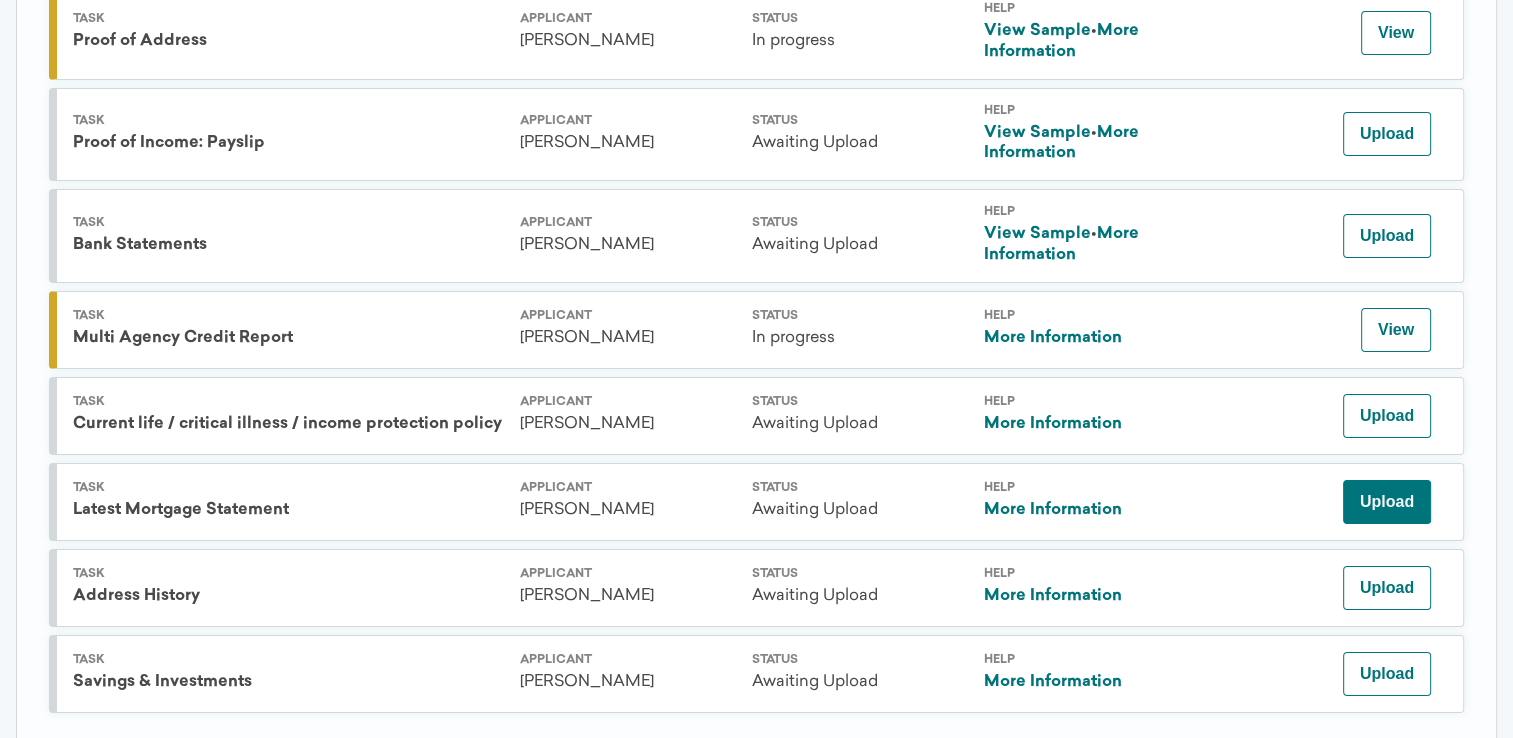 click on "Upload" at bounding box center [1387, 502] 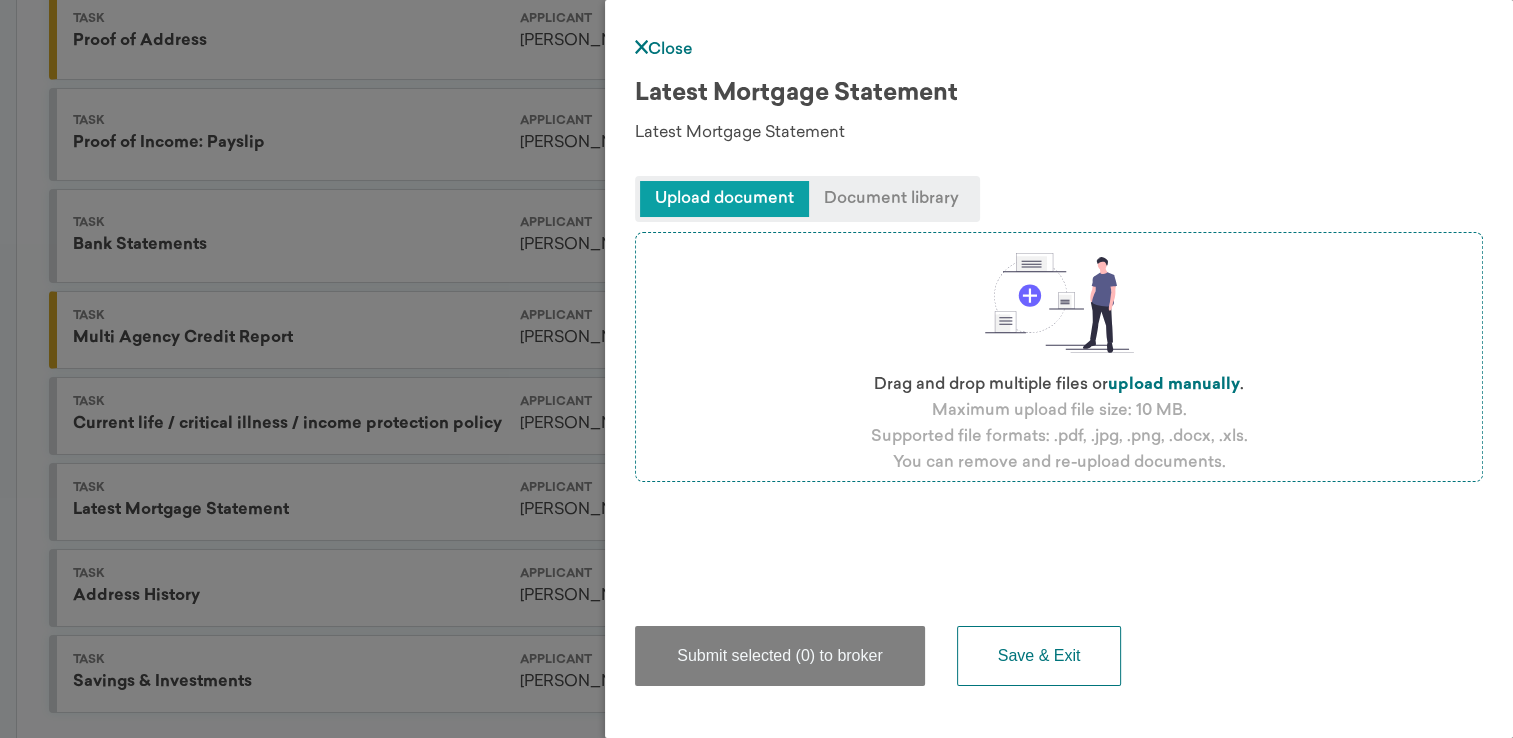 click at bounding box center [1059, 303] 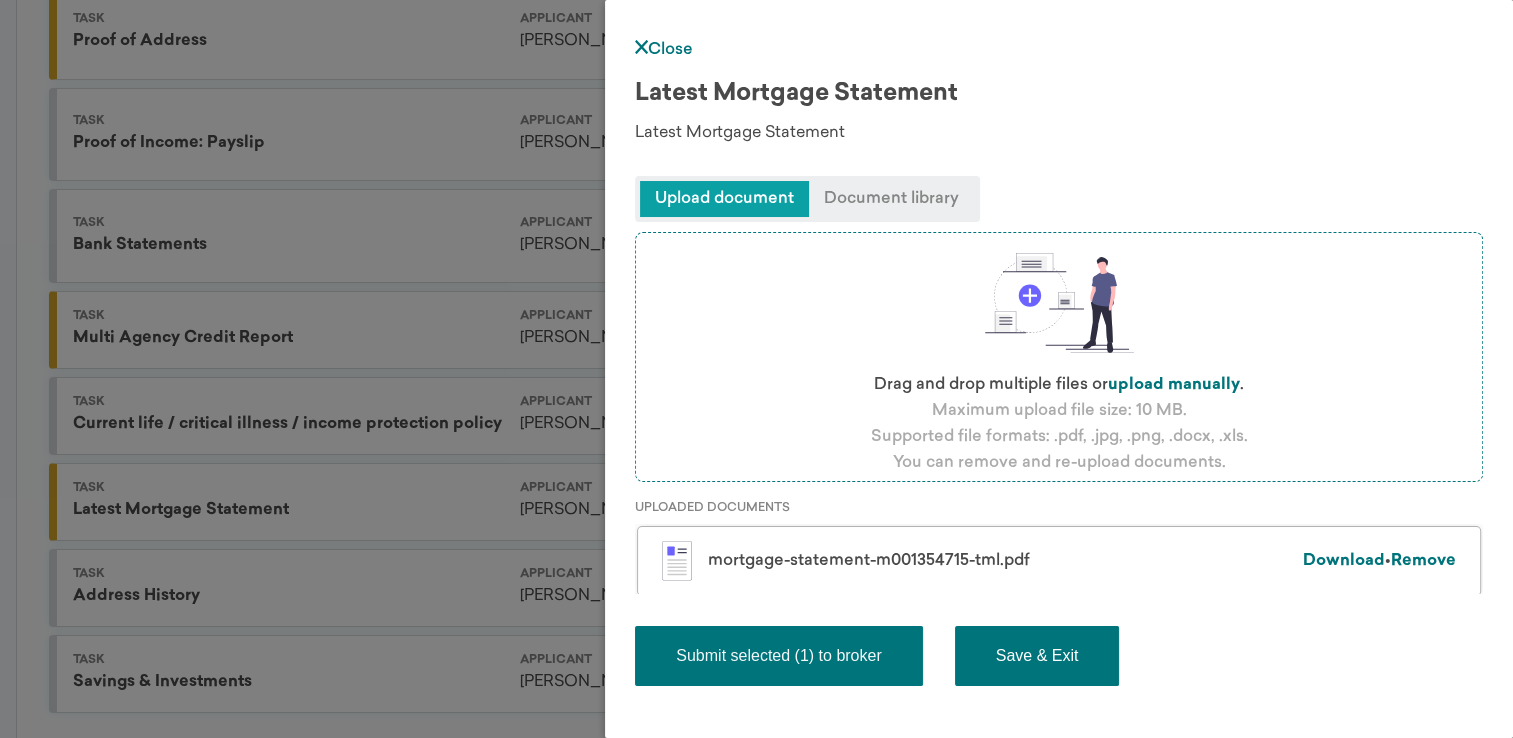 click on "Save & Exit" at bounding box center (1037, 656) 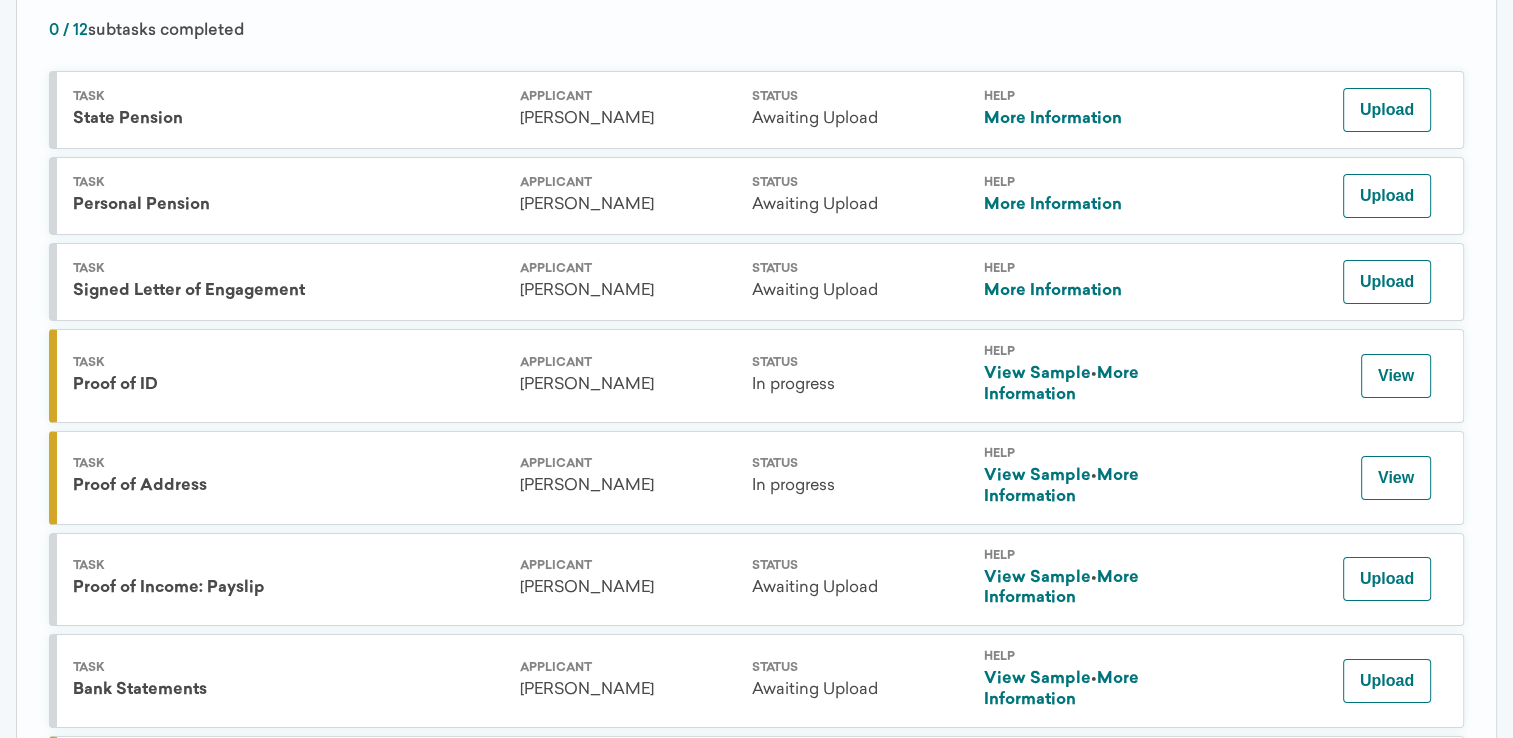 scroll, scrollTop: 354, scrollLeft: 0, axis: vertical 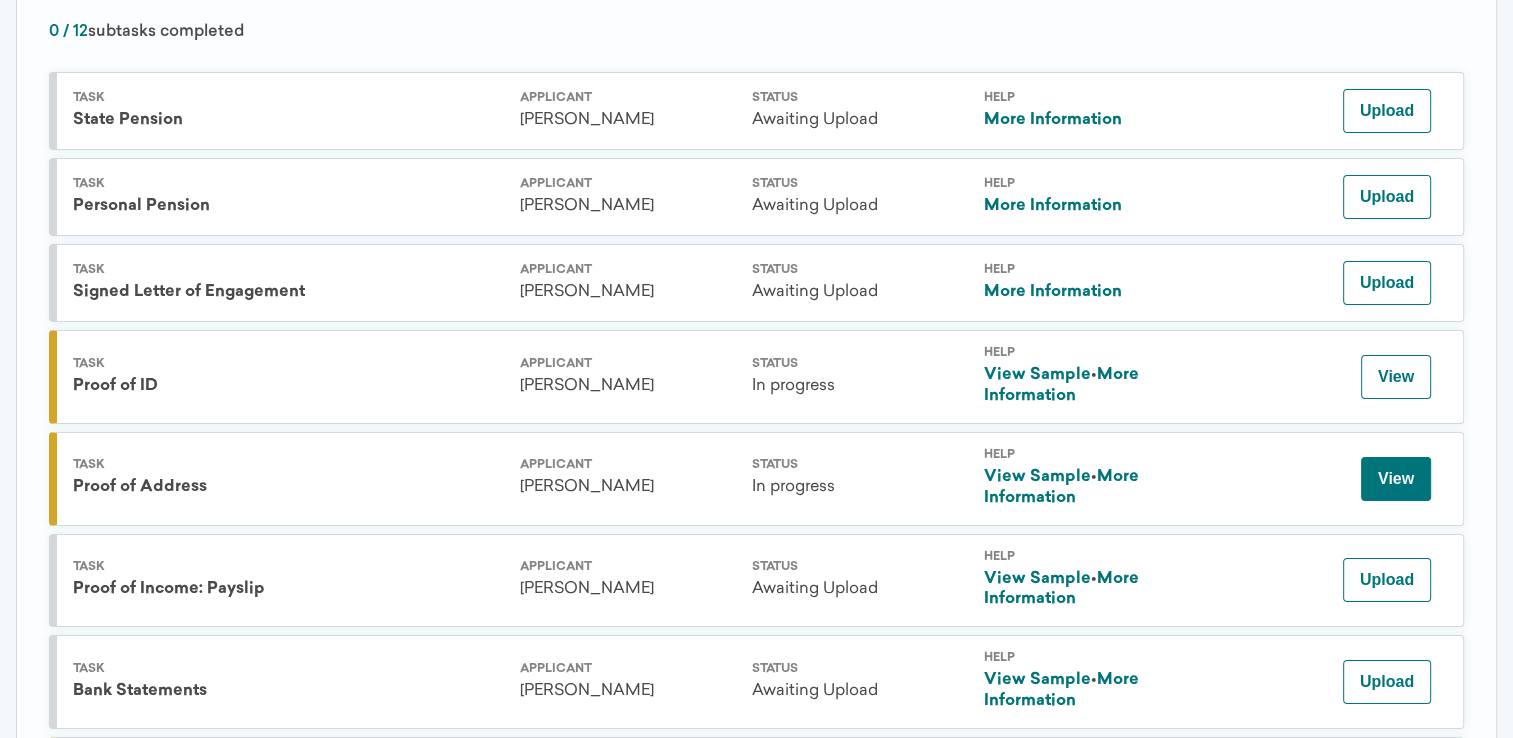 click on "View" at bounding box center (1396, 479) 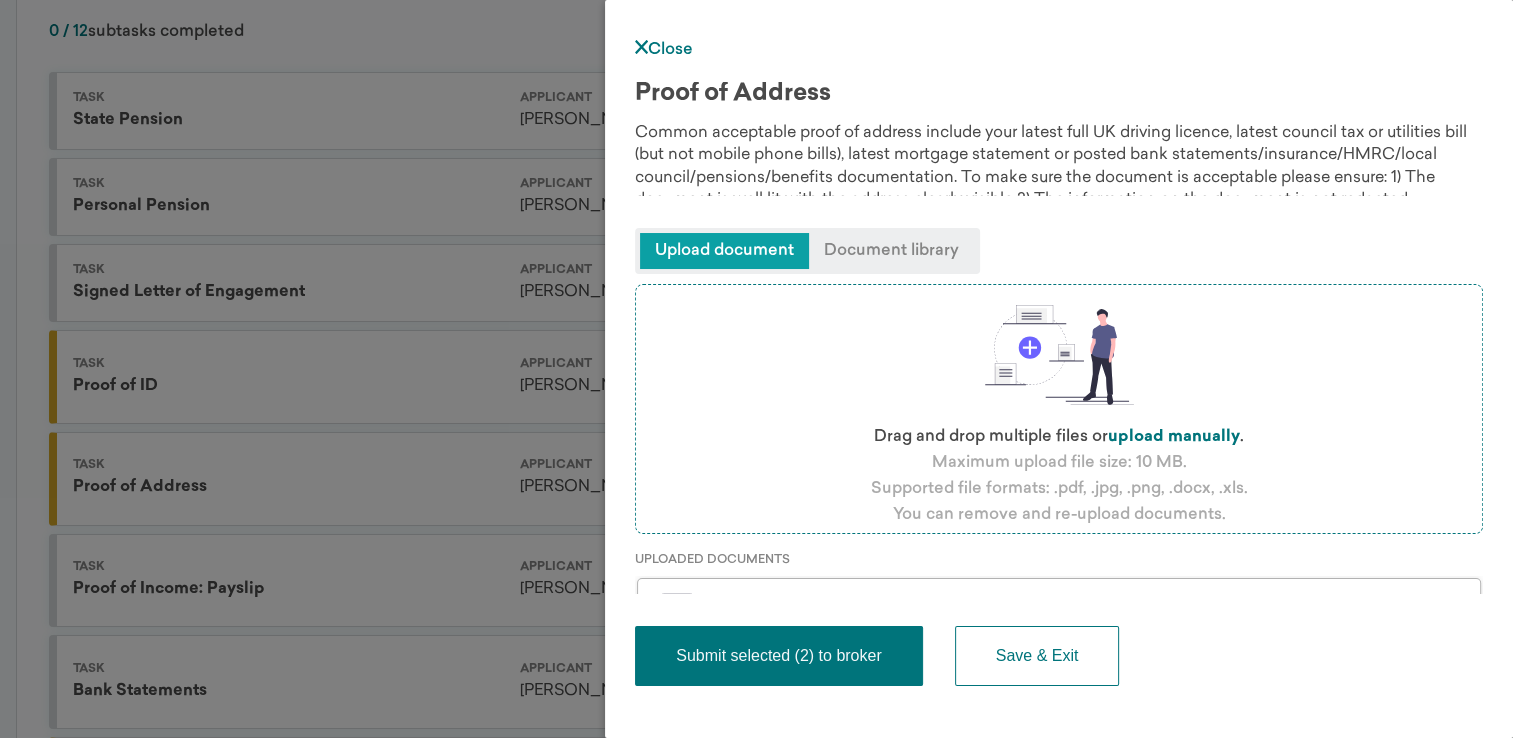 click on "Close" at bounding box center (664, 50) 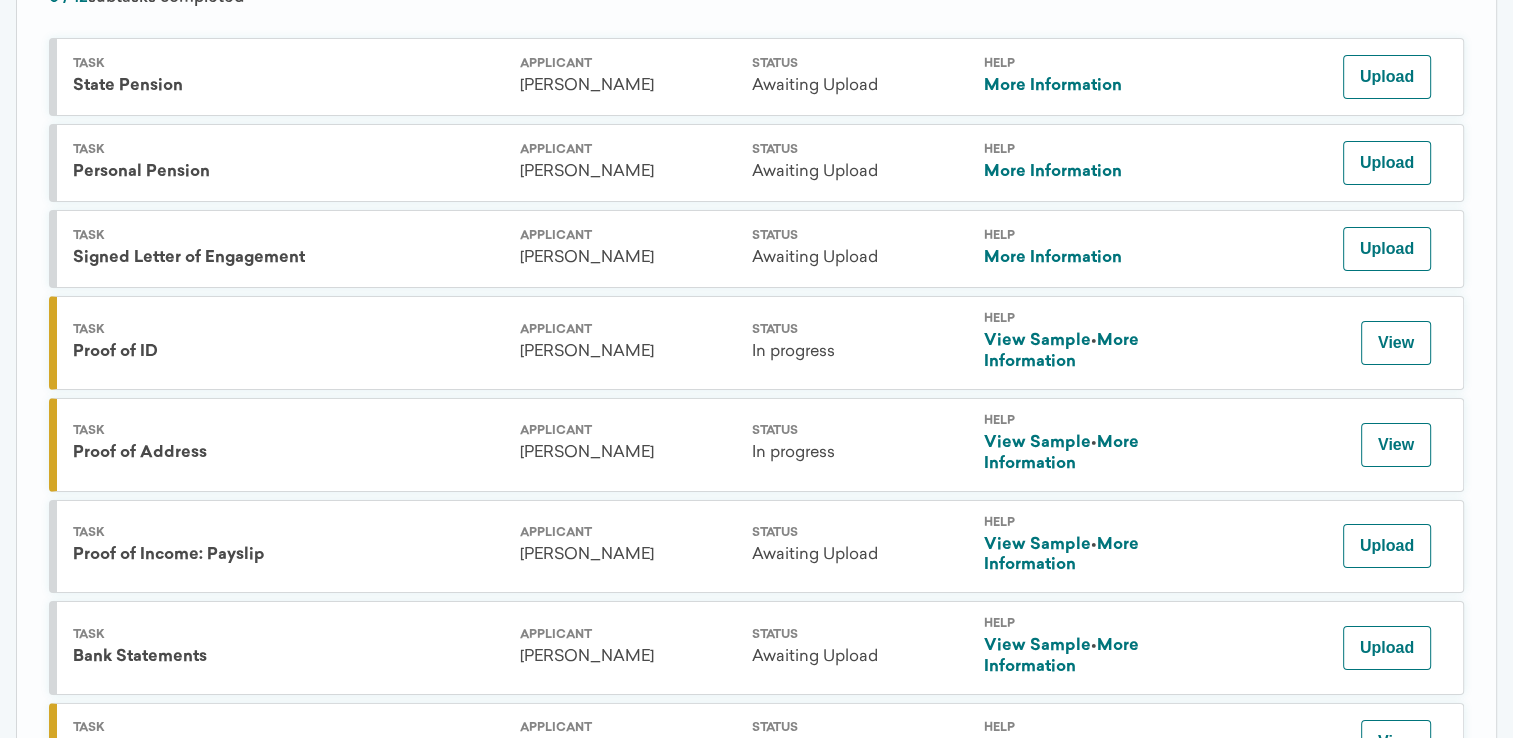 scroll, scrollTop: 400, scrollLeft: 0, axis: vertical 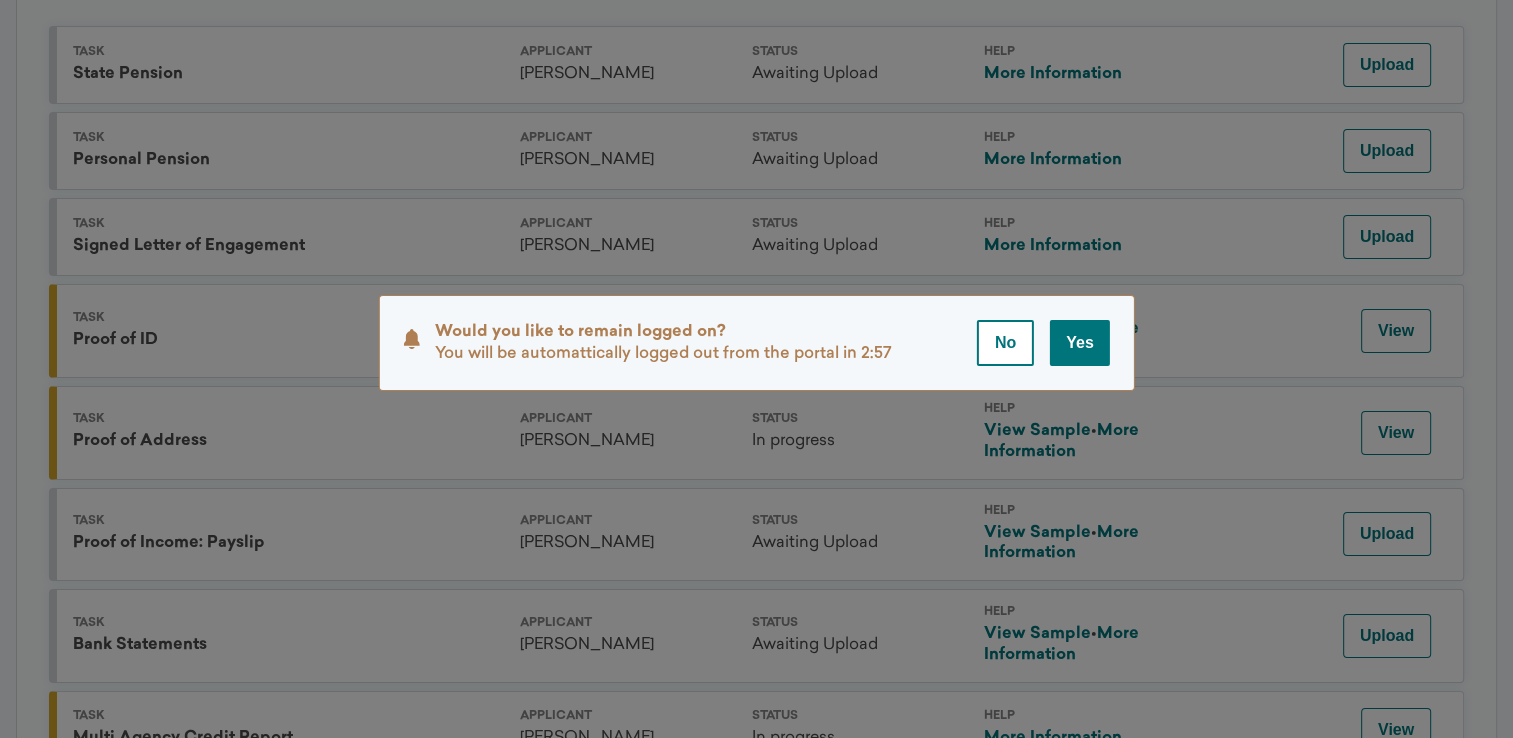 click on "Yes" at bounding box center (1080, 343) 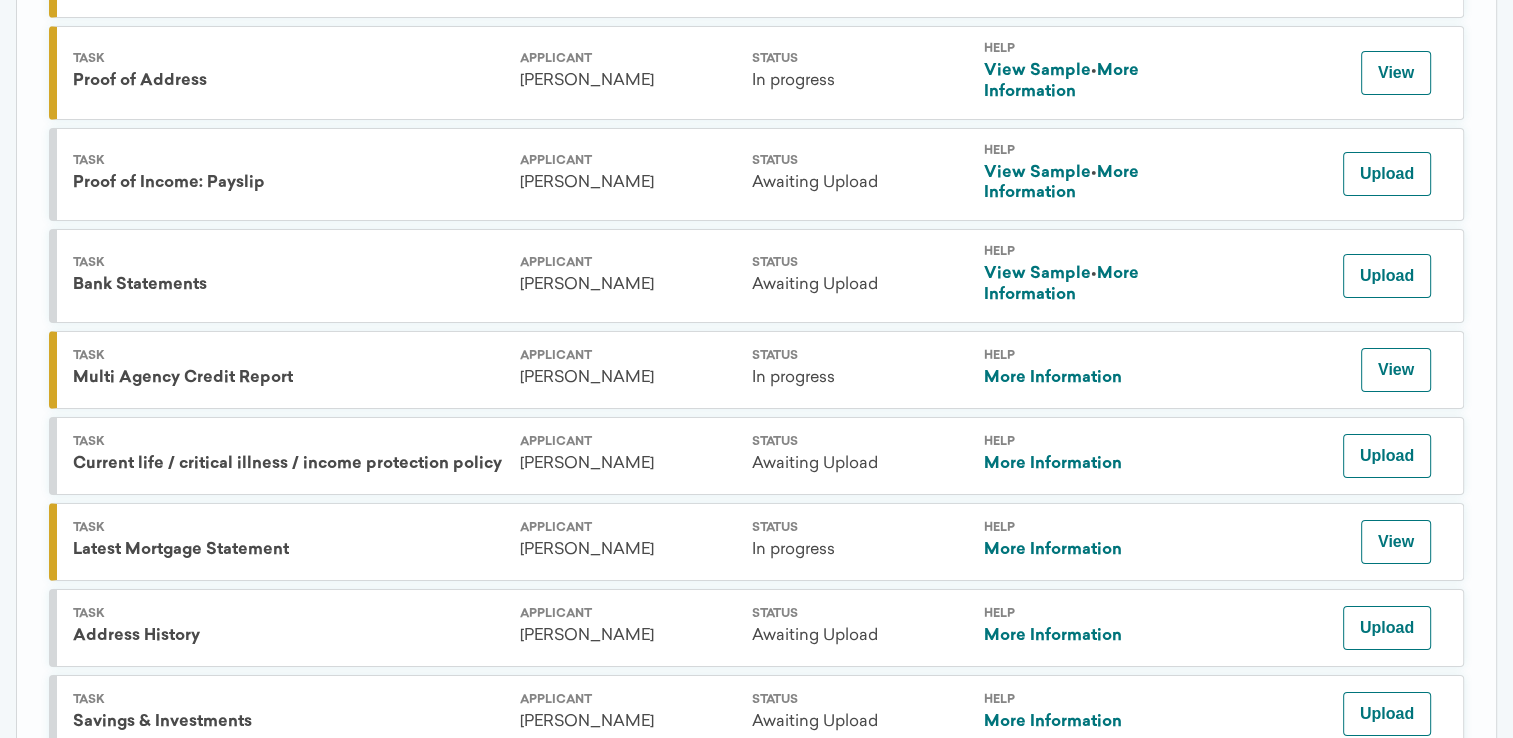 scroll, scrollTop: 800, scrollLeft: 0, axis: vertical 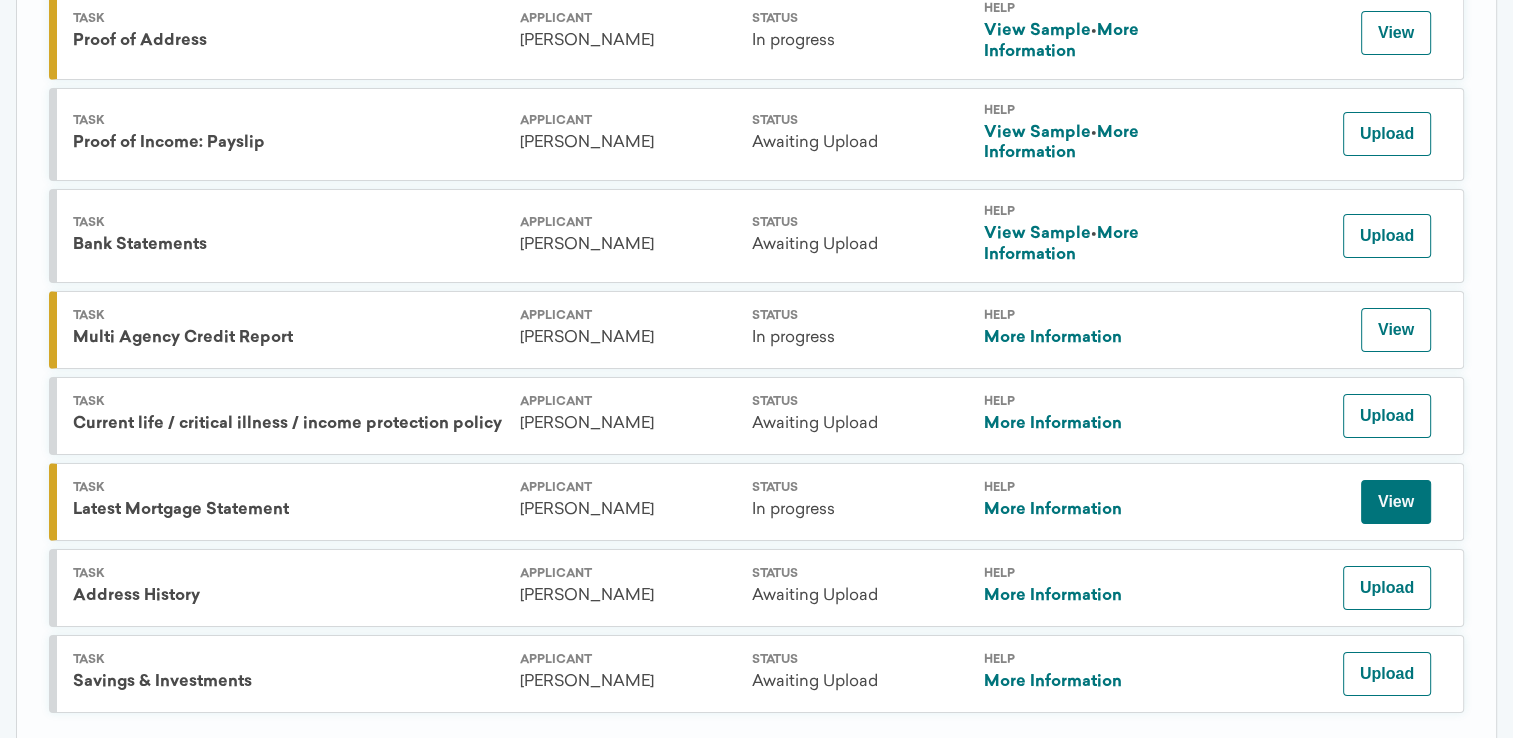click on "View" at bounding box center [1396, 502] 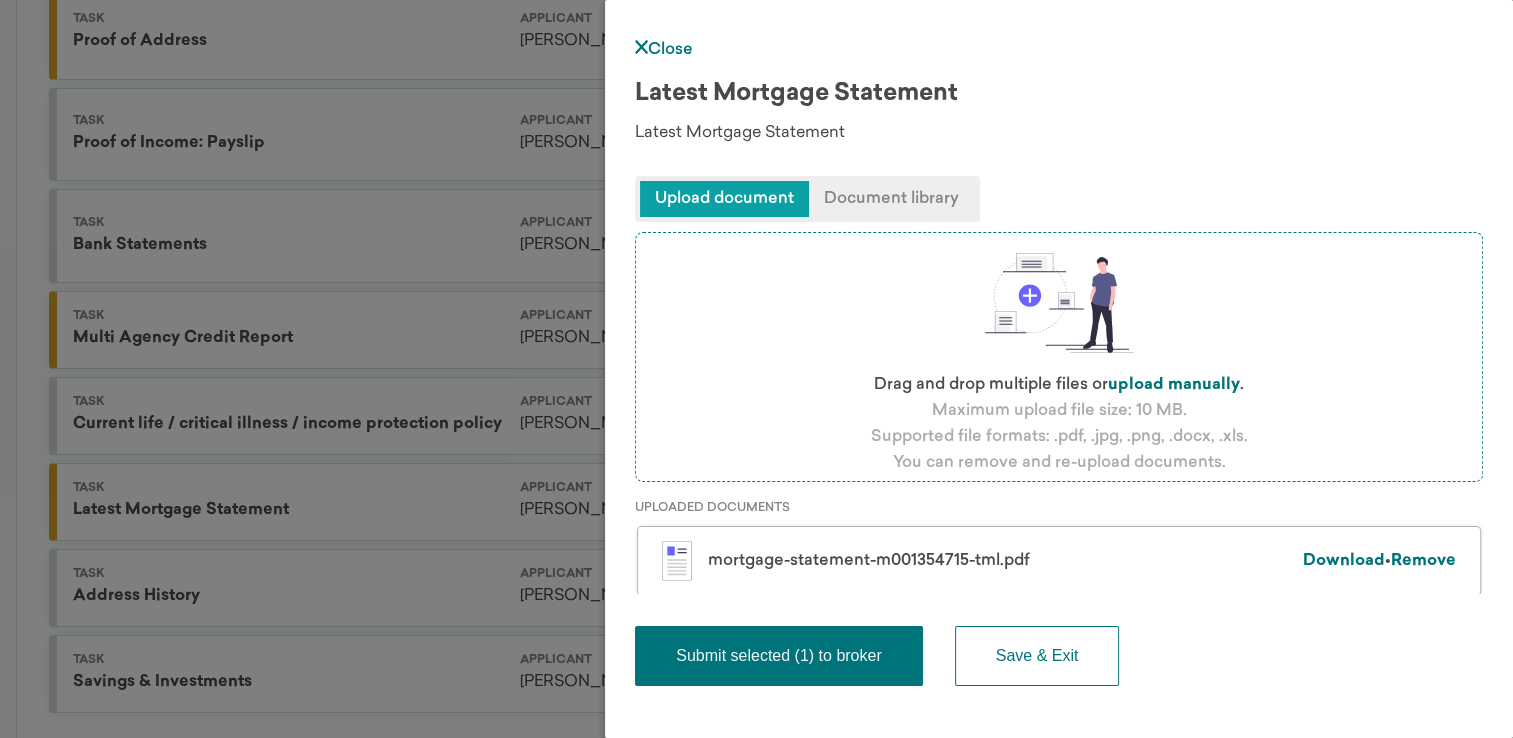 click at bounding box center (1059, 303) 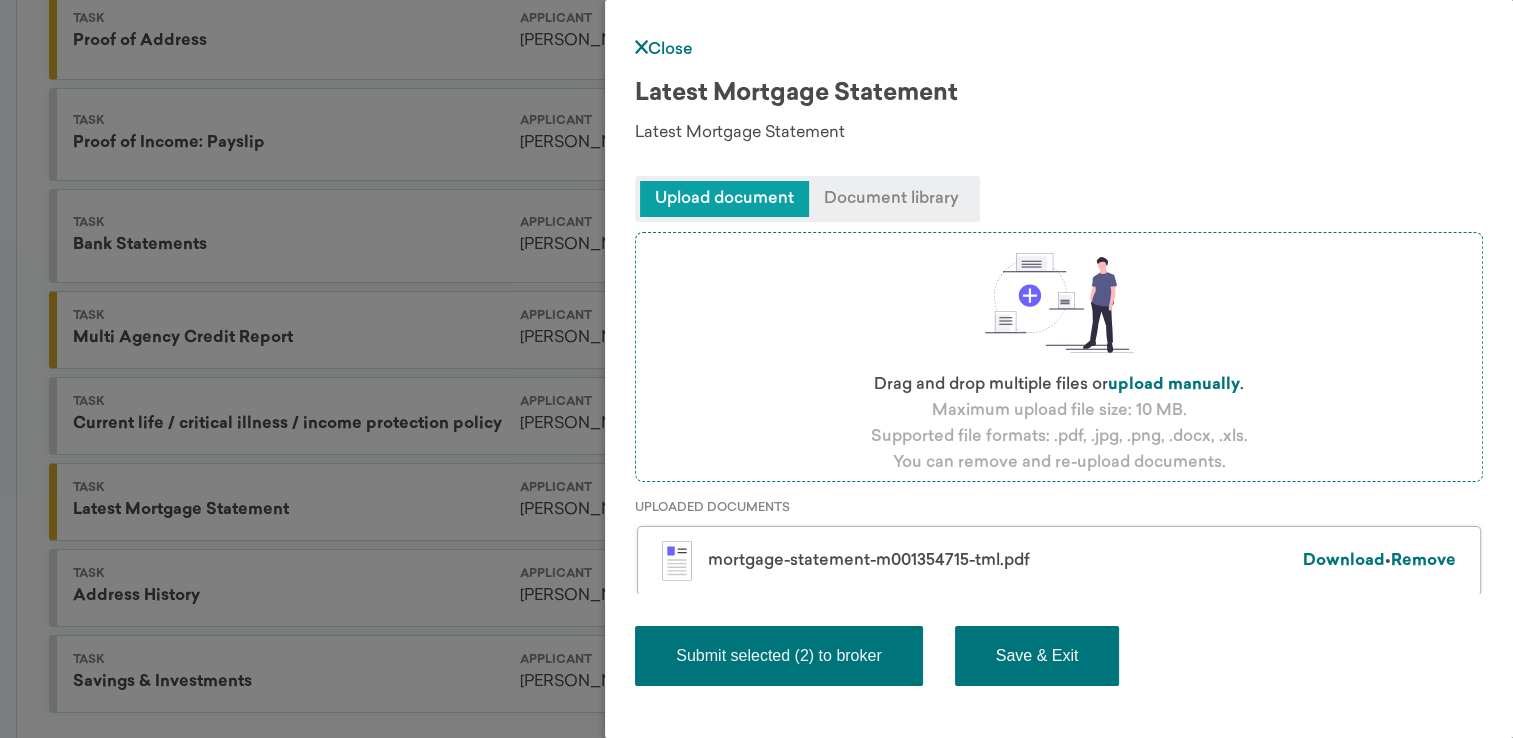 click on "Save & Exit" at bounding box center (1037, 656) 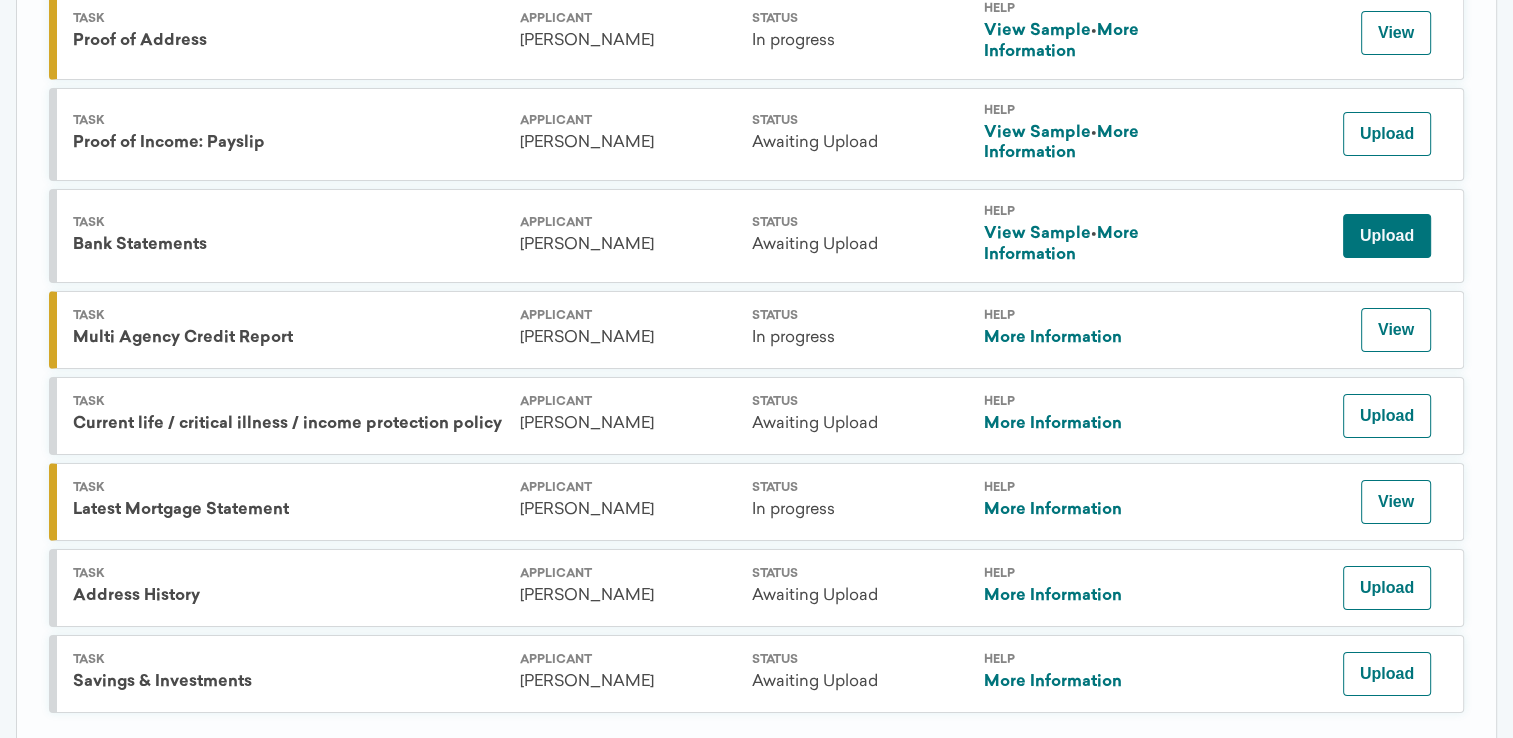 click on "Upload" at bounding box center (1387, 236) 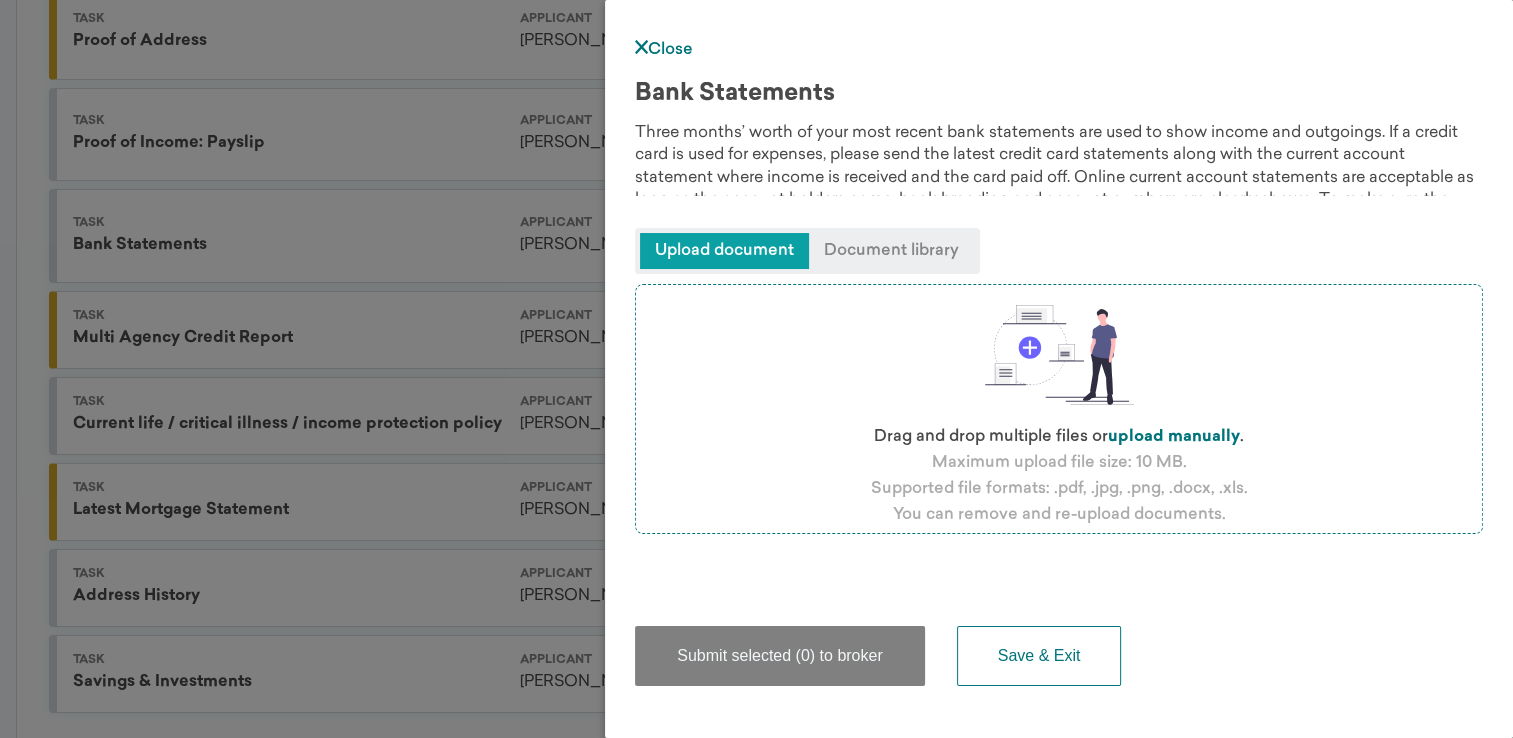 click at bounding box center (1059, 355) 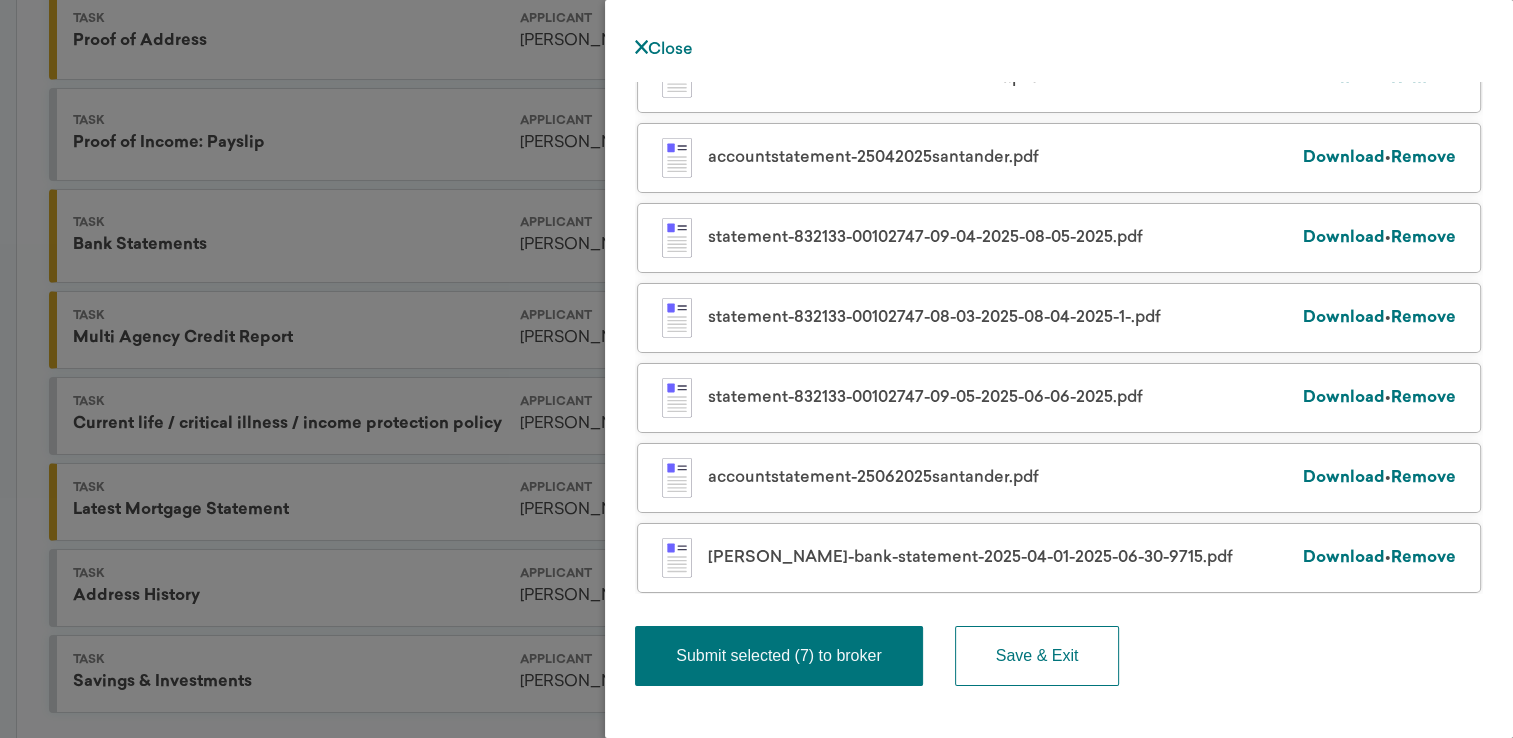 scroll, scrollTop: 553, scrollLeft: 0, axis: vertical 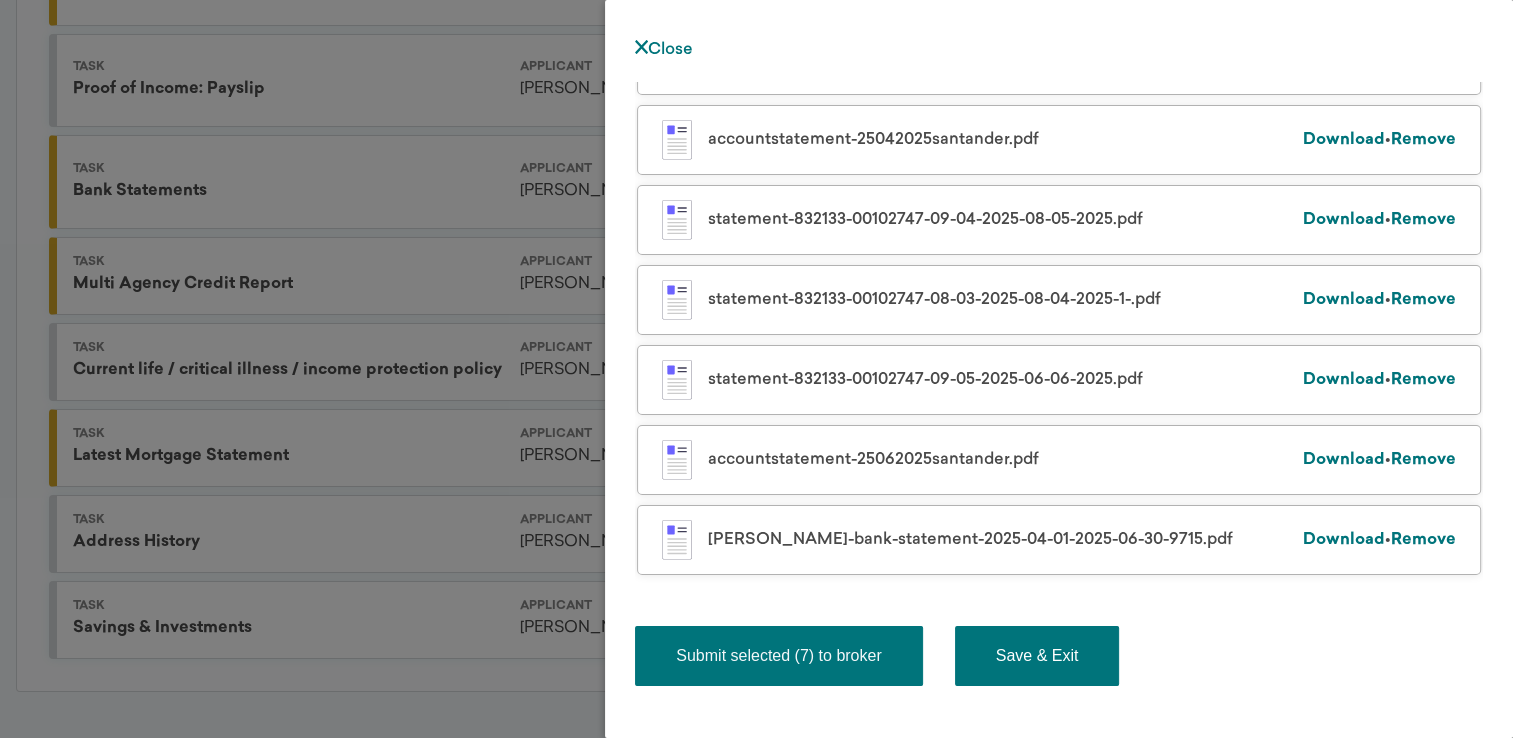 click on "Save & Exit" at bounding box center [1037, 656] 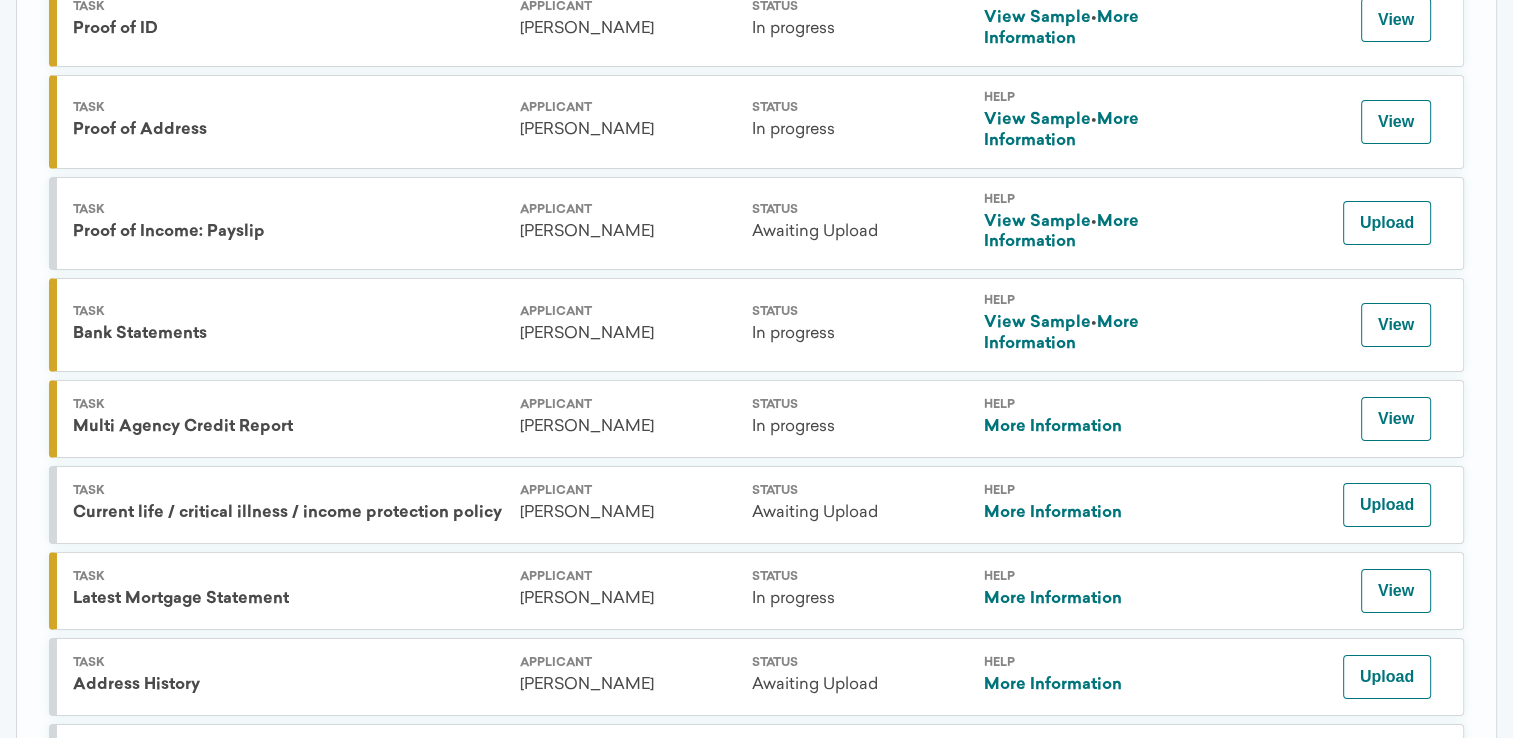 scroll, scrollTop: 654, scrollLeft: 0, axis: vertical 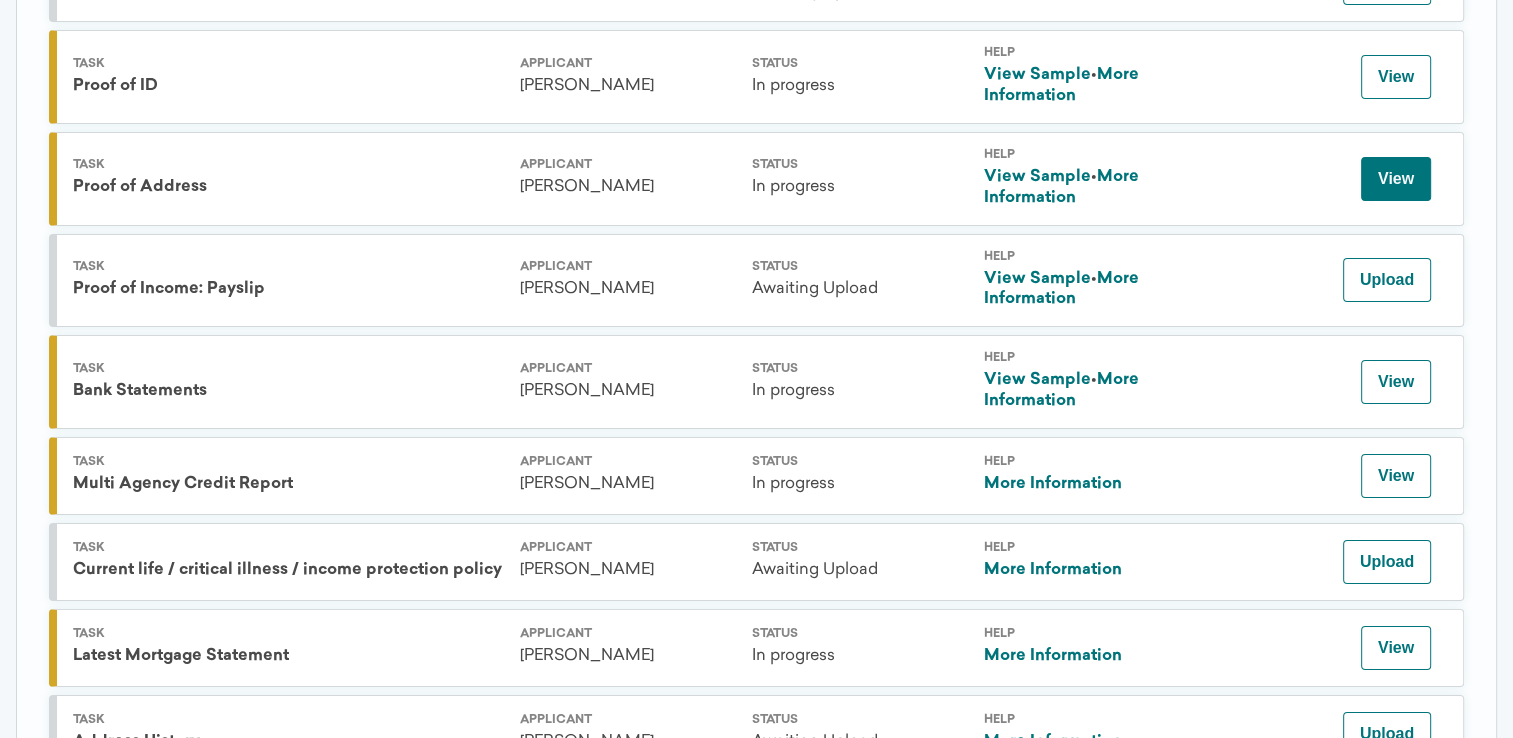 click on "View" at bounding box center (1396, 179) 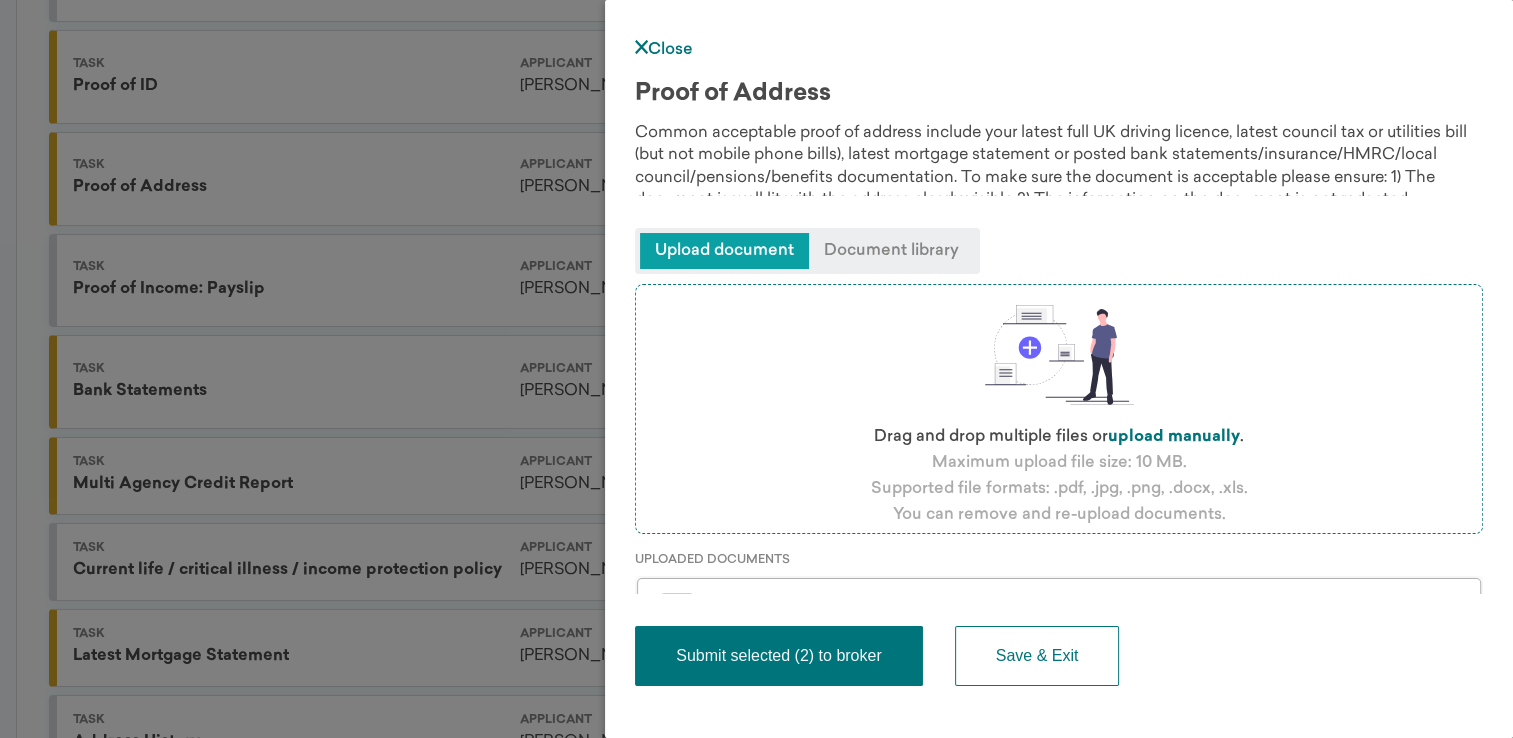click on "Close" at bounding box center (664, 50) 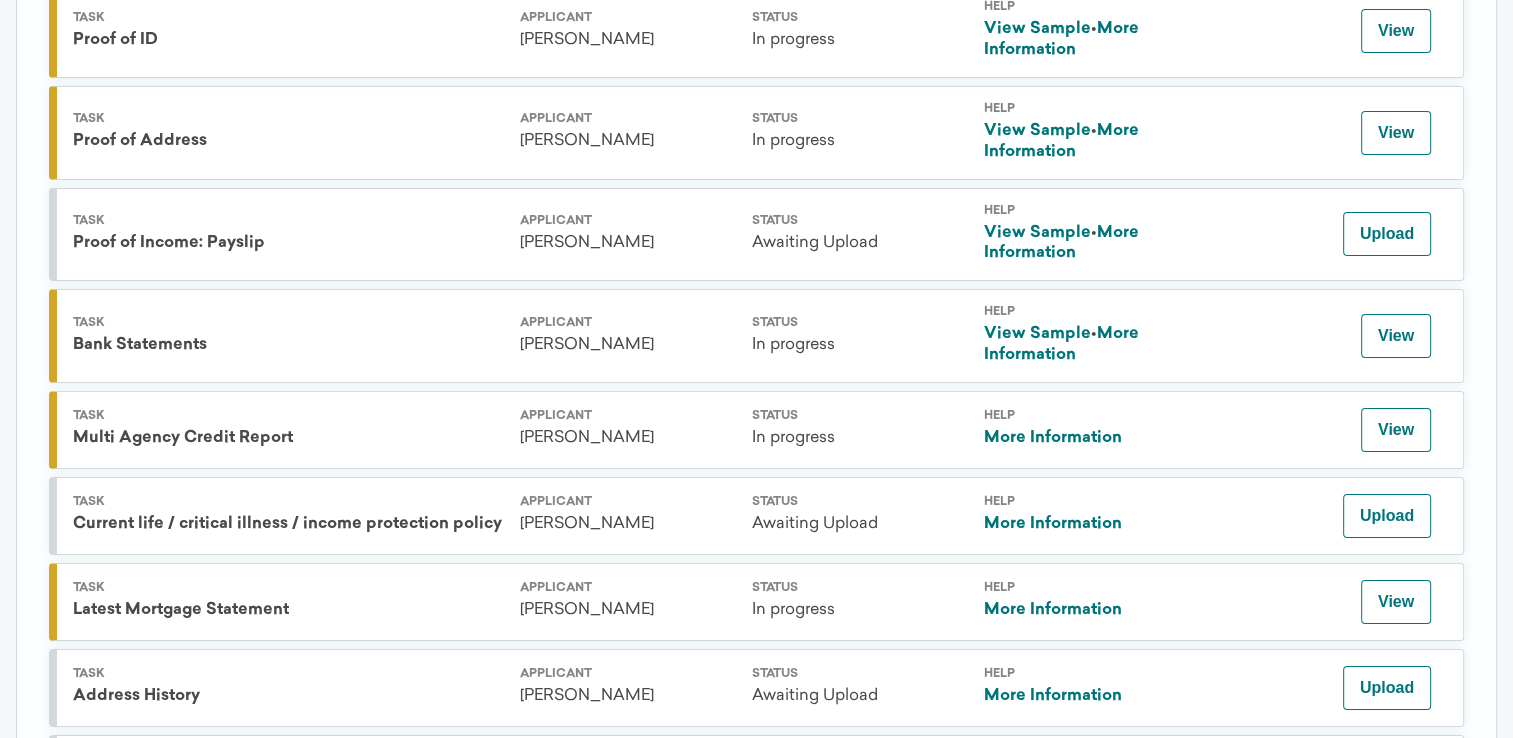 scroll, scrollTop: 800, scrollLeft: 0, axis: vertical 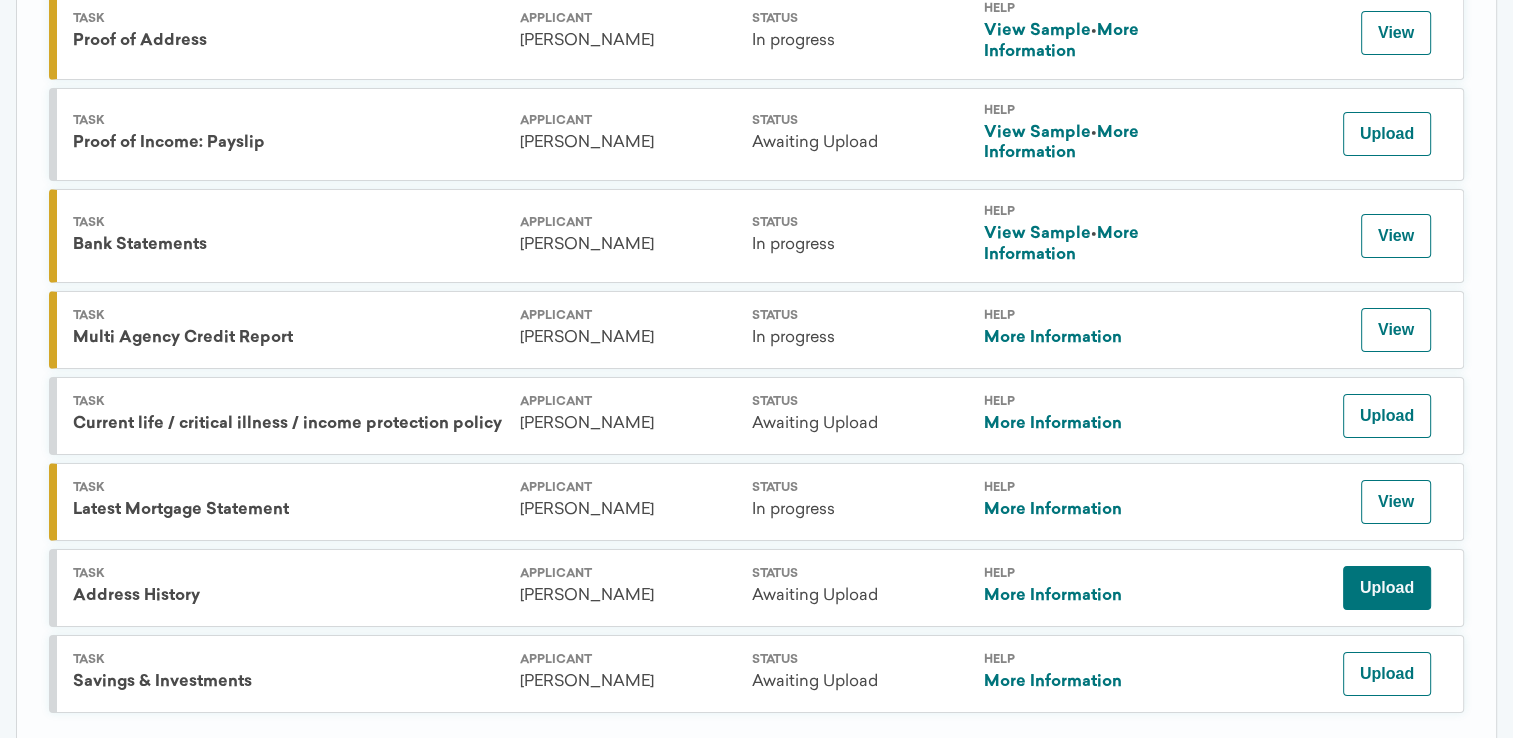 click on "Upload" at bounding box center (1387, 588) 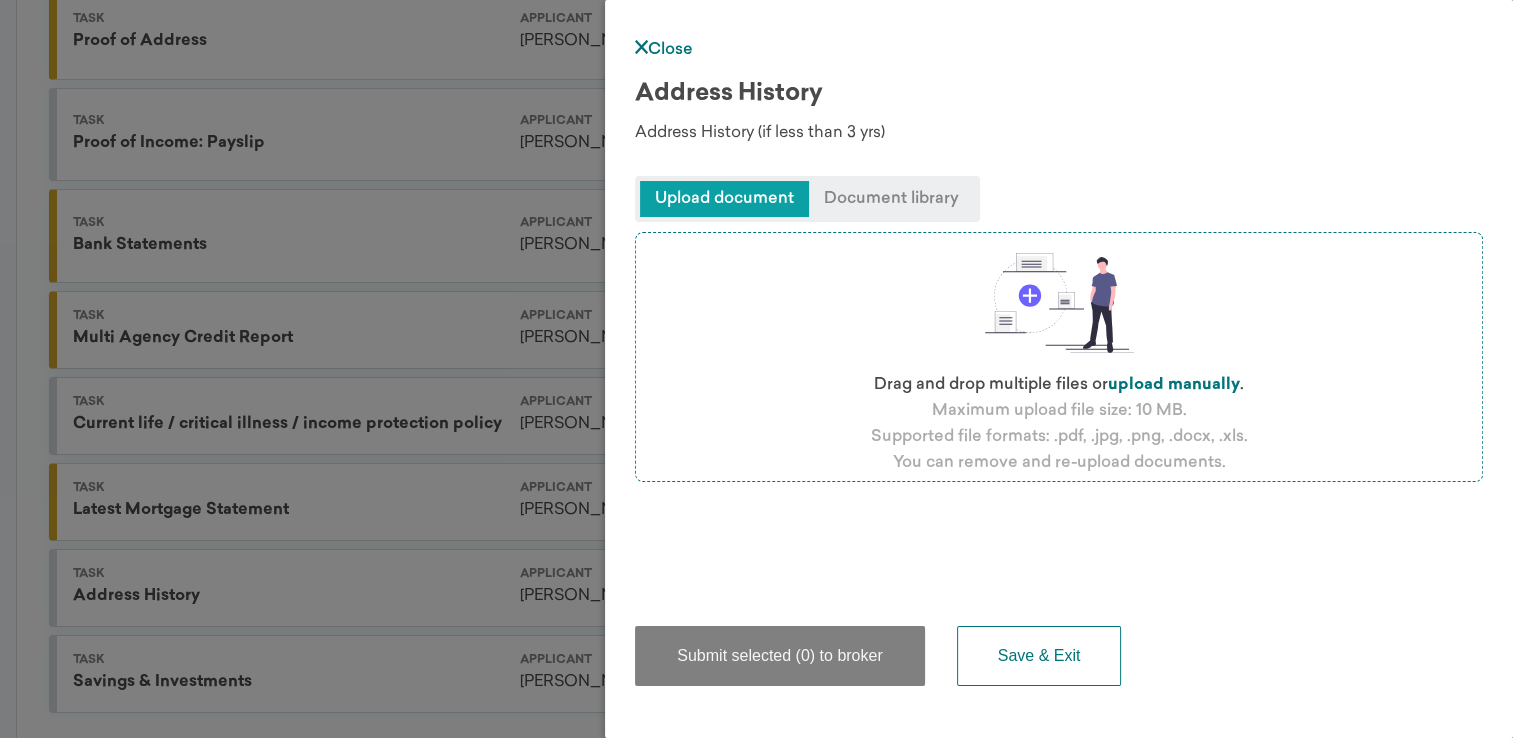 click on "Document library" at bounding box center (891, 199) 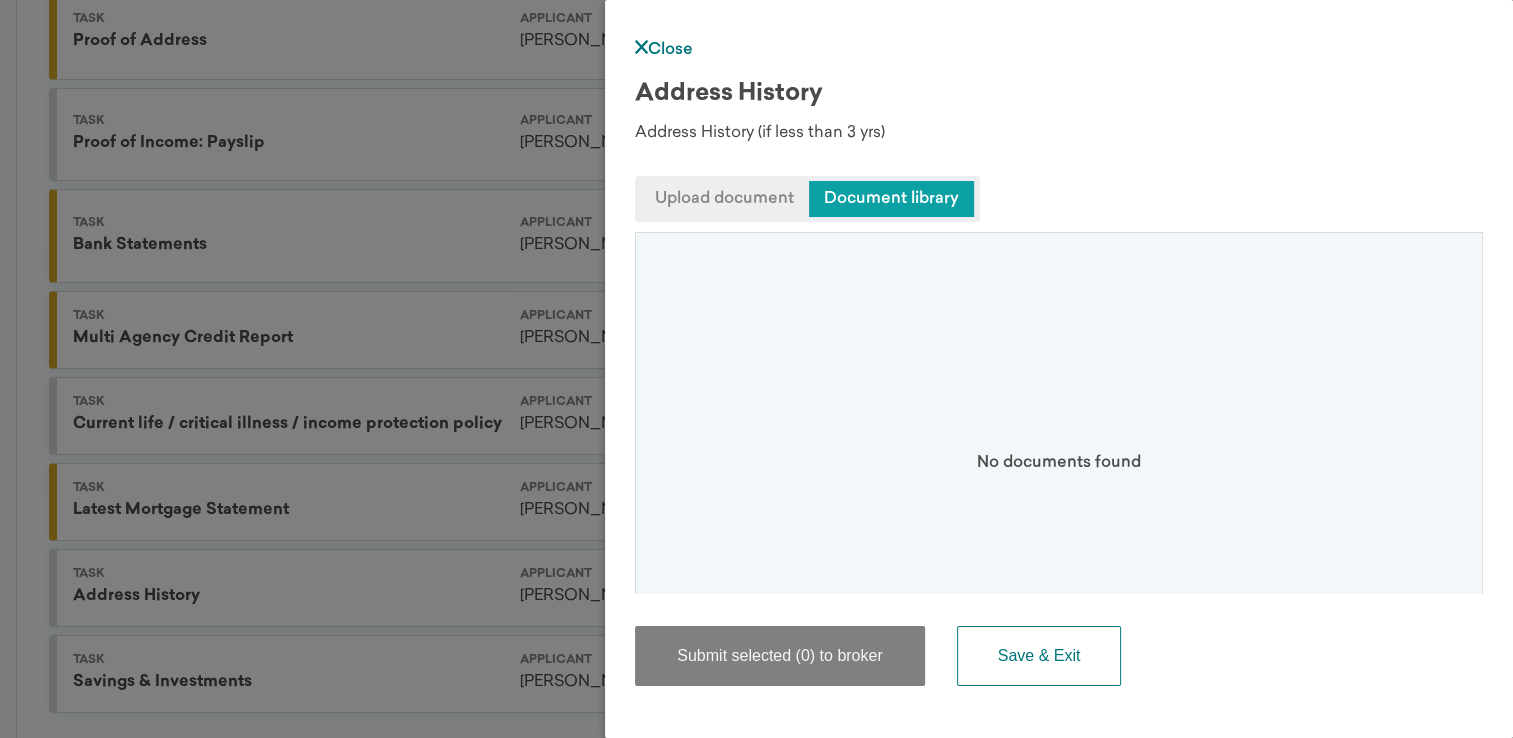 click on "Upload document" at bounding box center (724, 199) 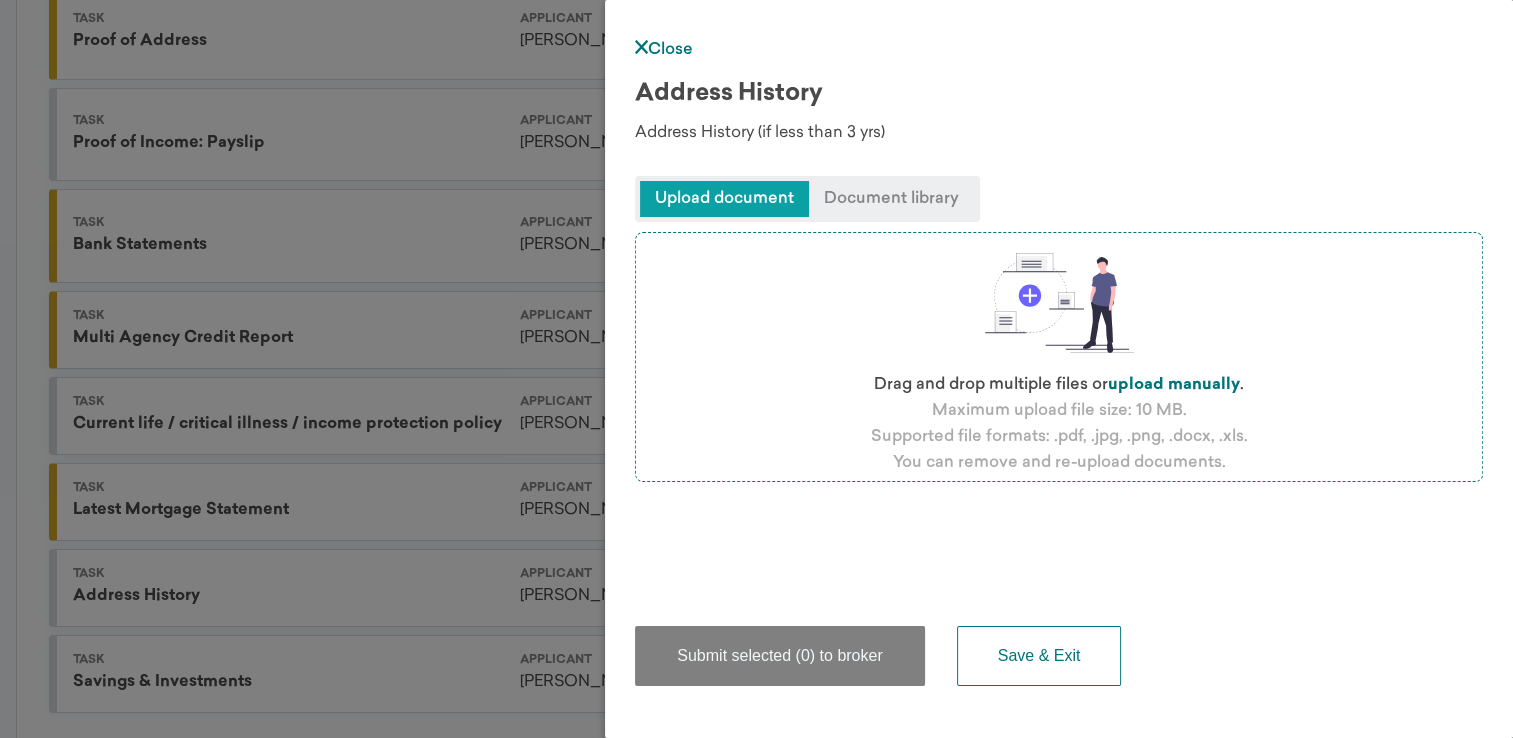 click on "Close" at bounding box center [664, 50] 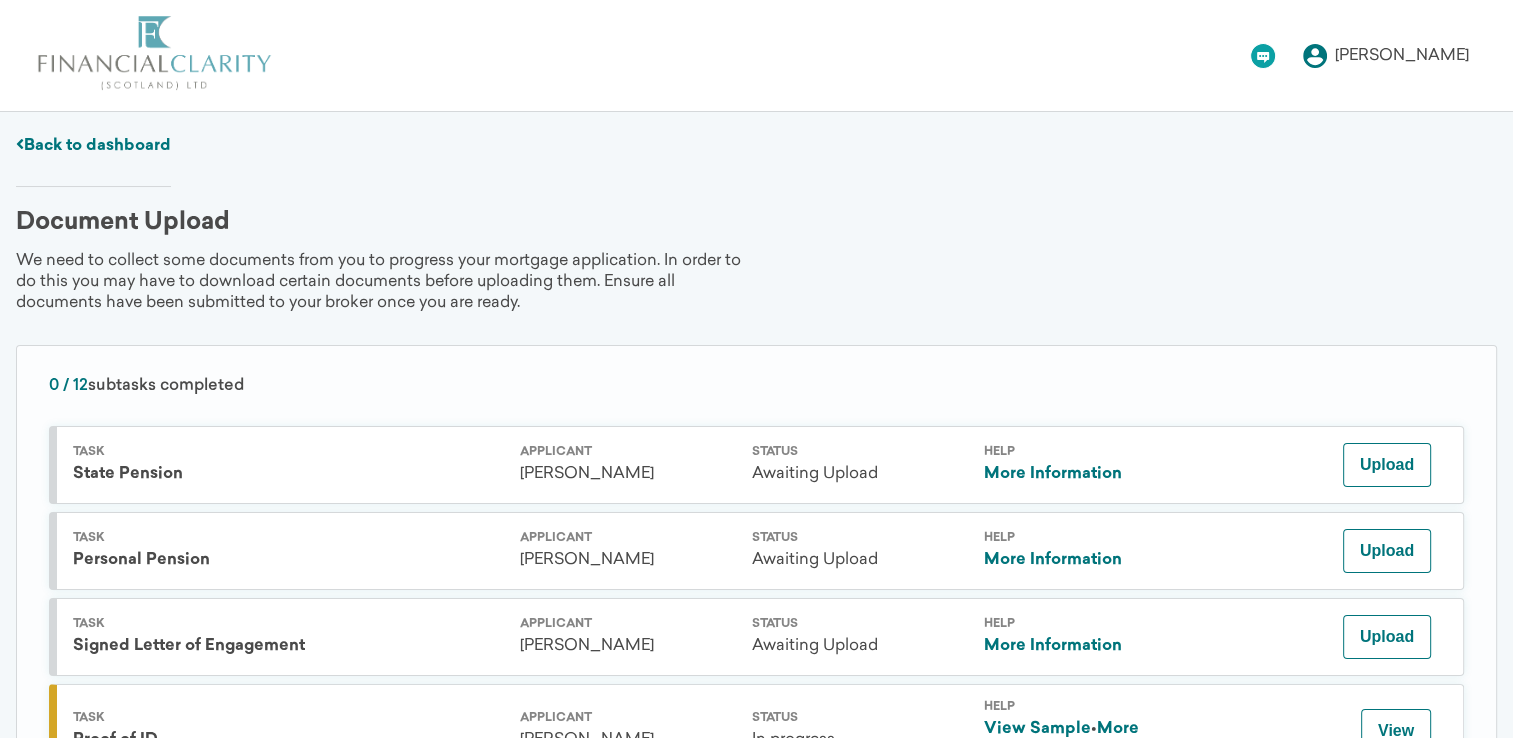 scroll, scrollTop: 200, scrollLeft: 0, axis: vertical 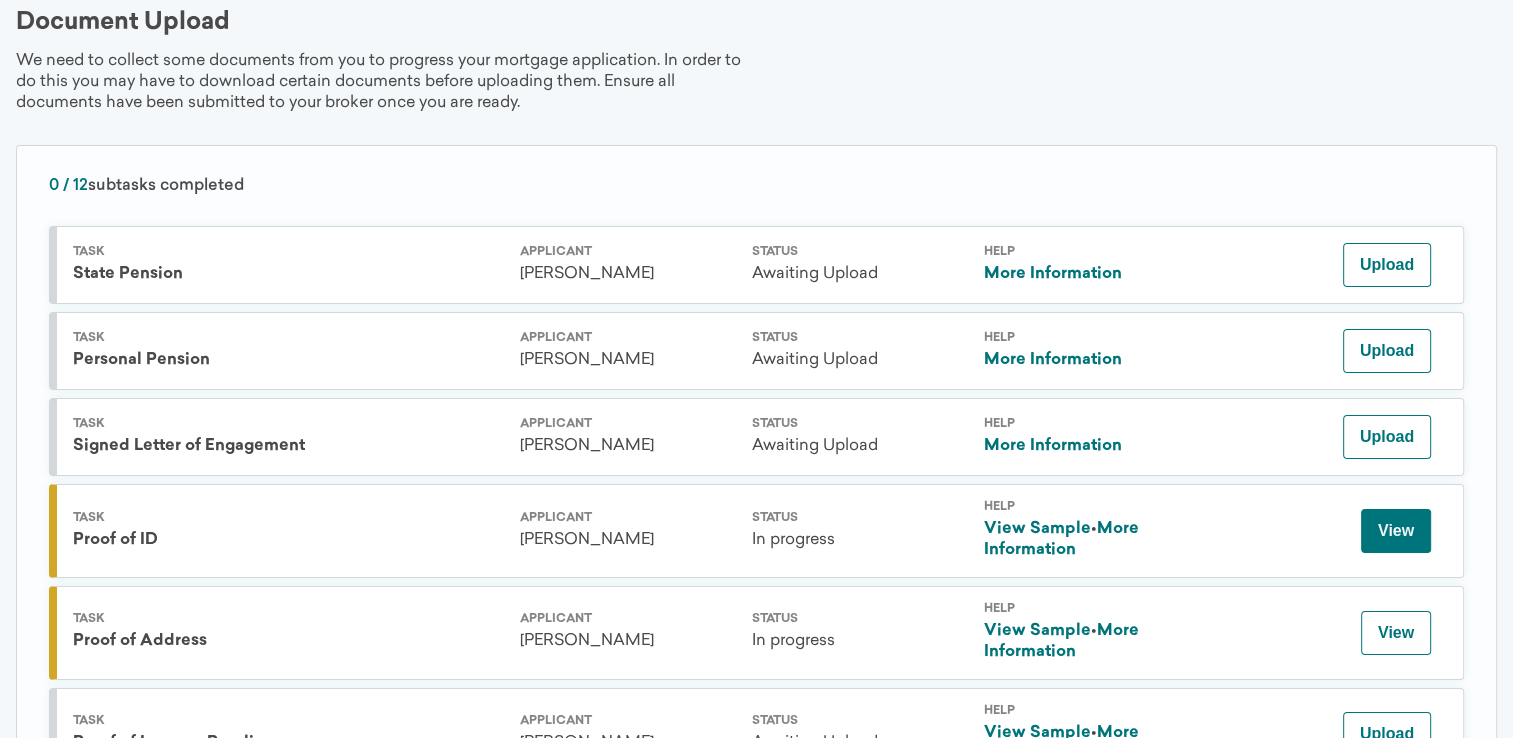 click on "View" at bounding box center (1396, 531) 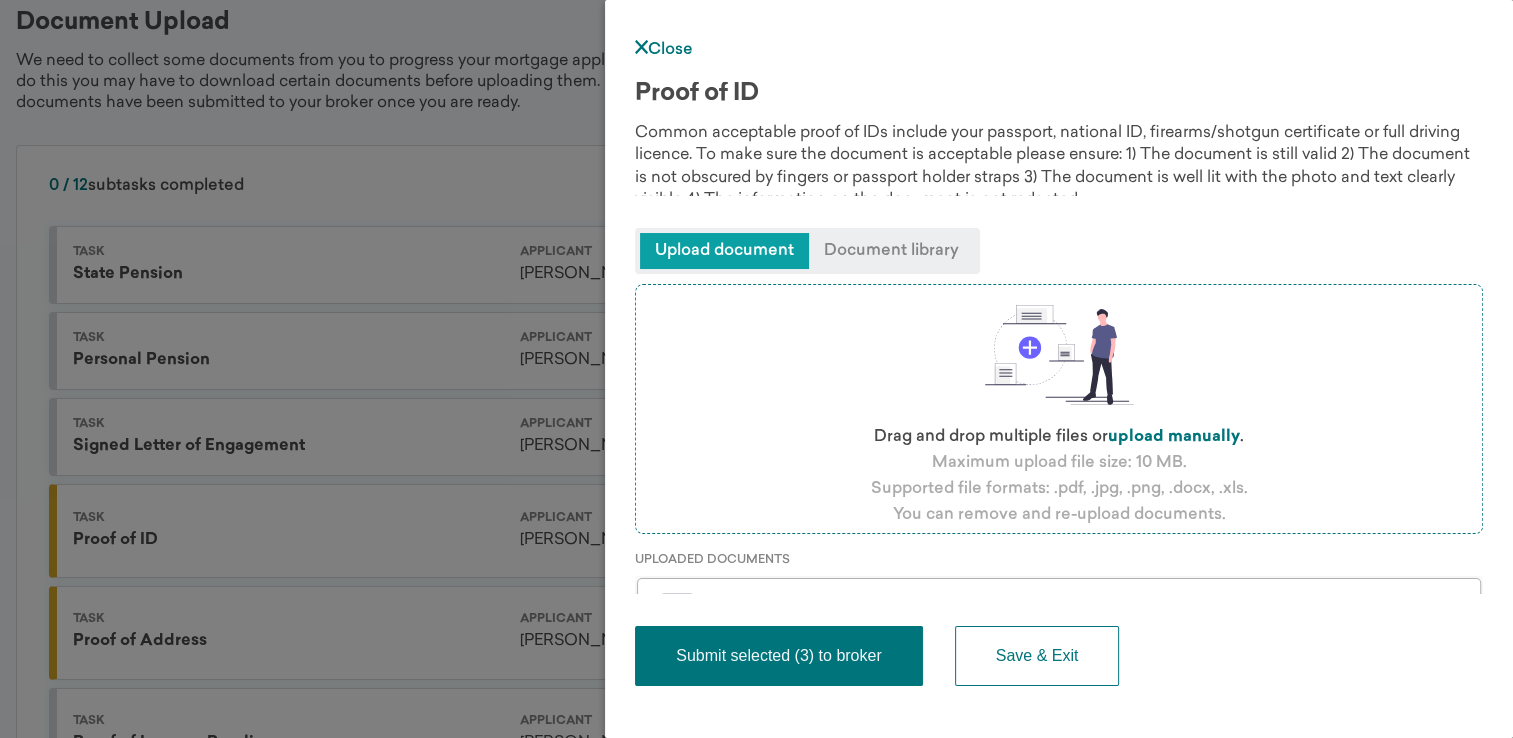 click on "Document library" at bounding box center (891, 251) 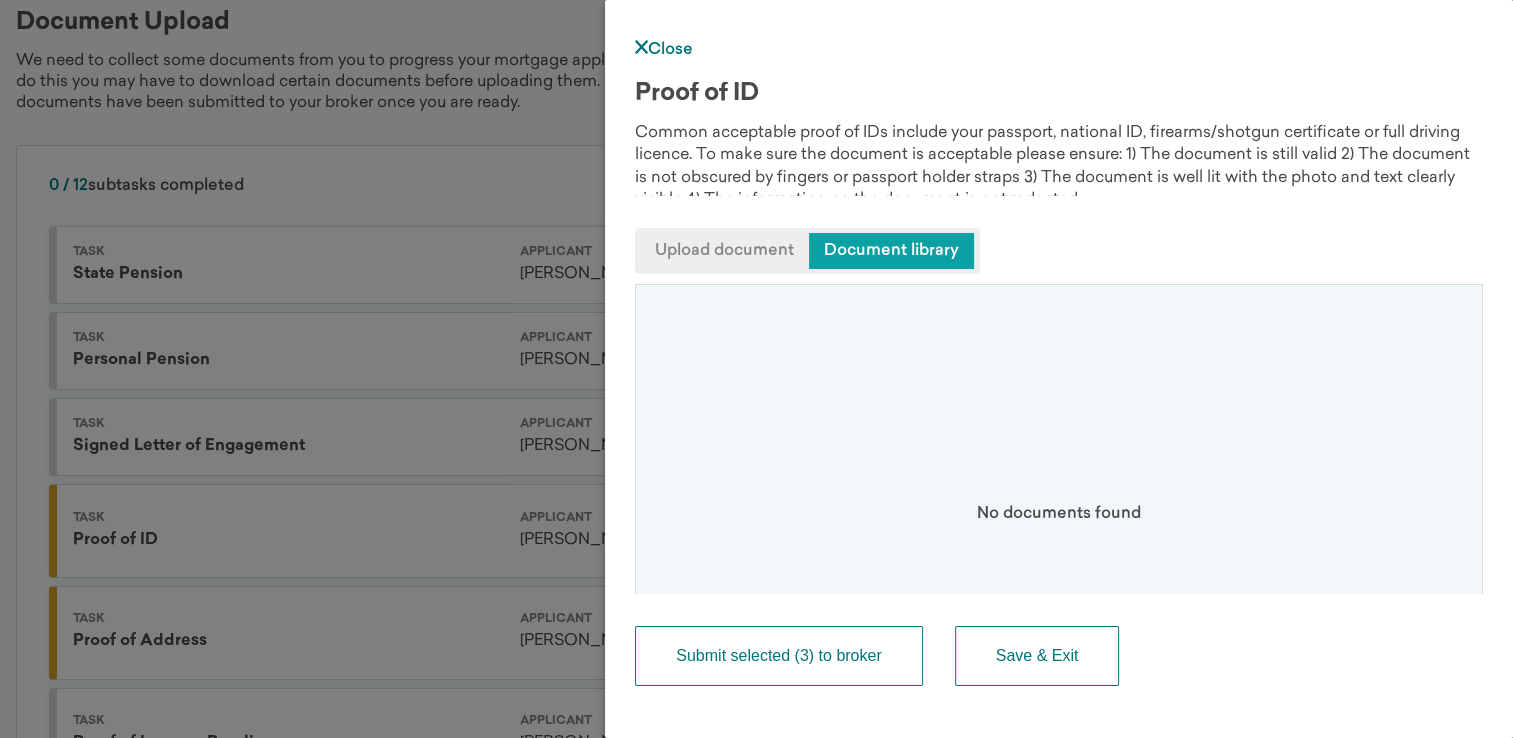 click on "Submit selected (3) to broker" at bounding box center [778, 656] 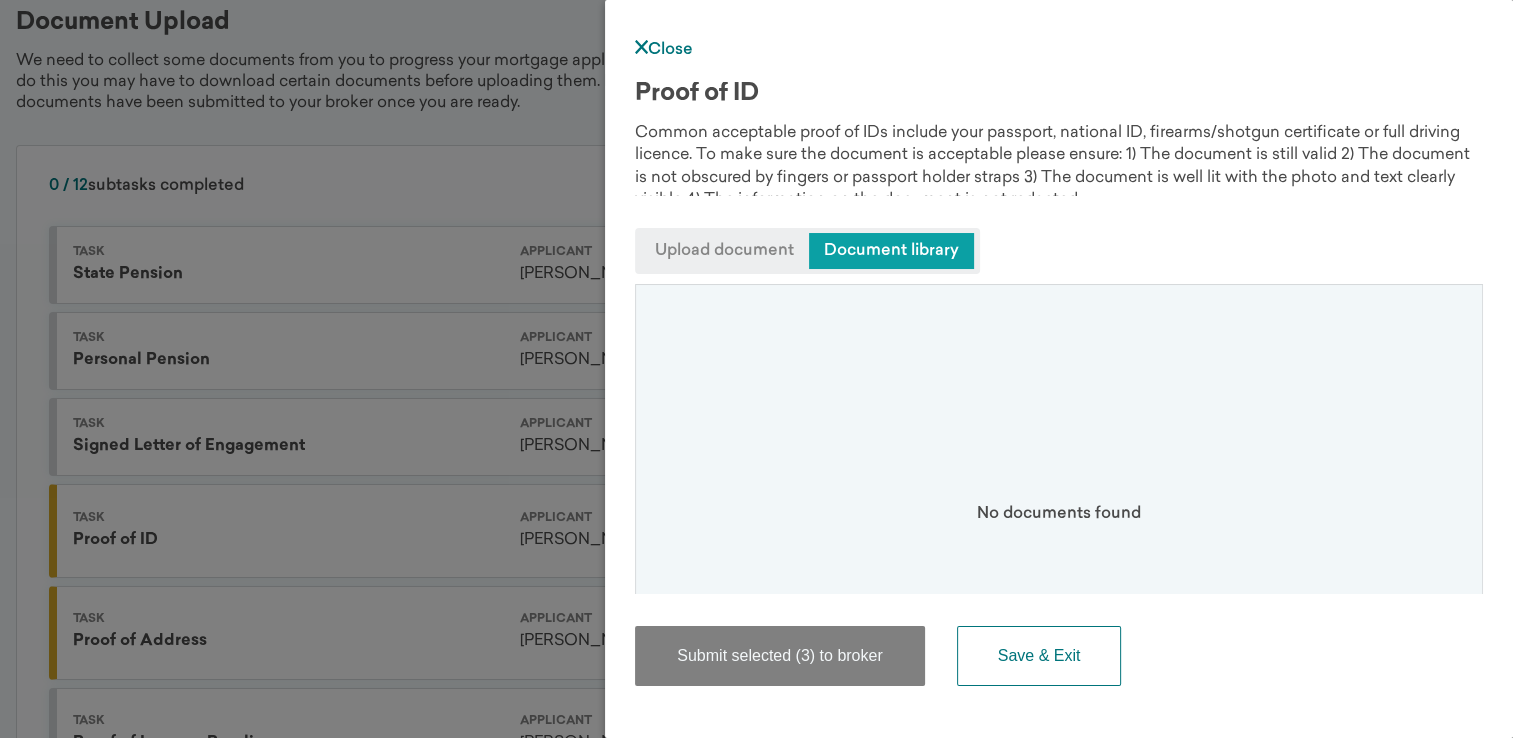 click on "No documents found" at bounding box center (1059, 546) 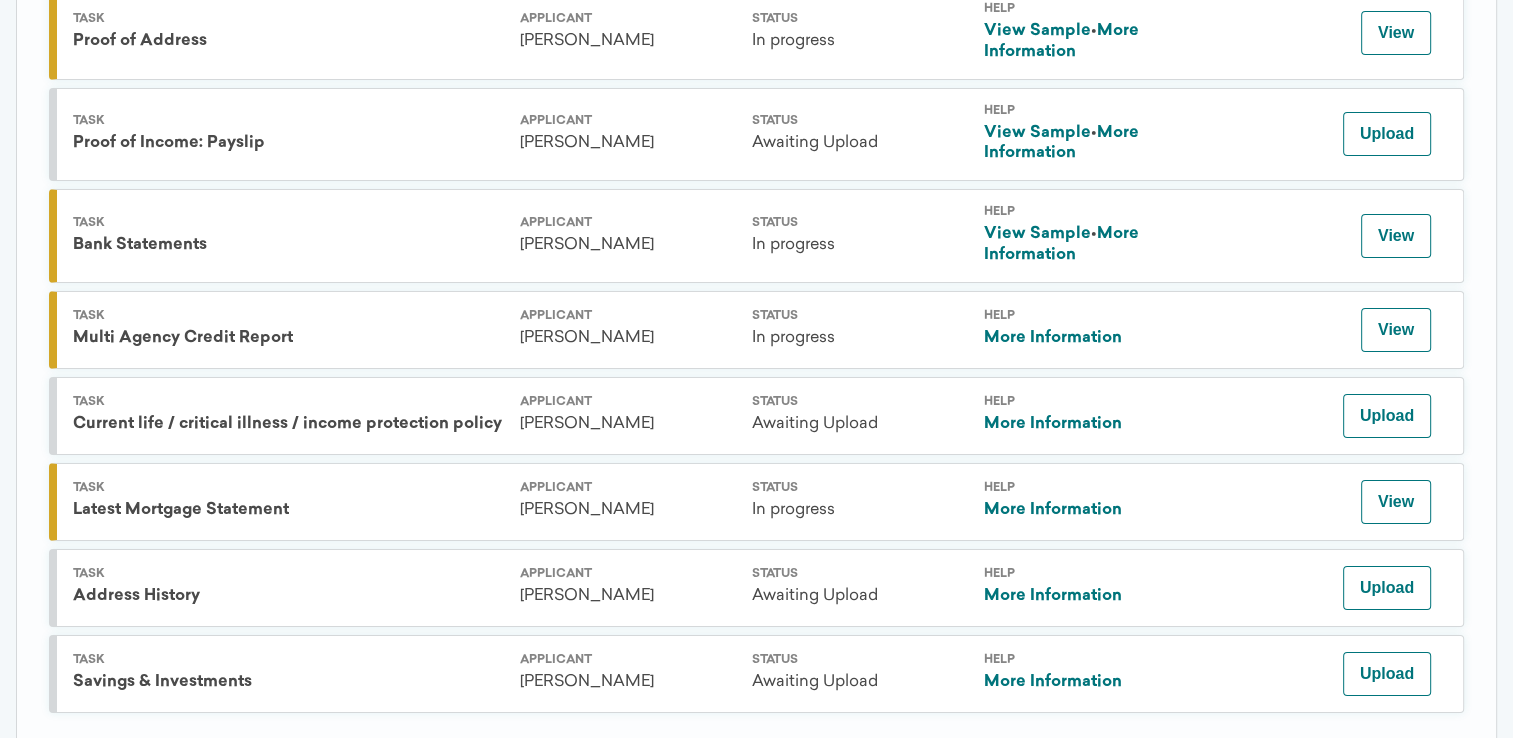 scroll, scrollTop: 854, scrollLeft: 0, axis: vertical 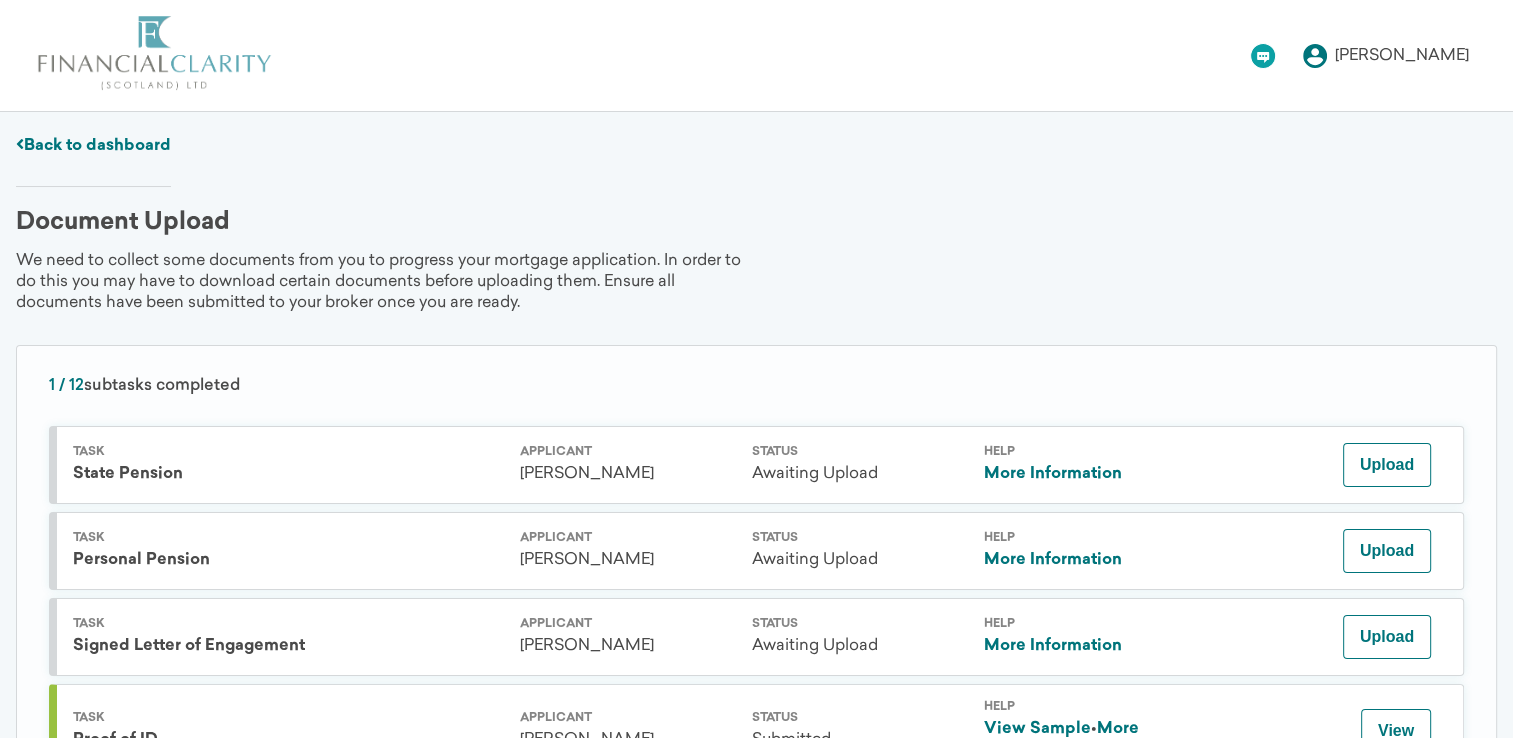 click on "Back to dashboard" at bounding box center (93, 146) 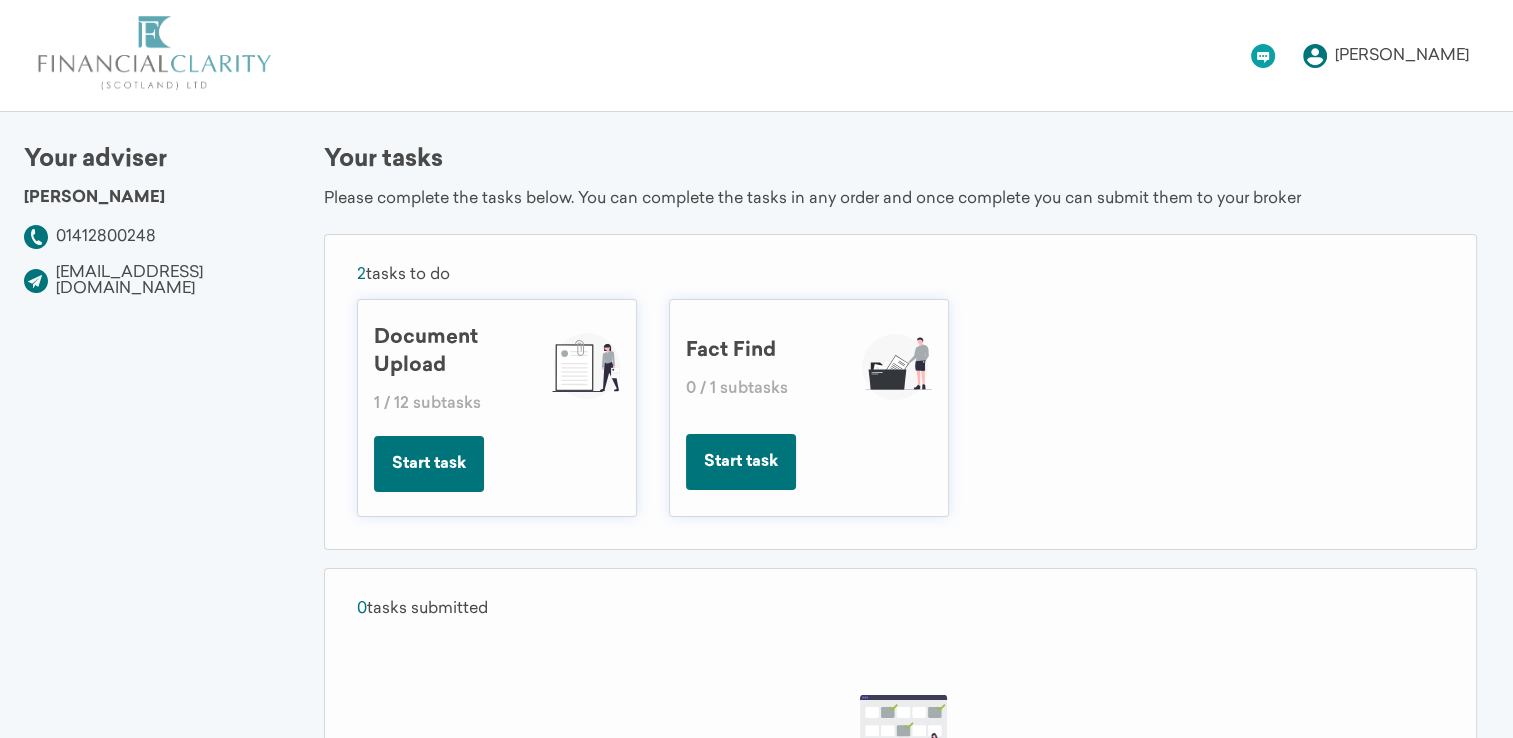 click on "Start task" at bounding box center (741, 462) 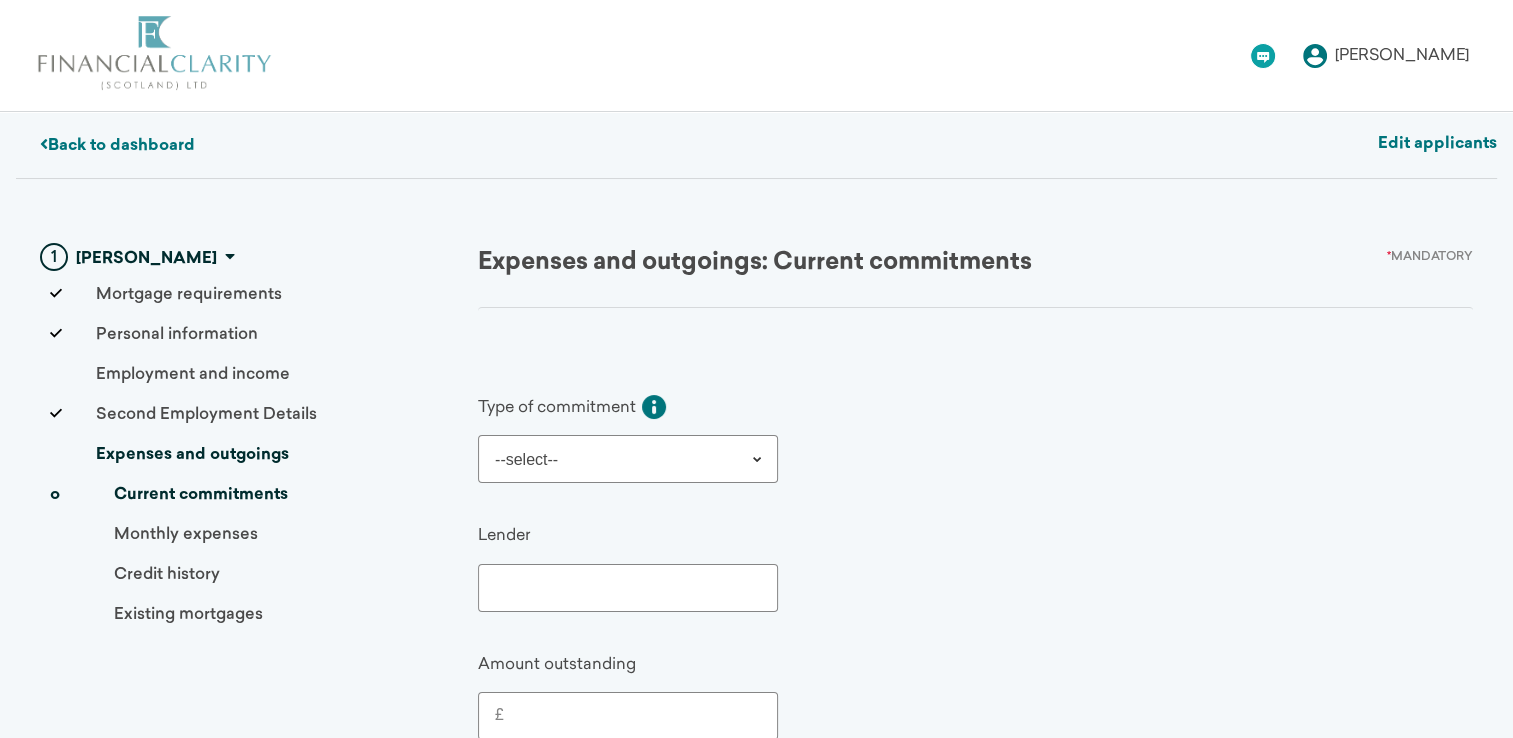 click on "--select-- Hire Purchase Loan Personal Loan Company Loan Credit Card Home Equity Loan Guarantor Loan Car Finance Loan Debt Consolidation Loan Payday Loan" at bounding box center (628, 459) 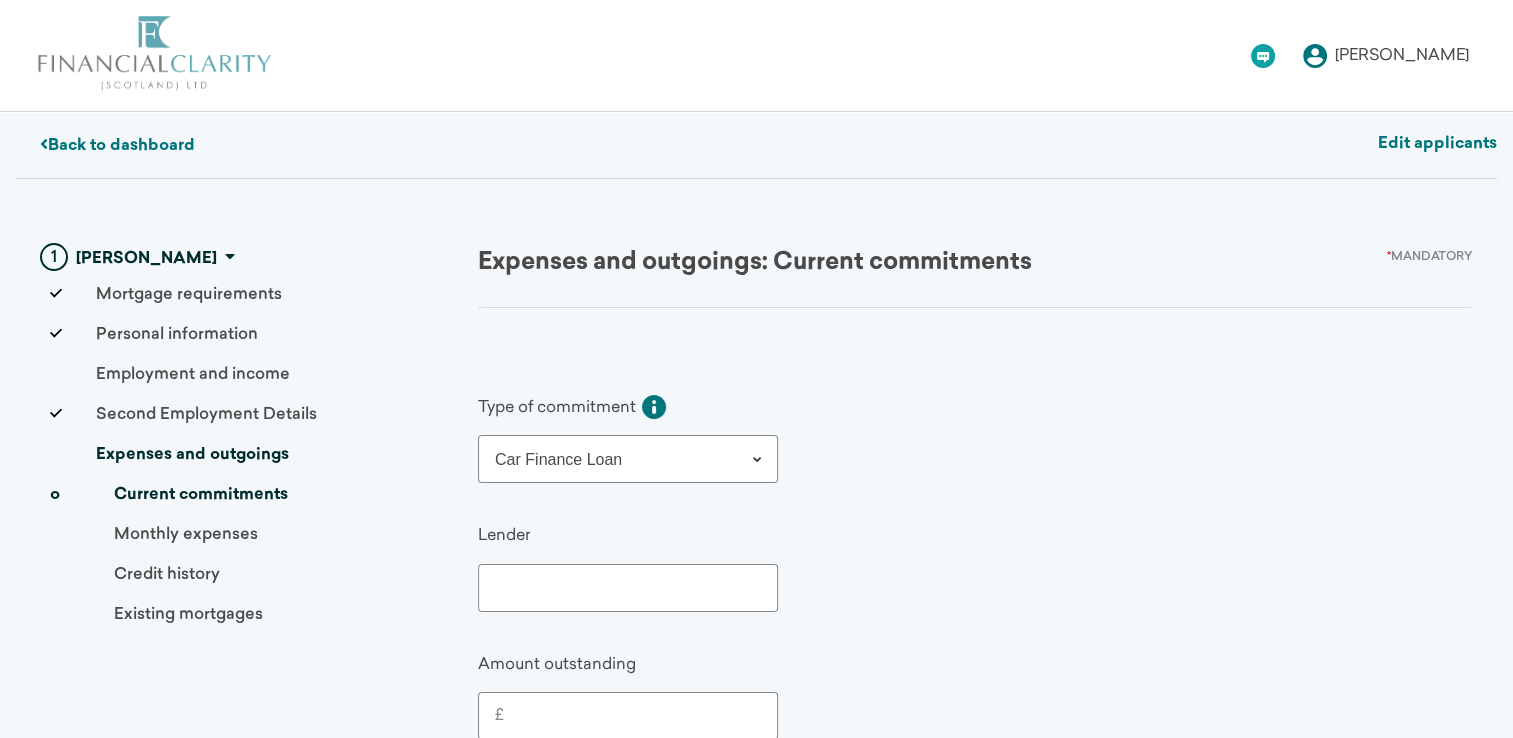 click on "--select-- Hire Purchase Loan Personal Loan Company Loan Credit Card Home Equity Loan Guarantor Loan Car Finance Loan Debt Consolidation Loan Payday Loan" at bounding box center (628, 459) 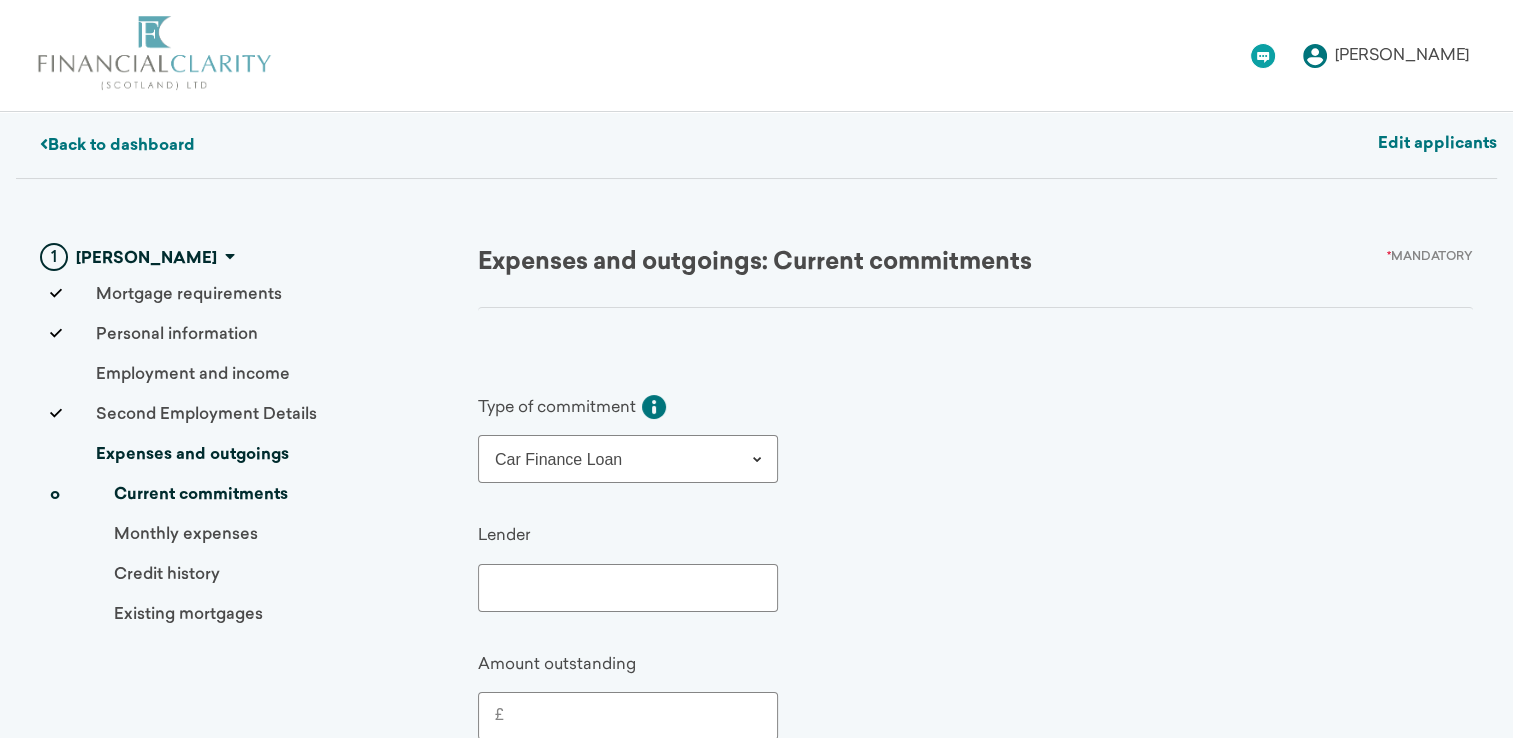 click at bounding box center (628, 588) 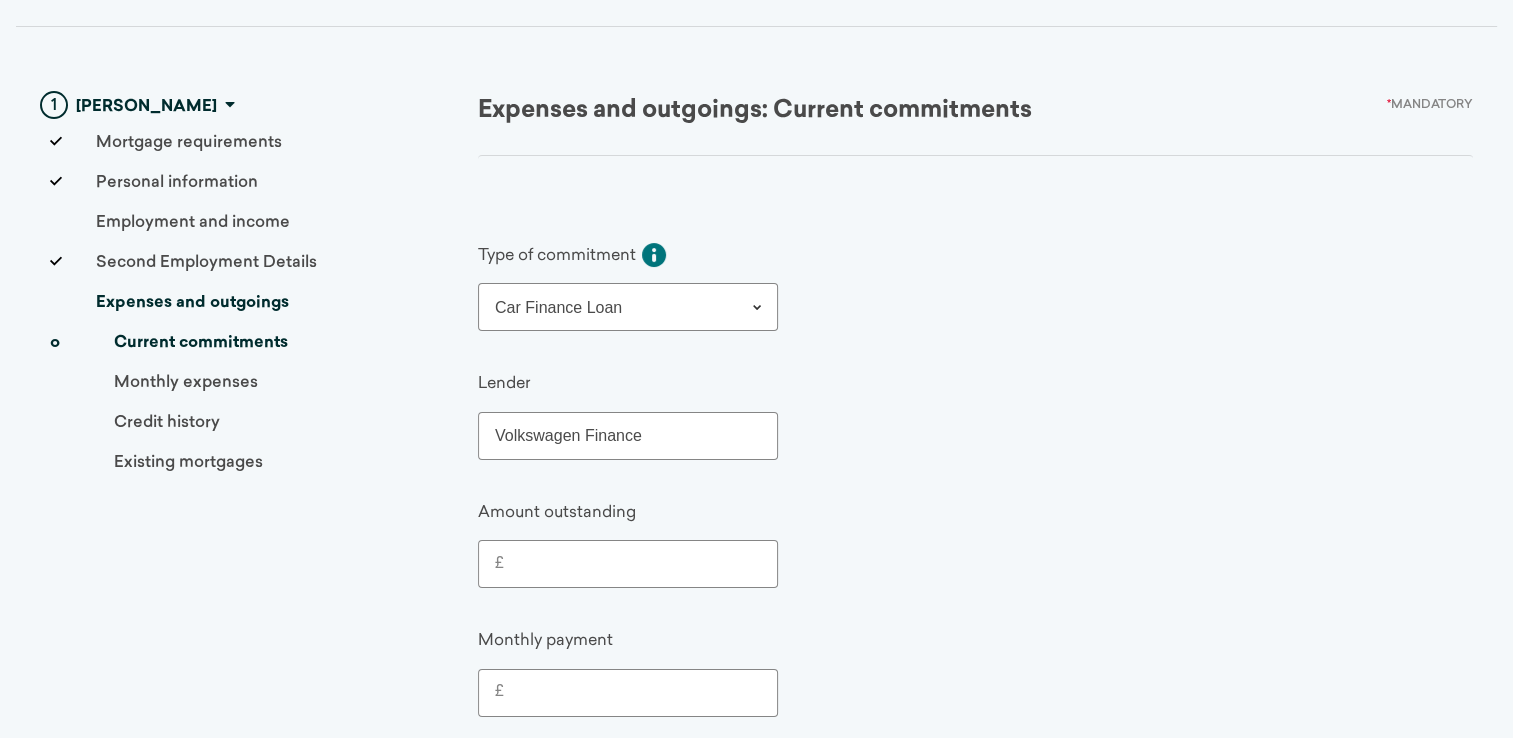 scroll, scrollTop: 300, scrollLeft: 0, axis: vertical 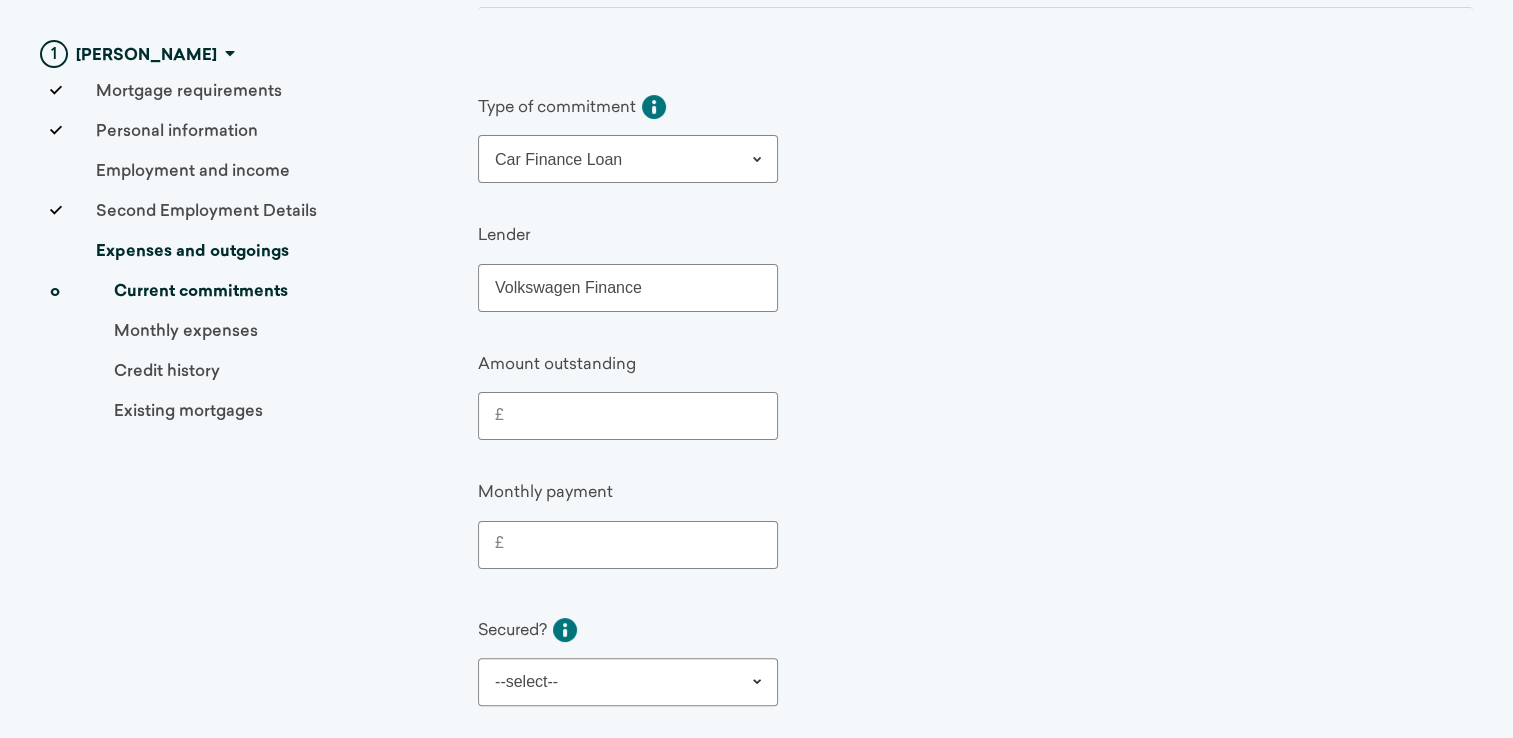 type on "Volkswagen Finance" 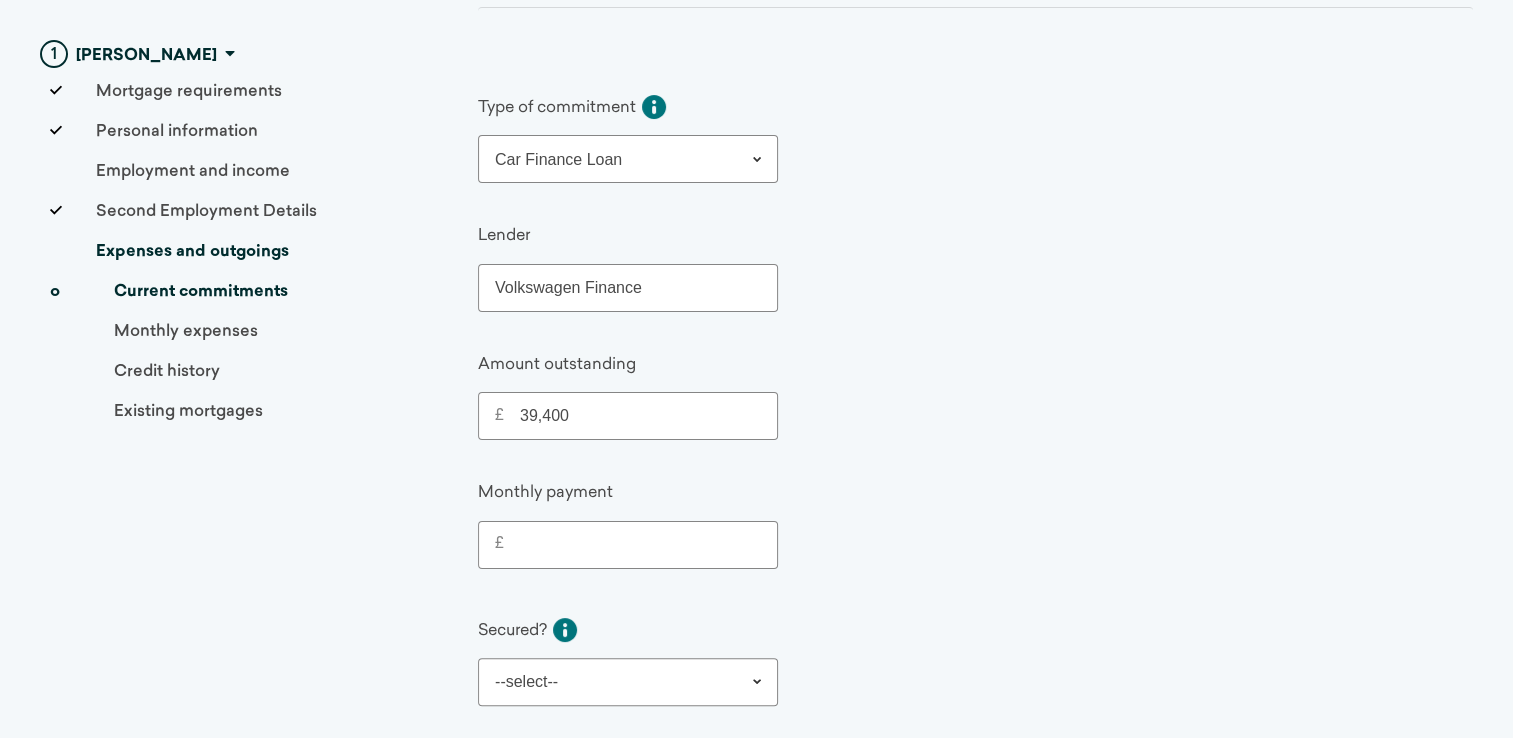 type on "39,400" 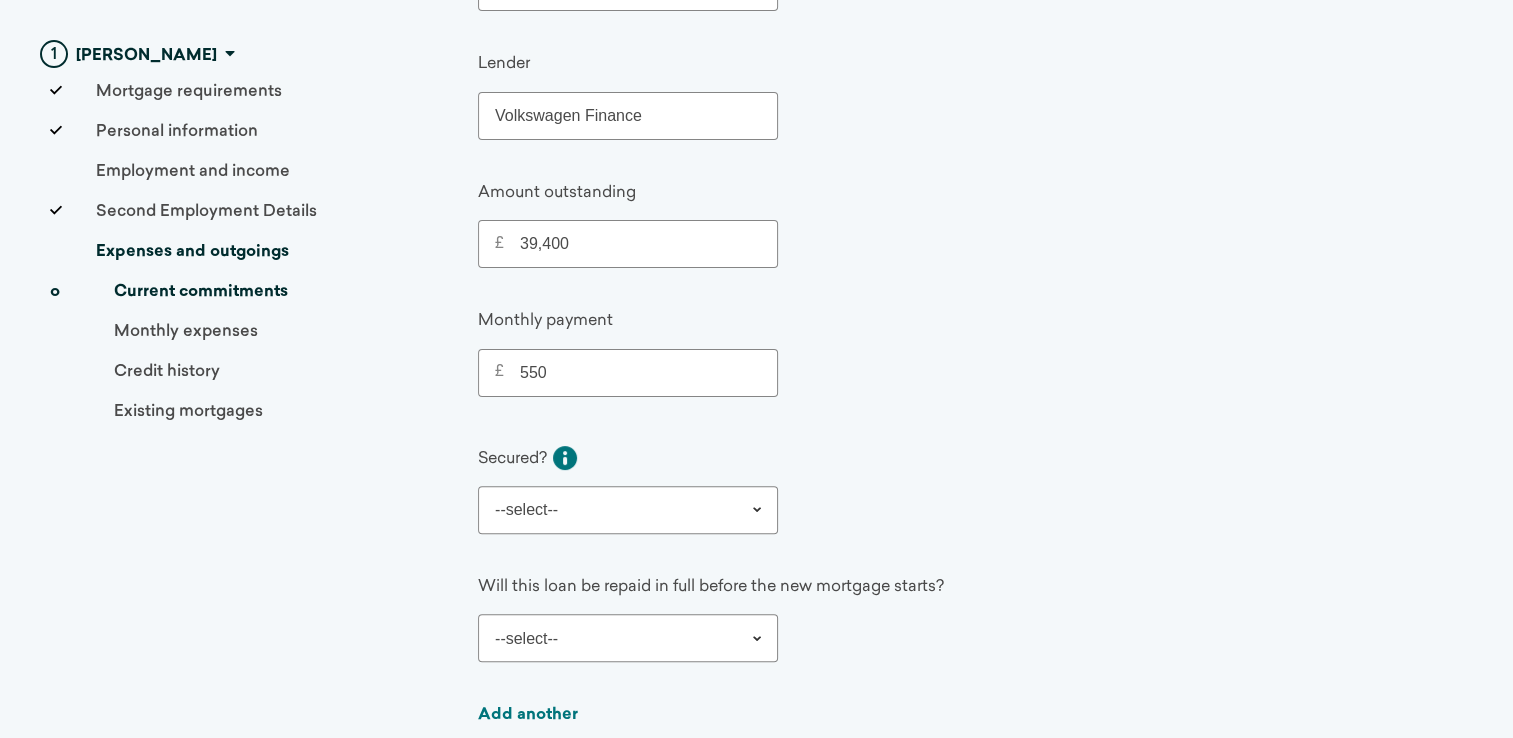 scroll, scrollTop: 500, scrollLeft: 0, axis: vertical 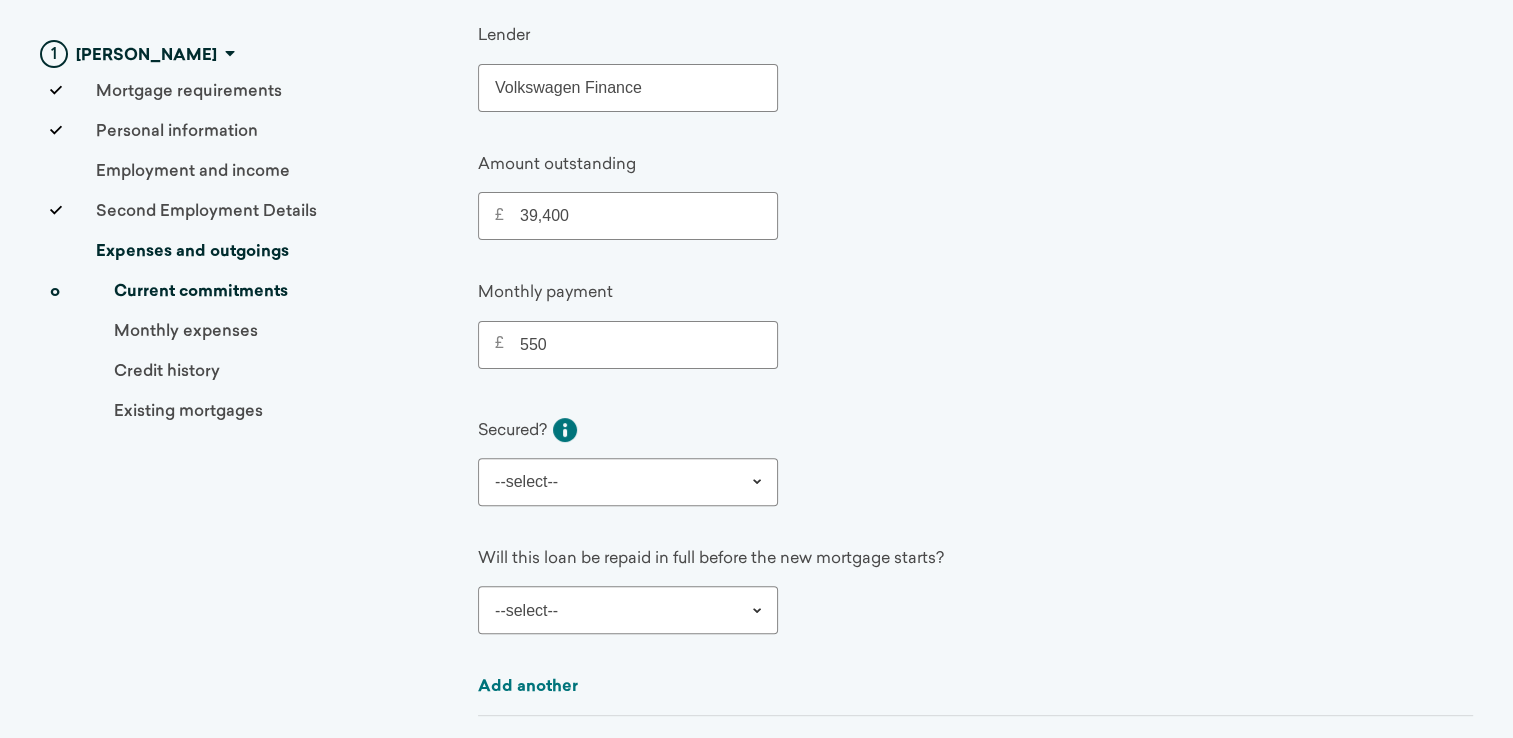 type on "550" 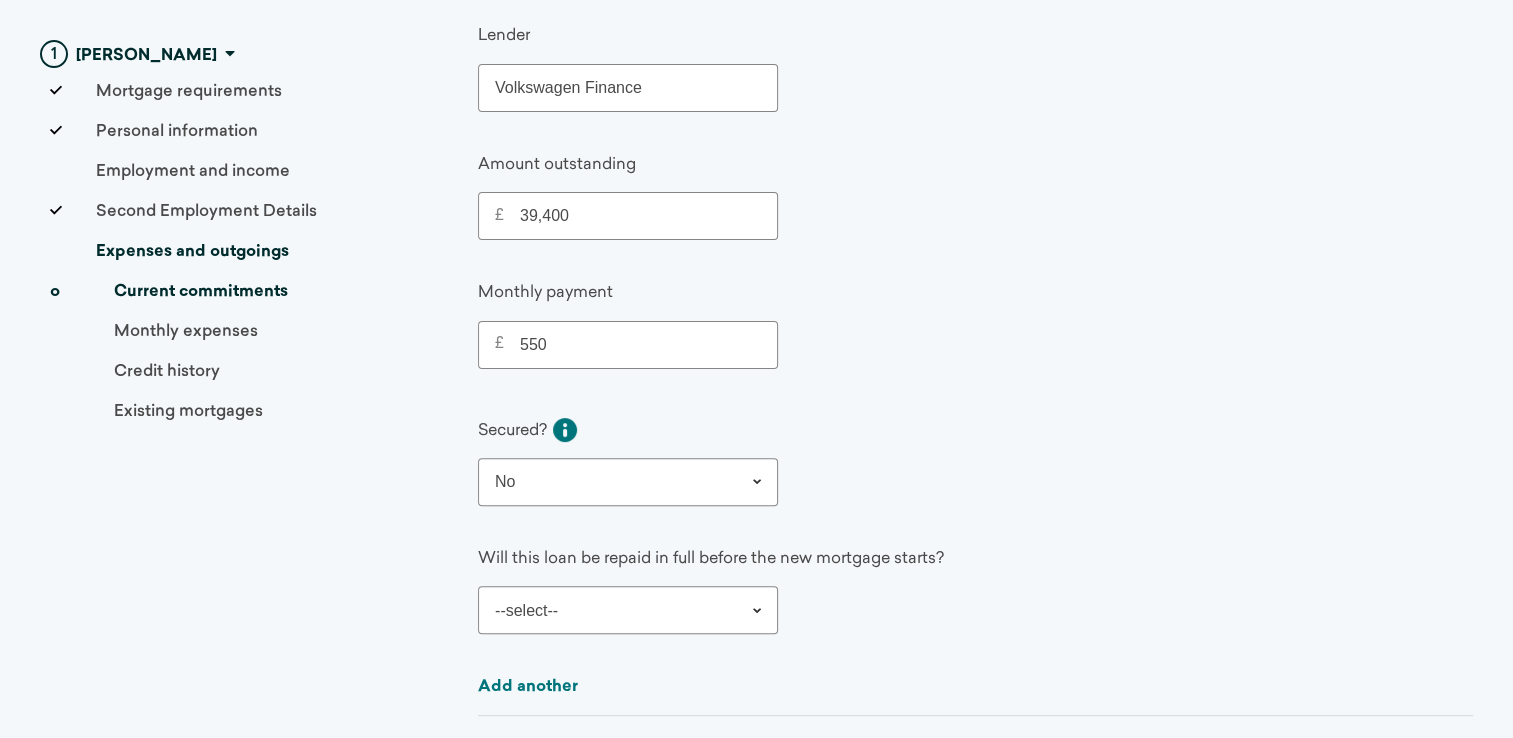 click on "--select-- Yes No" at bounding box center (628, 482) 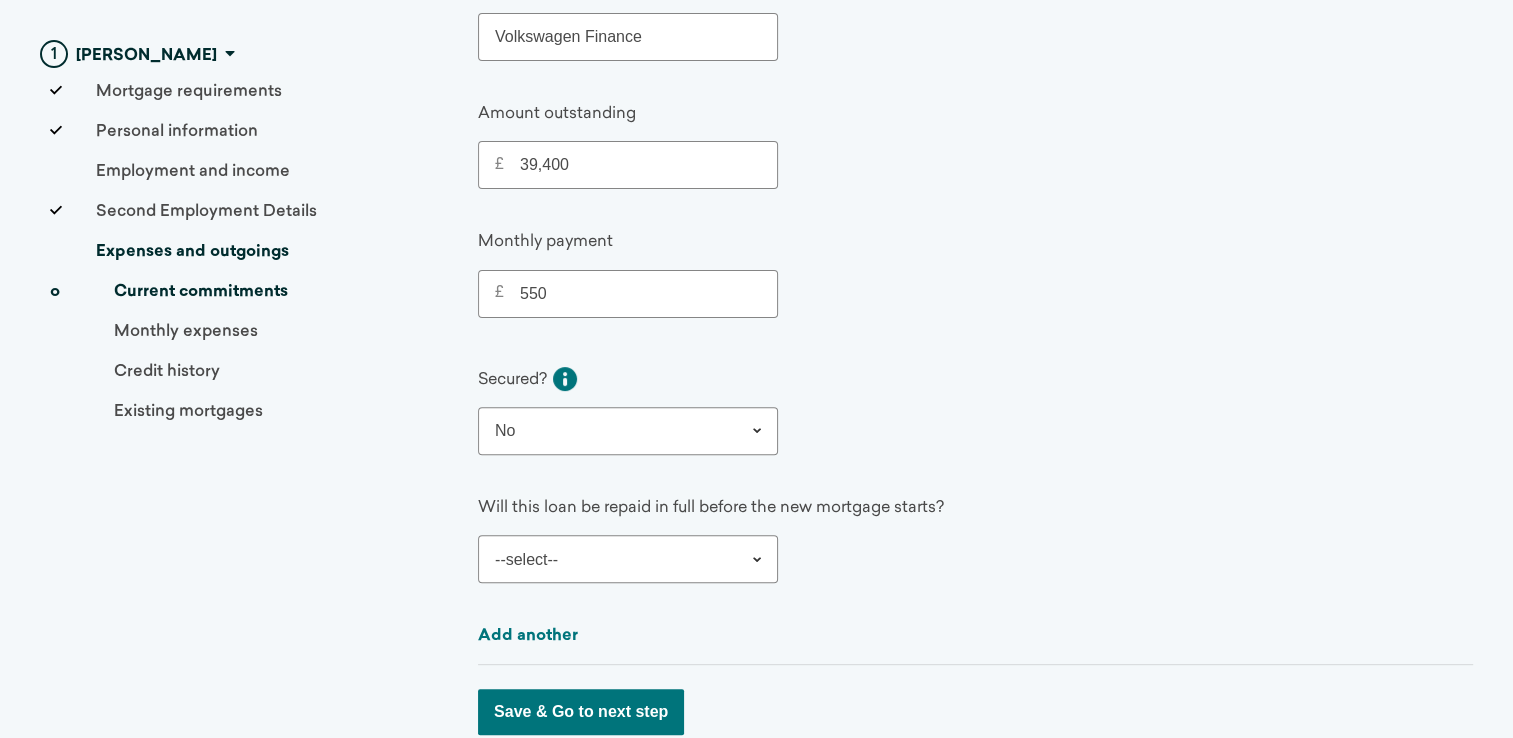 scroll, scrollTop: 600, scrollLeft: 0, axis: vertical 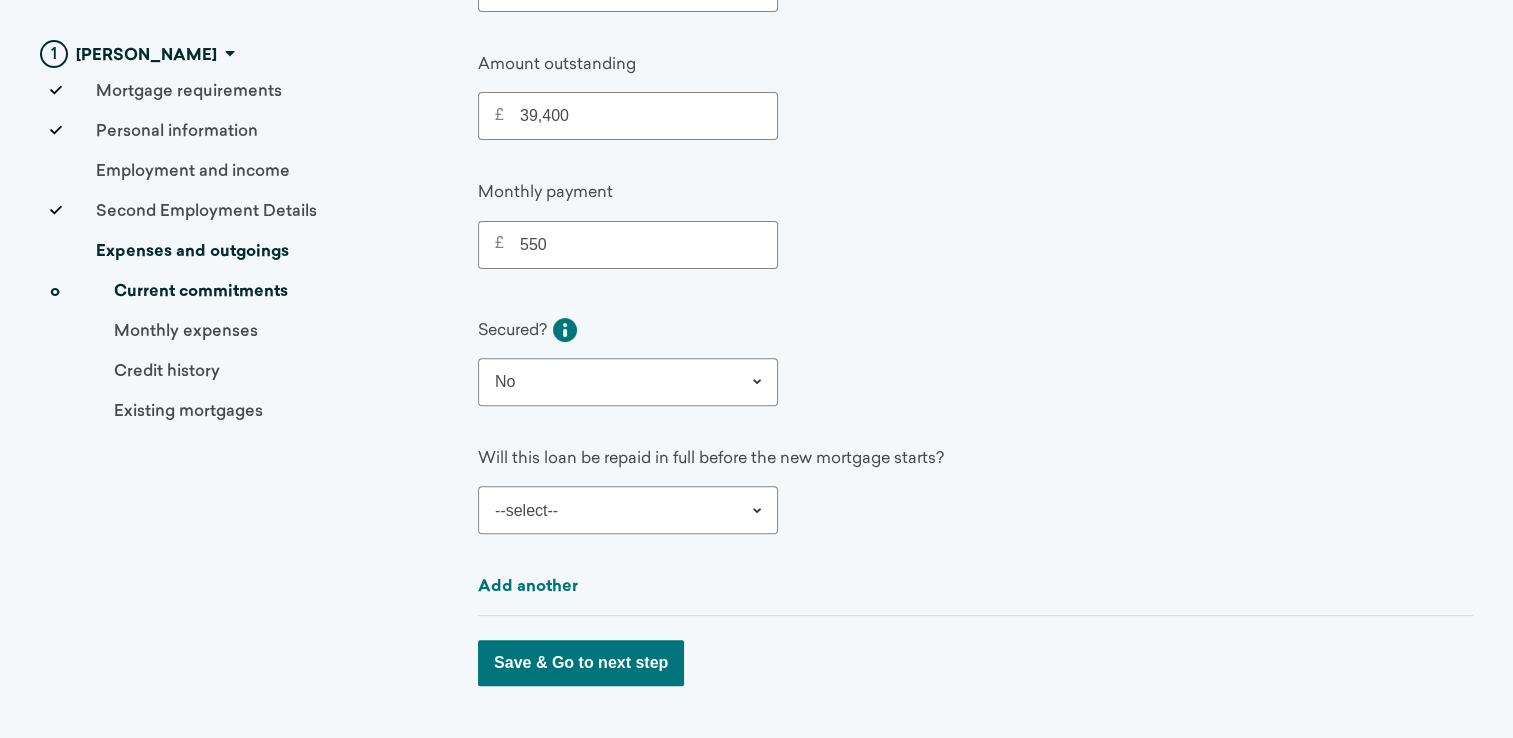 click on "--select-- Yes No" at bounding box center [628, 510] 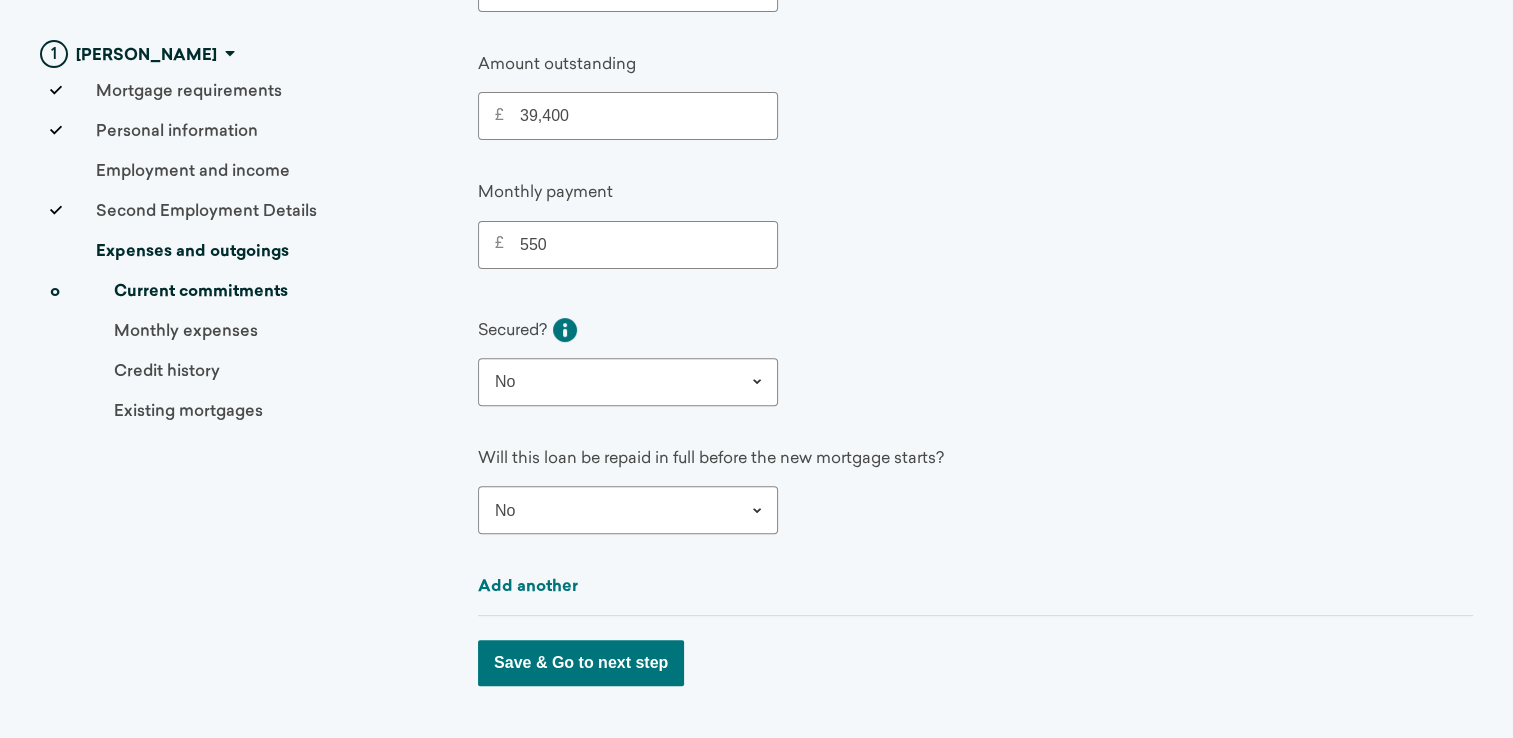 click on "--select-- Yes No" at bounding box center (628, 510) 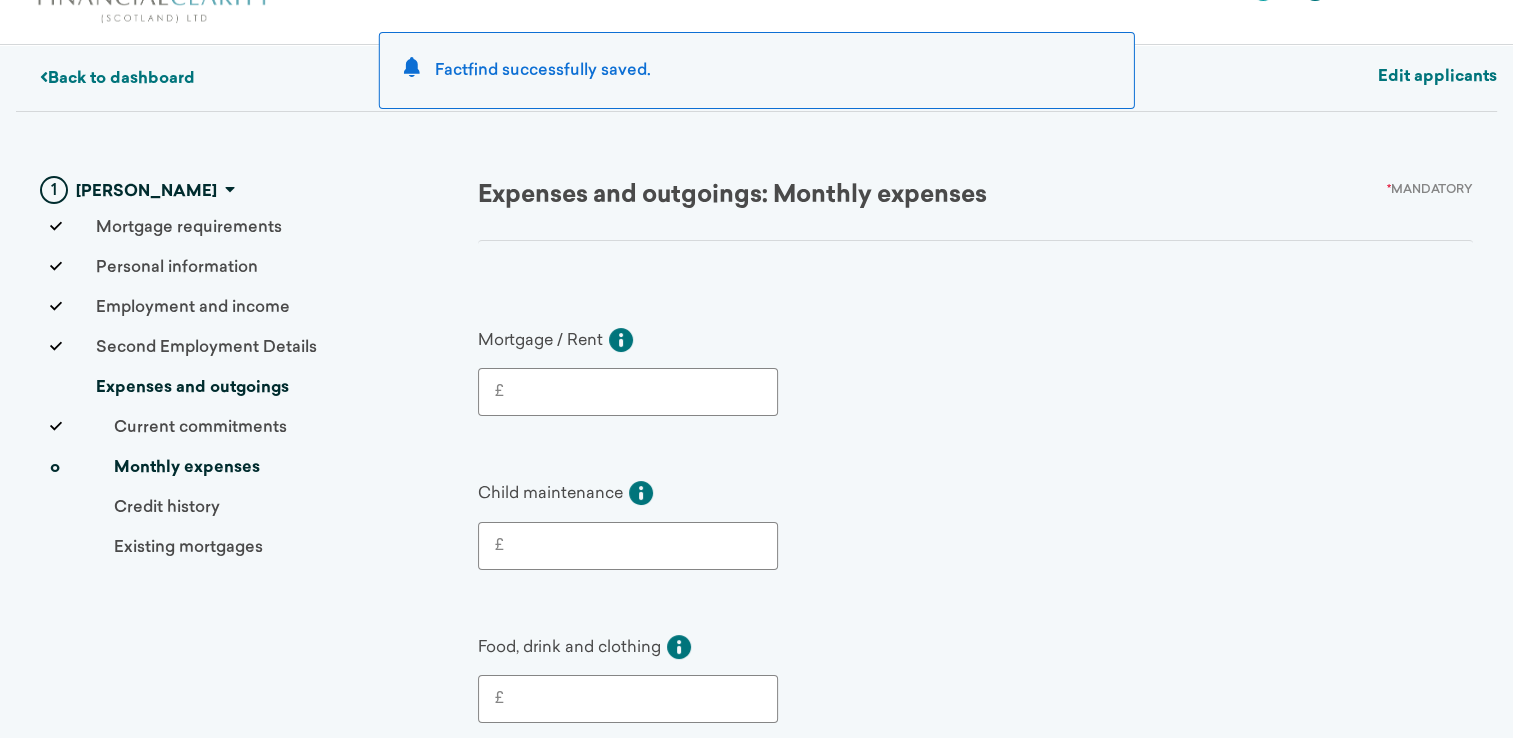 scroll, scrollTop: 0, scrollLeft: 0, axis: both 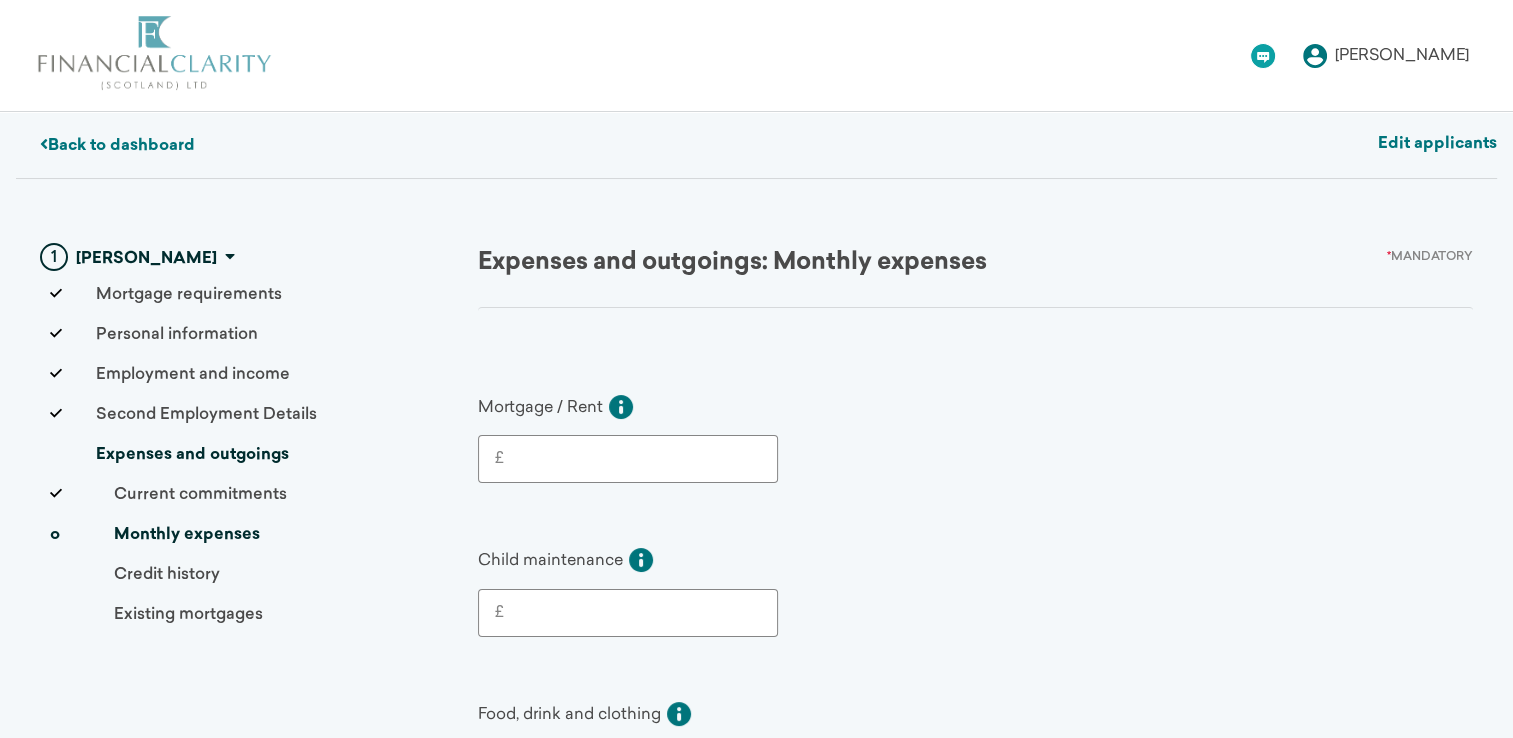 click on "£" at bounding box center (632, 459) 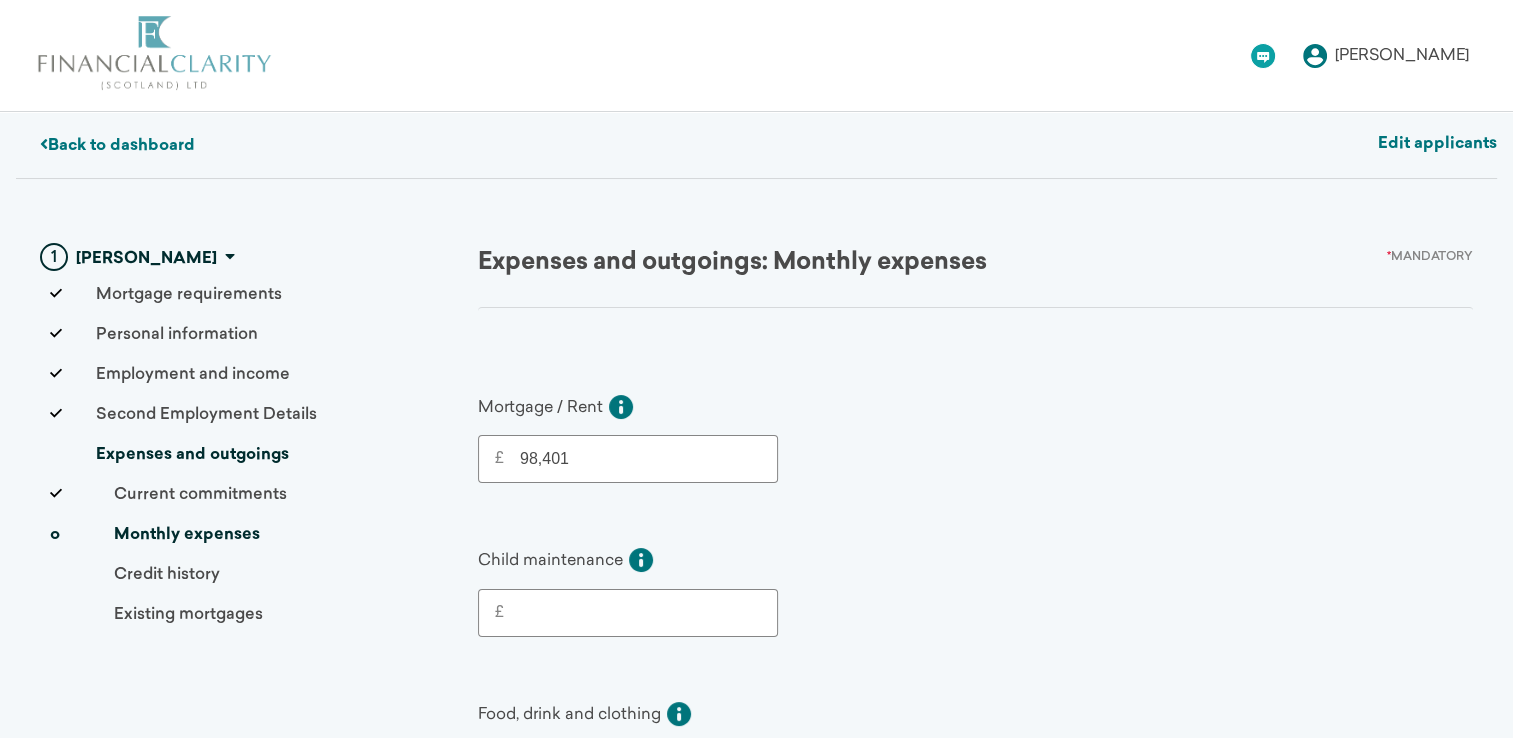 type on "98,401" 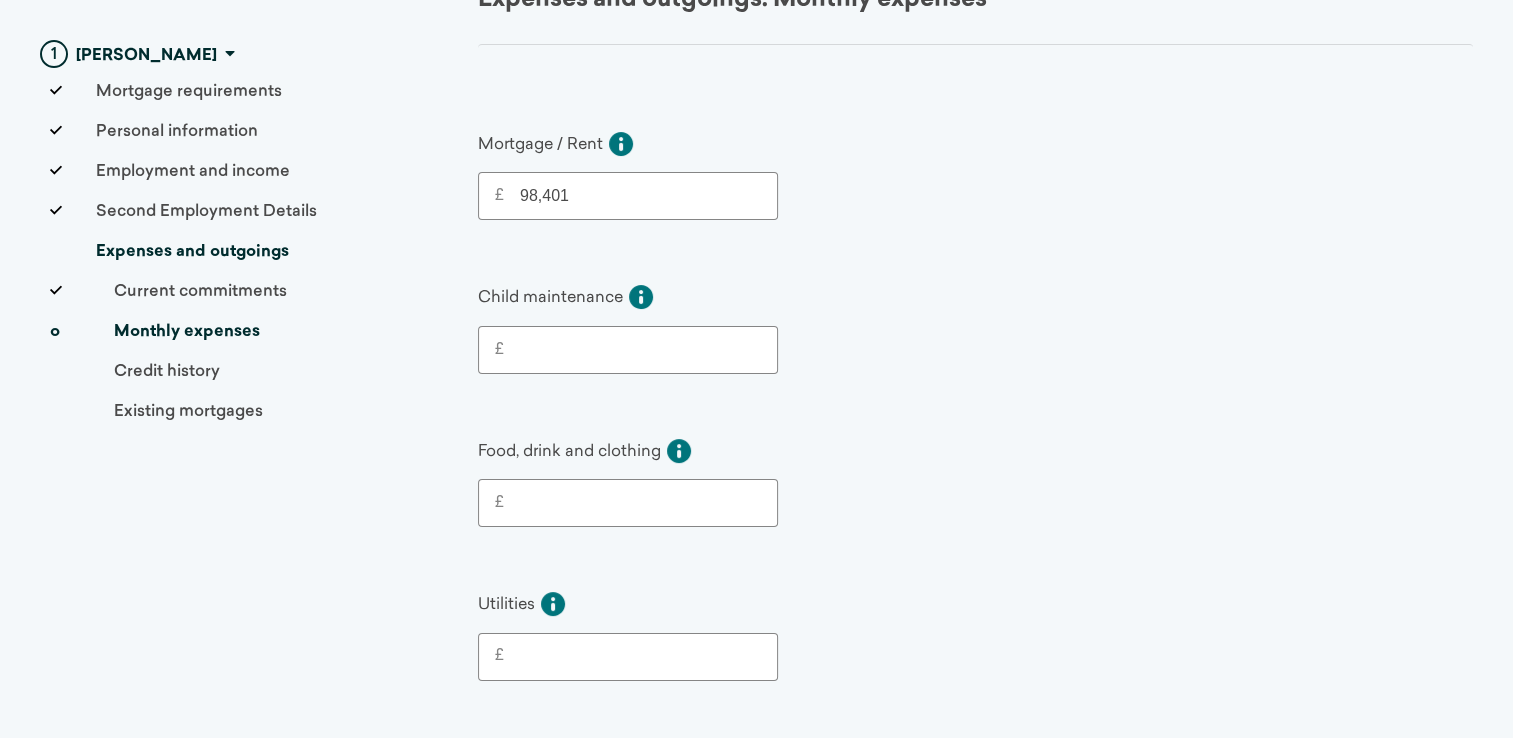scroll, scrollTop: 300, scrollLeft: 0, axis: vertical 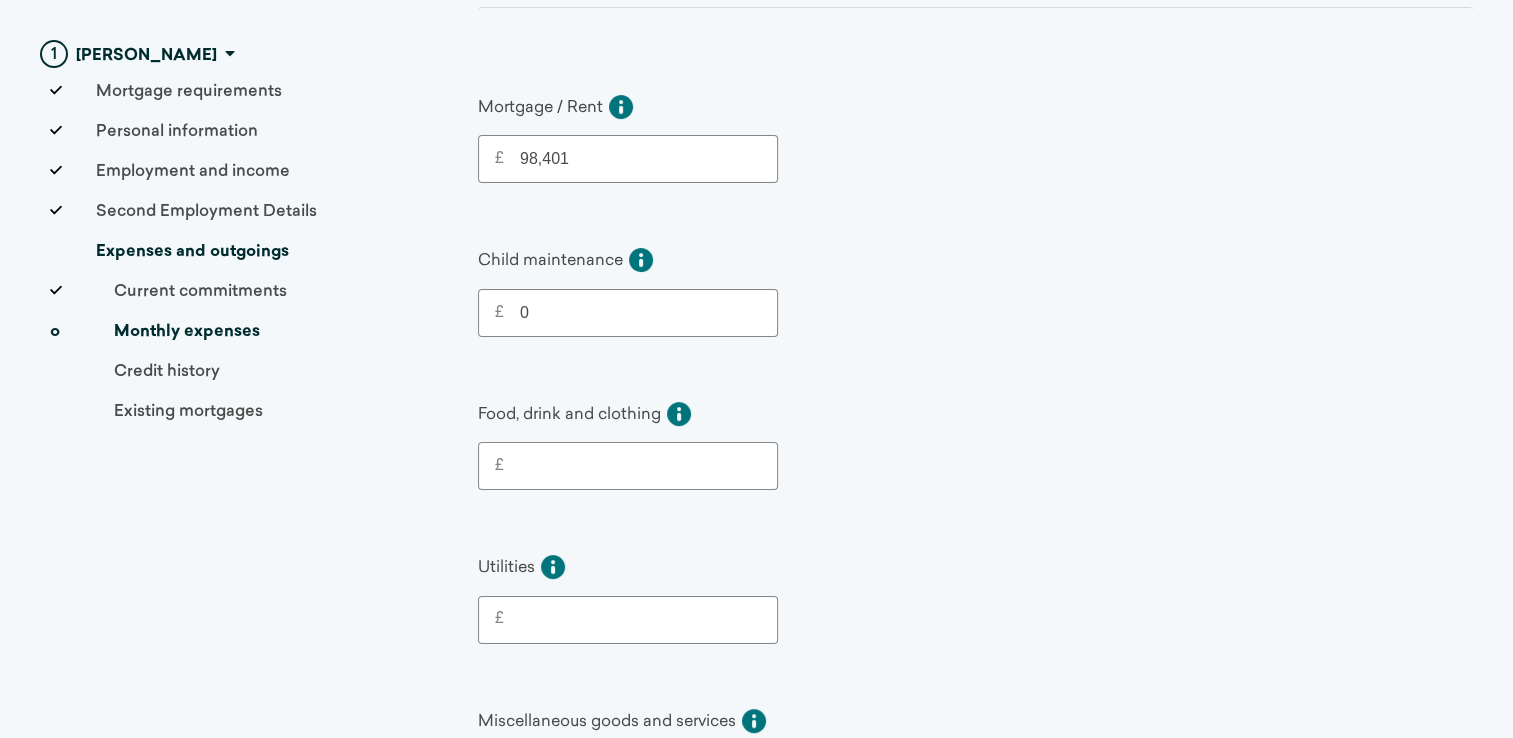 type on "0" 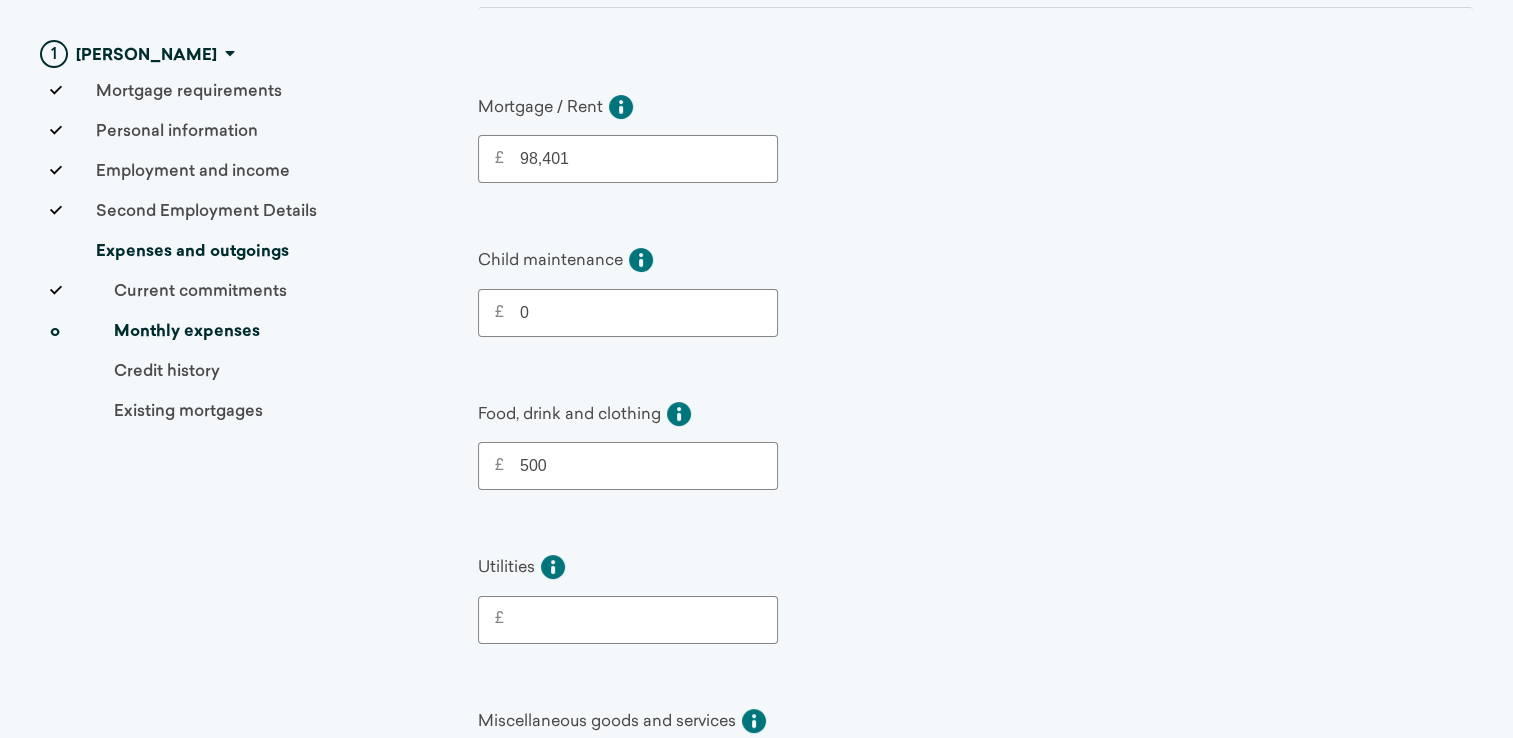 type on "500" 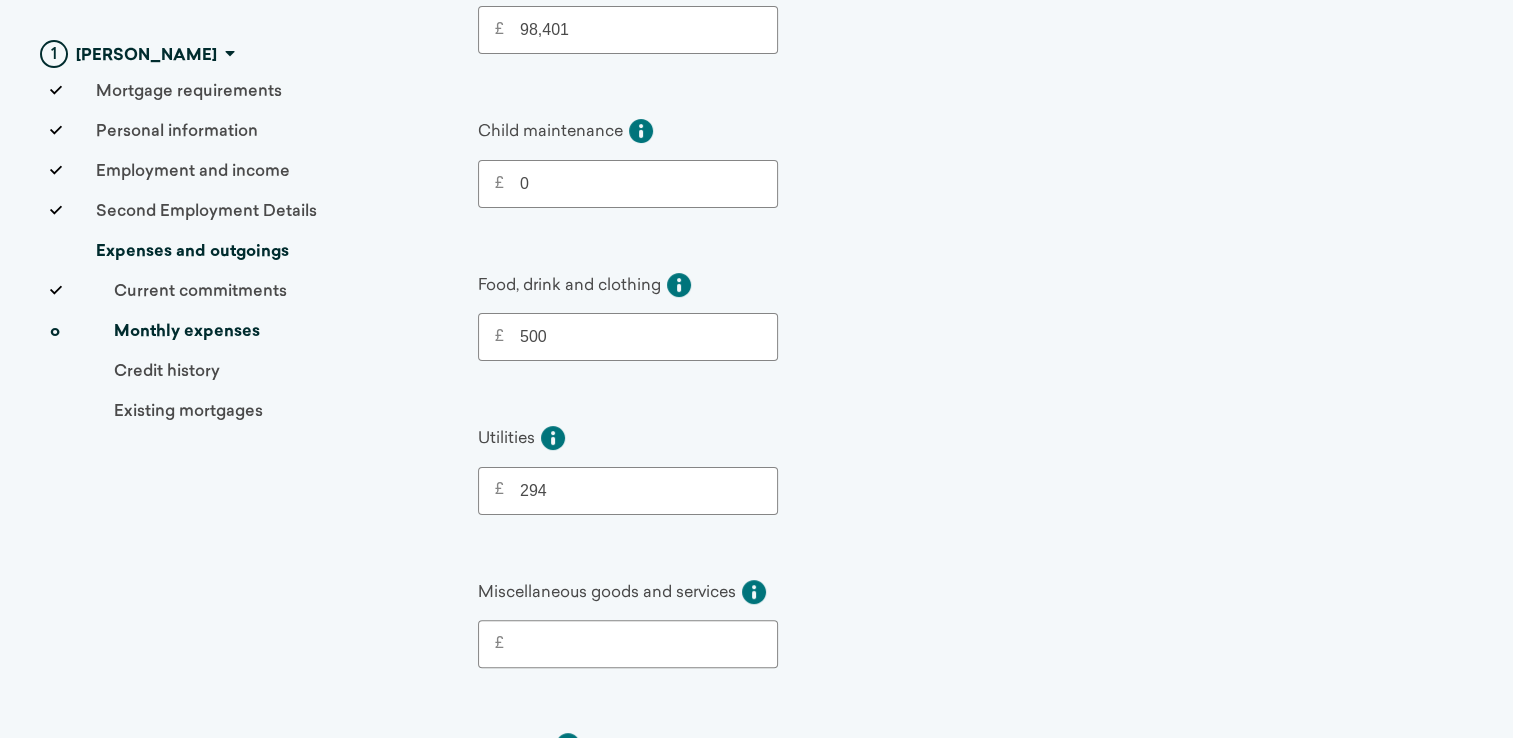 scroll, scrollTop: 600, scrollLeft: 0, axis: vertical 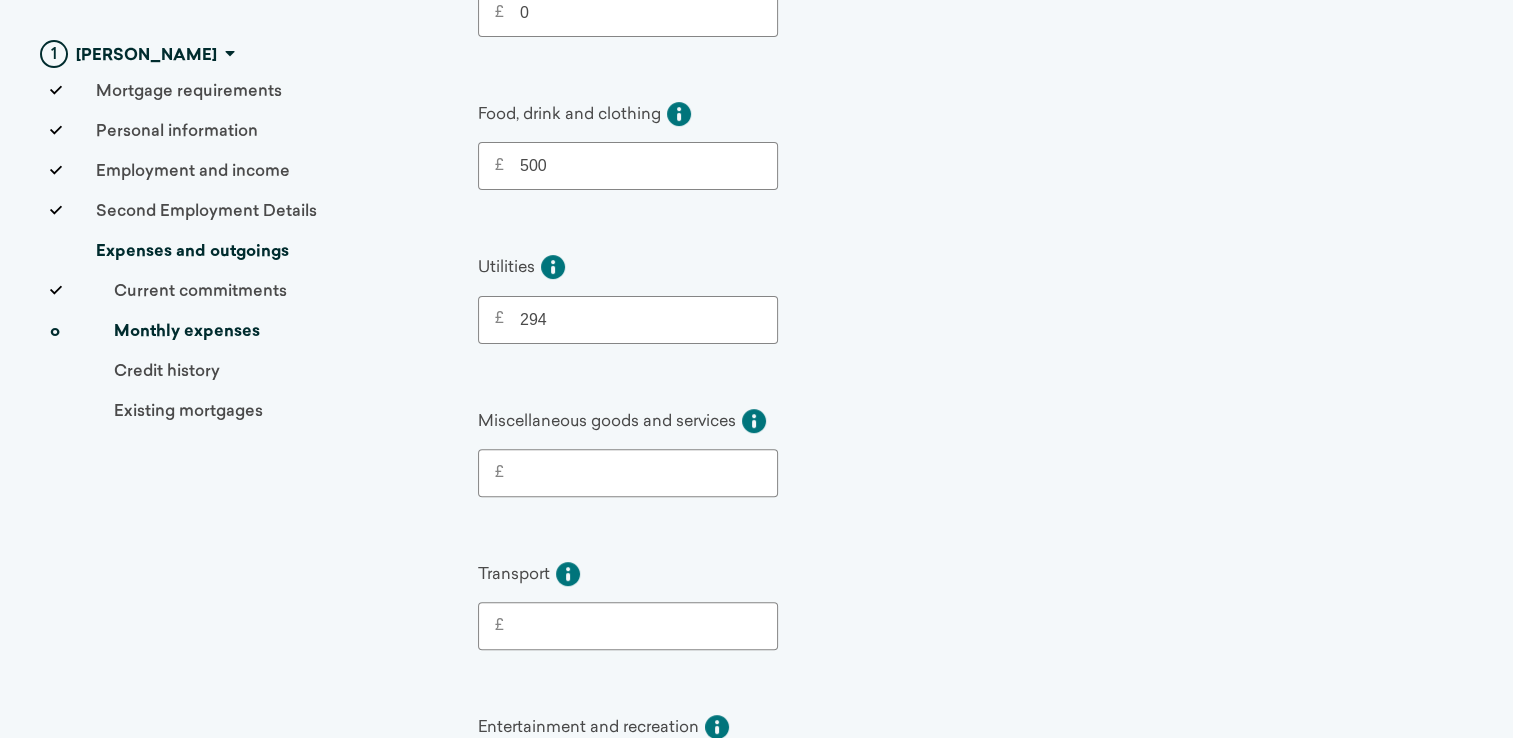 type on "294" 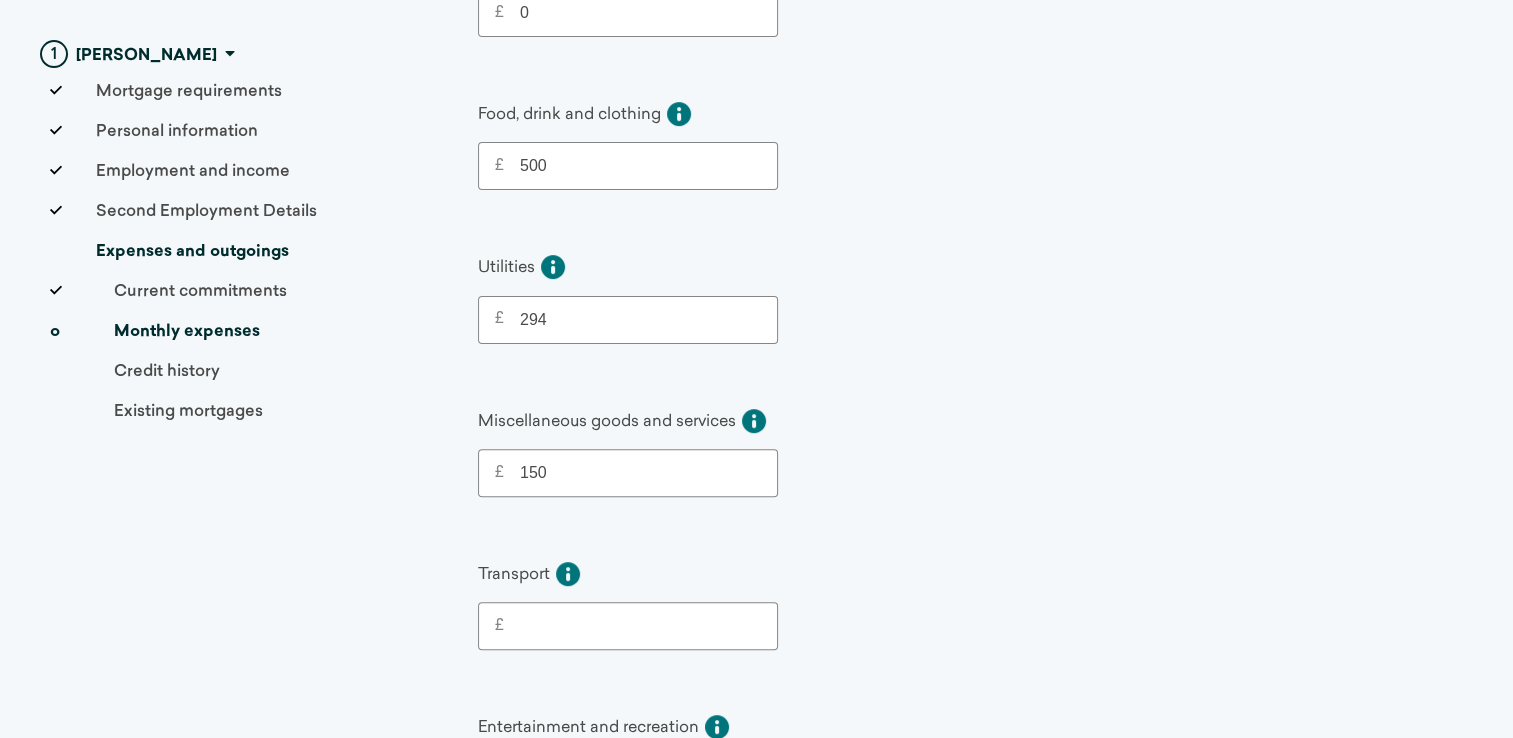 type on "150" 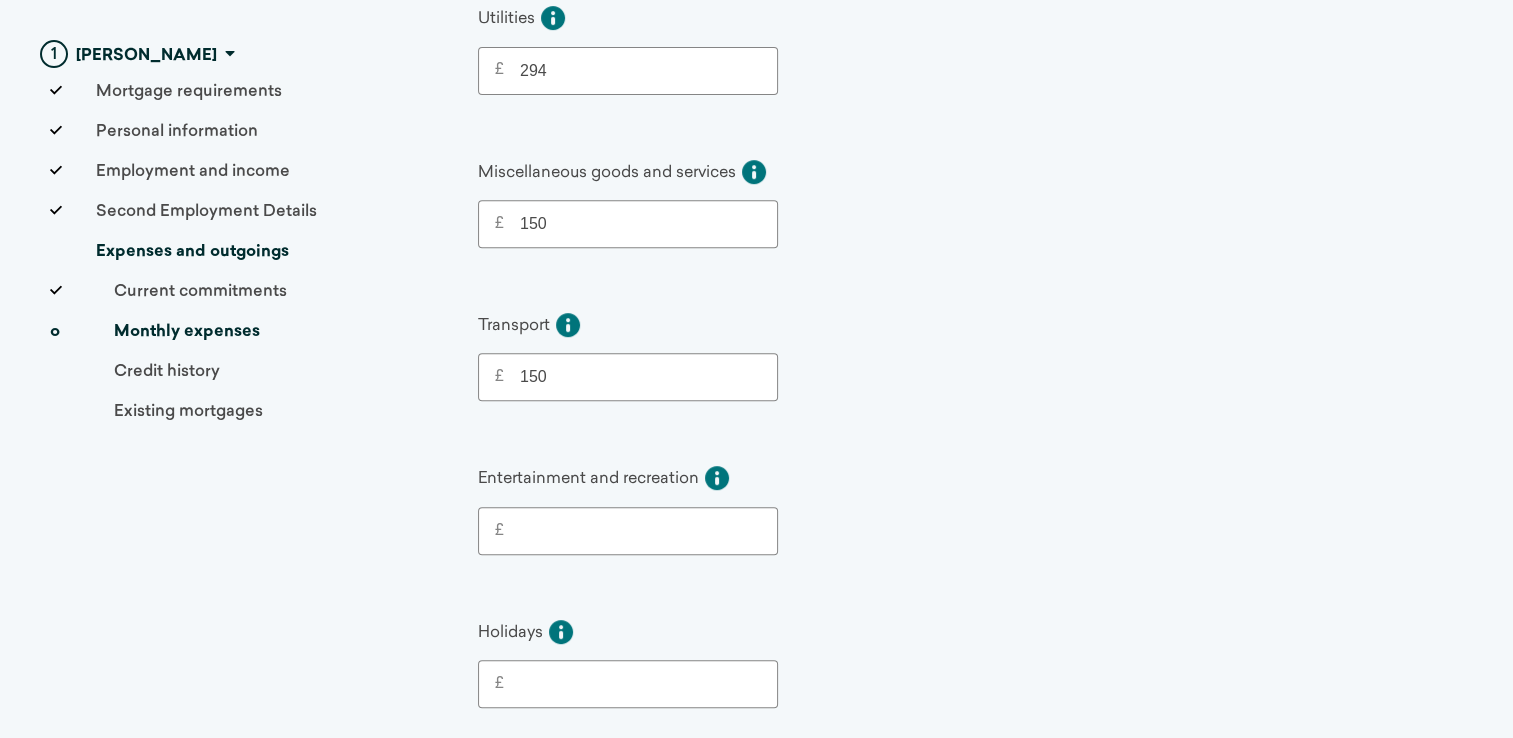 scroll, scrollTop: 900, scrollLeft: 0, axis: vertical 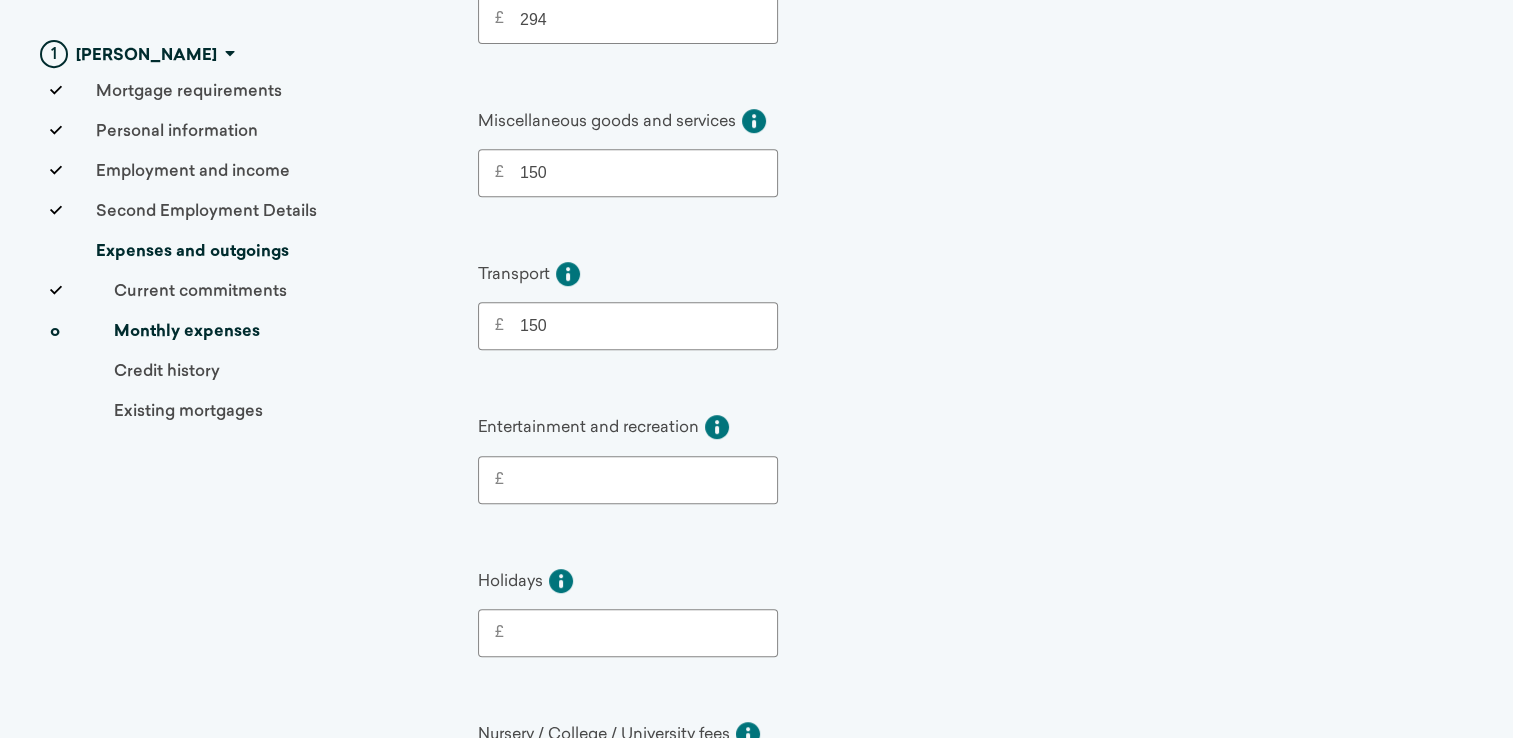 type on "150" 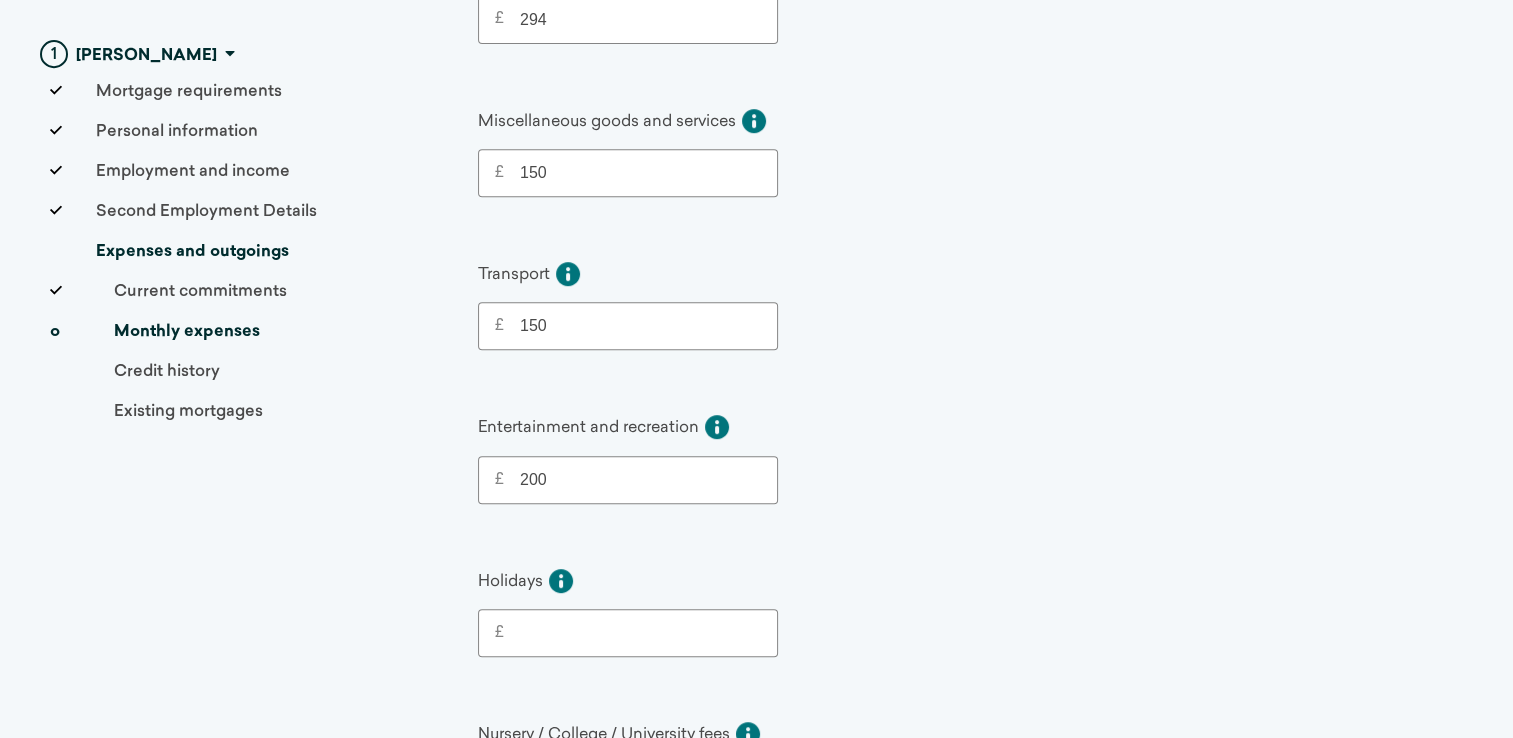 type on "200" 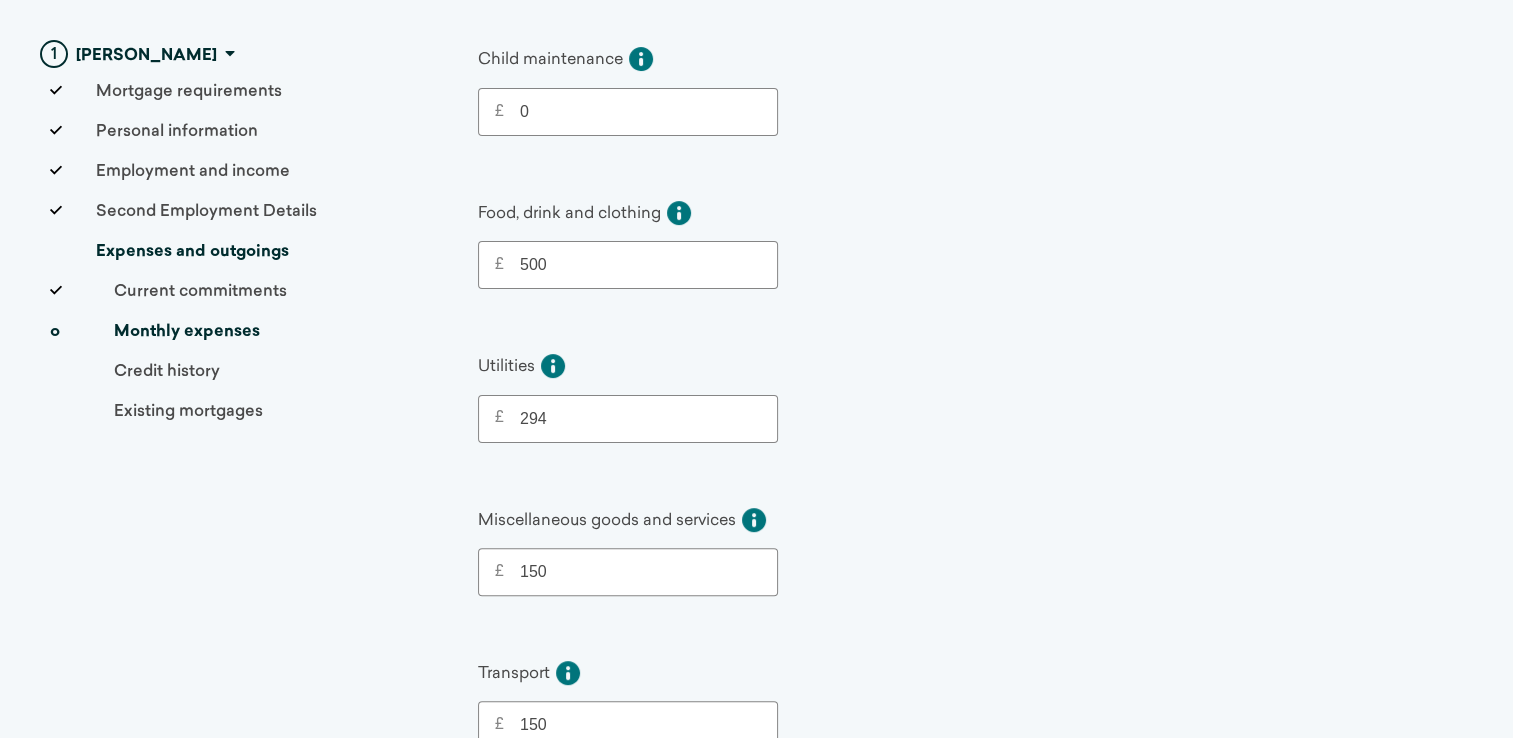 scroll, scrollTop: 500, scrollLeft: 0, axis: vertical 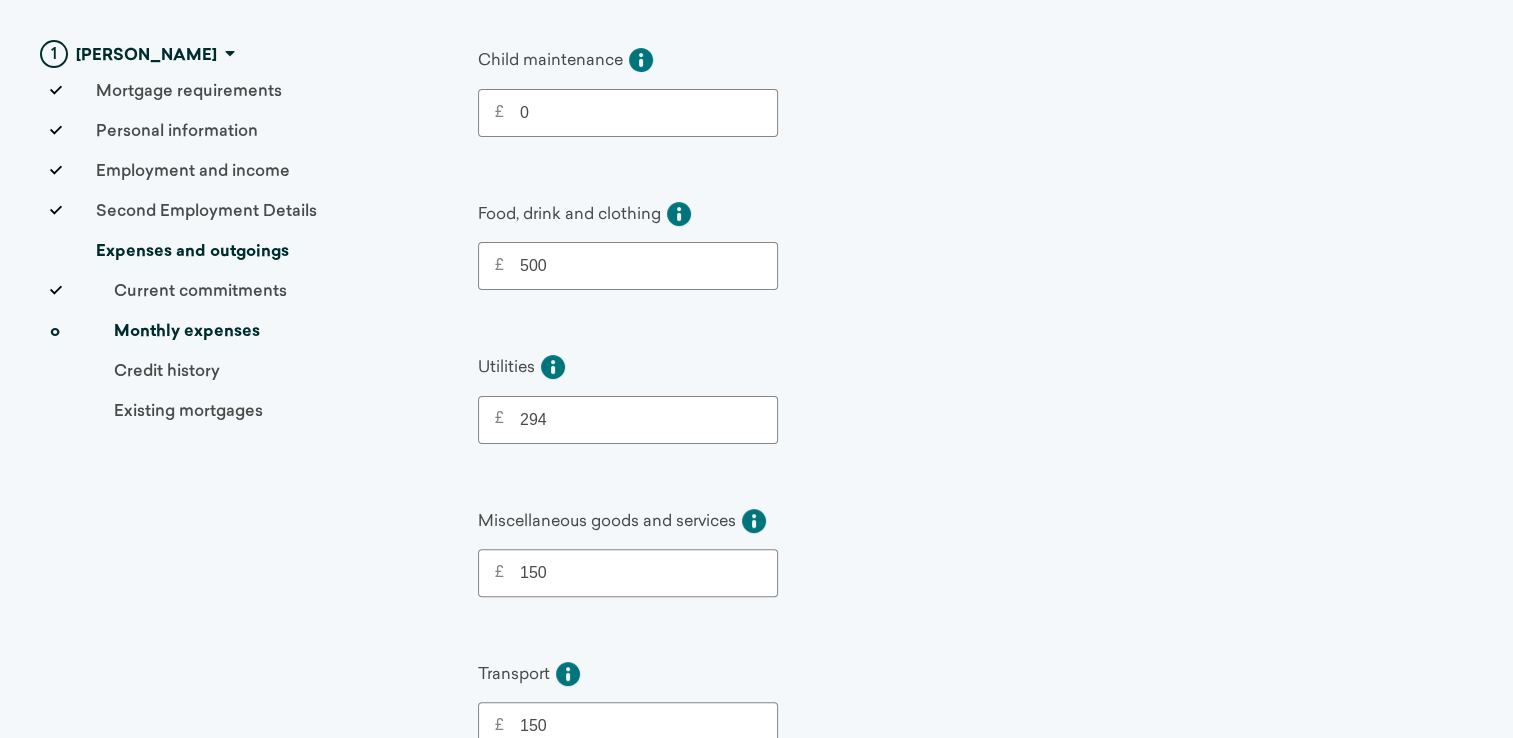 click on "0" at bounding box center (632, 113) 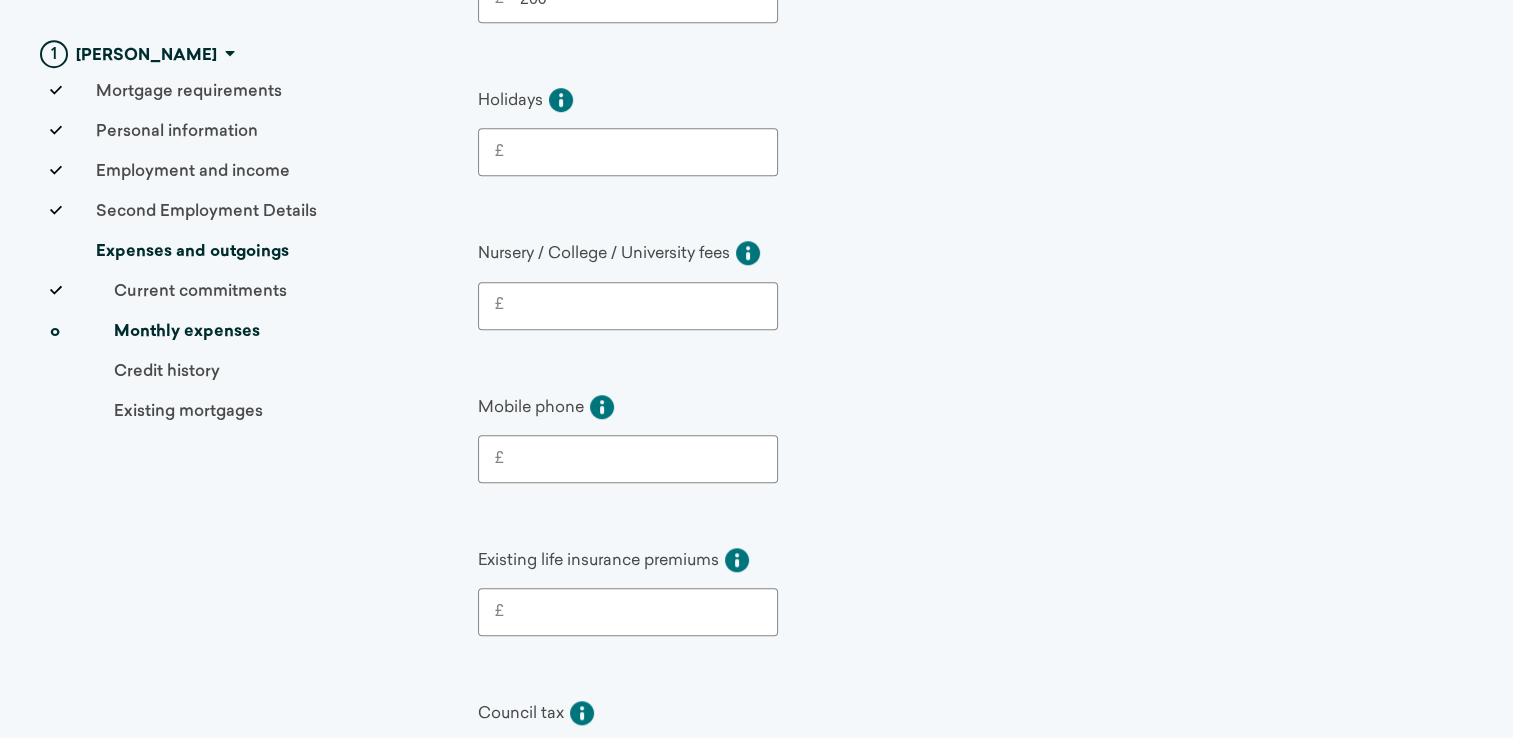 scroll, scrollTop: 1500, scrollLeft: 0, axis: vertical 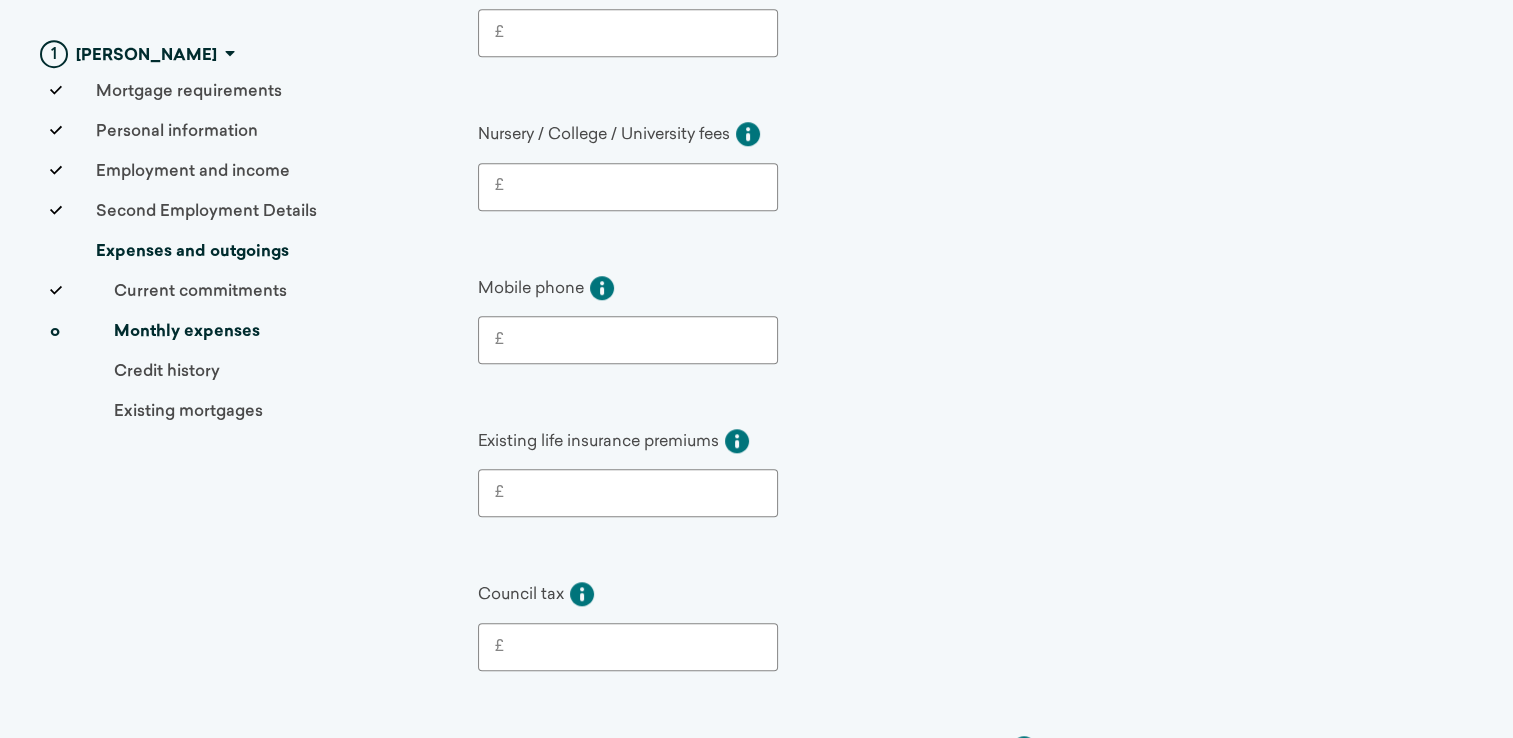 type 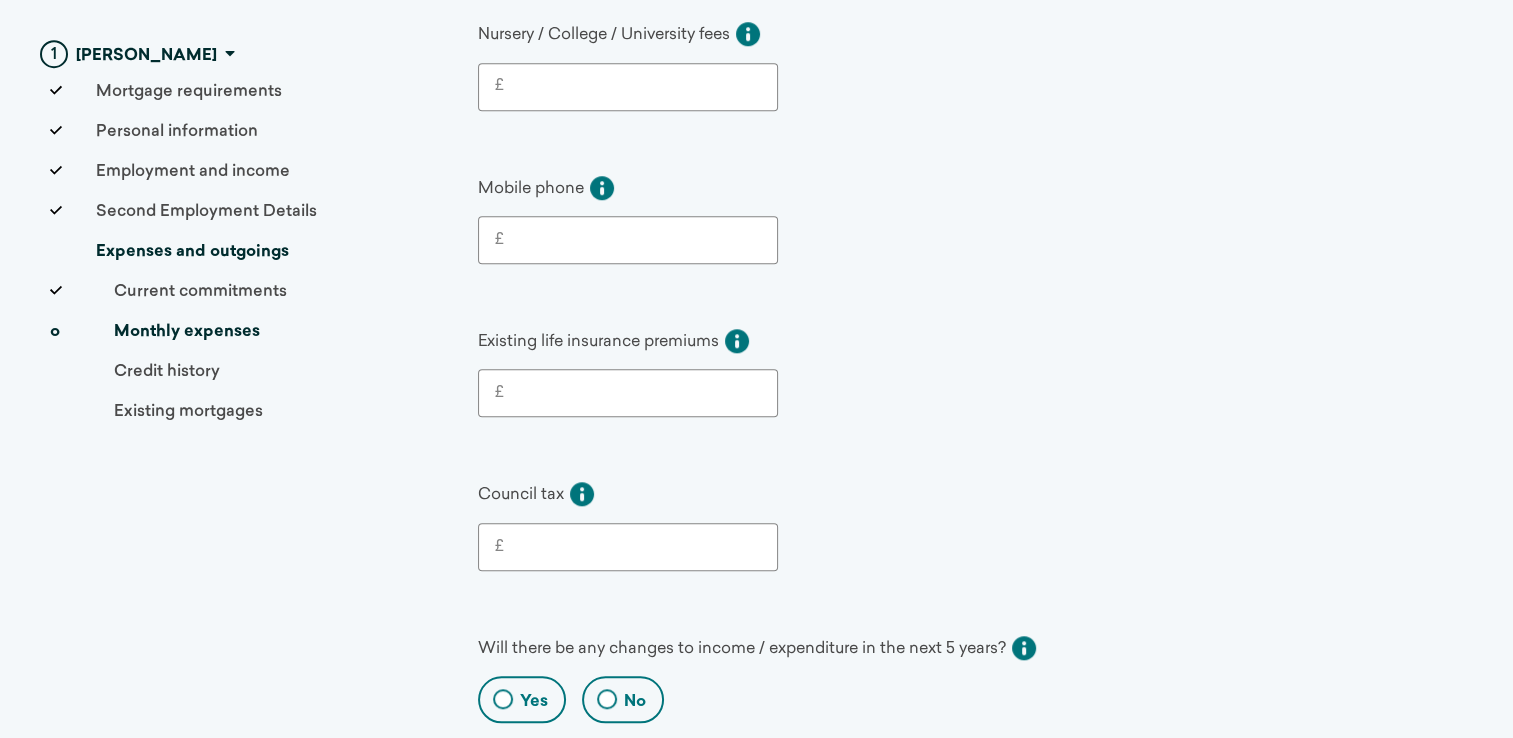 click on "£" at bounding box center [632, 393] 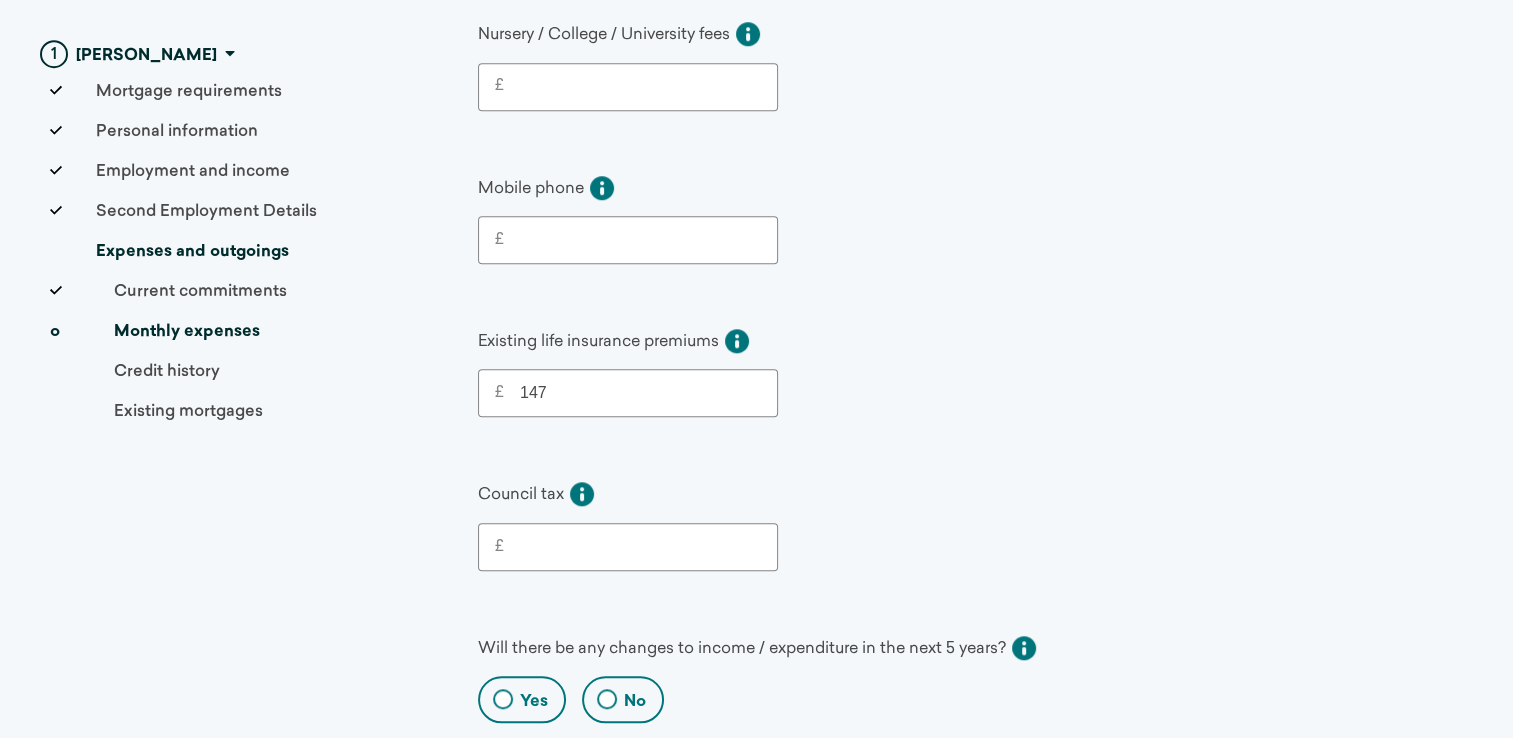 type on "147" 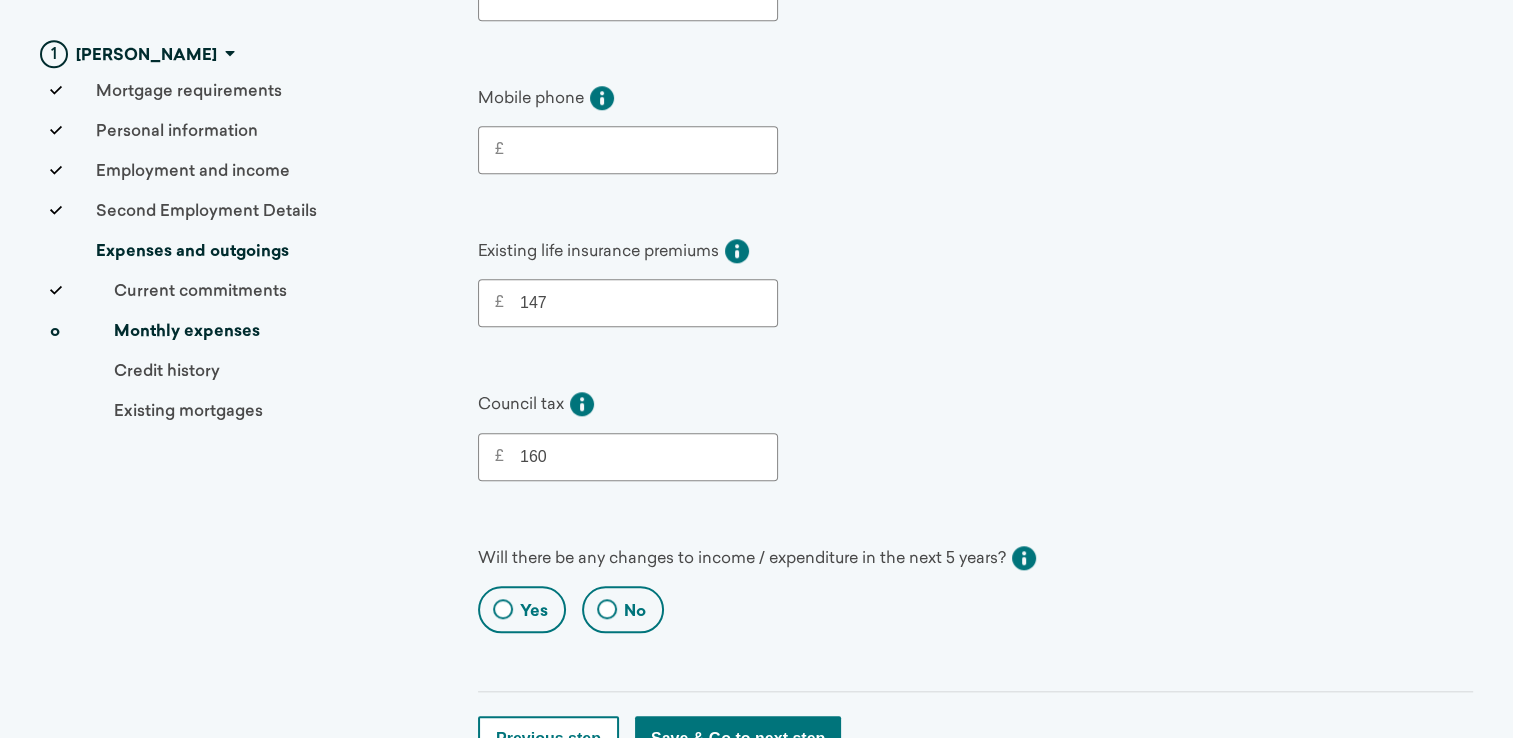 scroll, scrollTop: 1795, scrollLeft: 0, axis: vertical 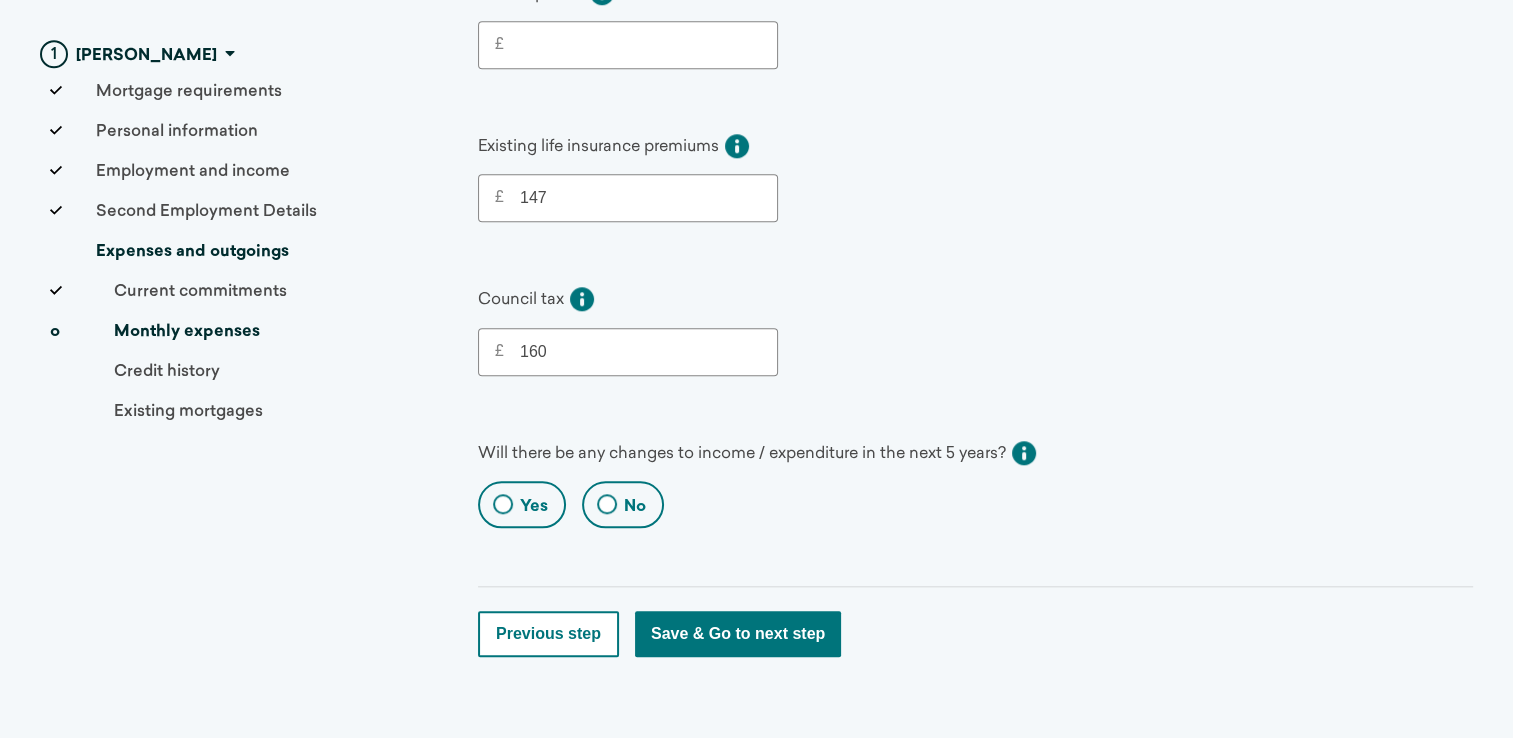 type on "160" 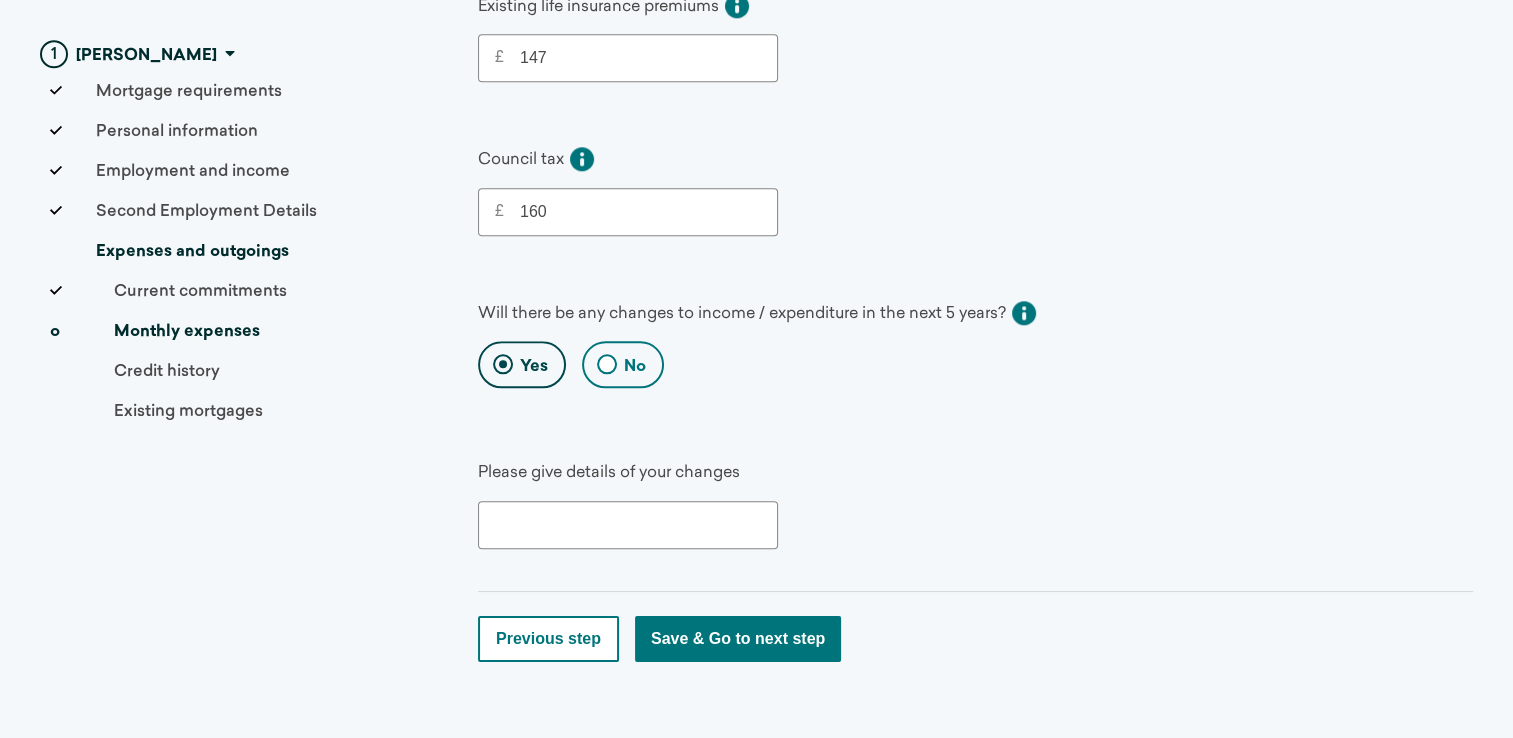 scroll, scrollTop: 1940, scrollLeft: 0, axis: vertical 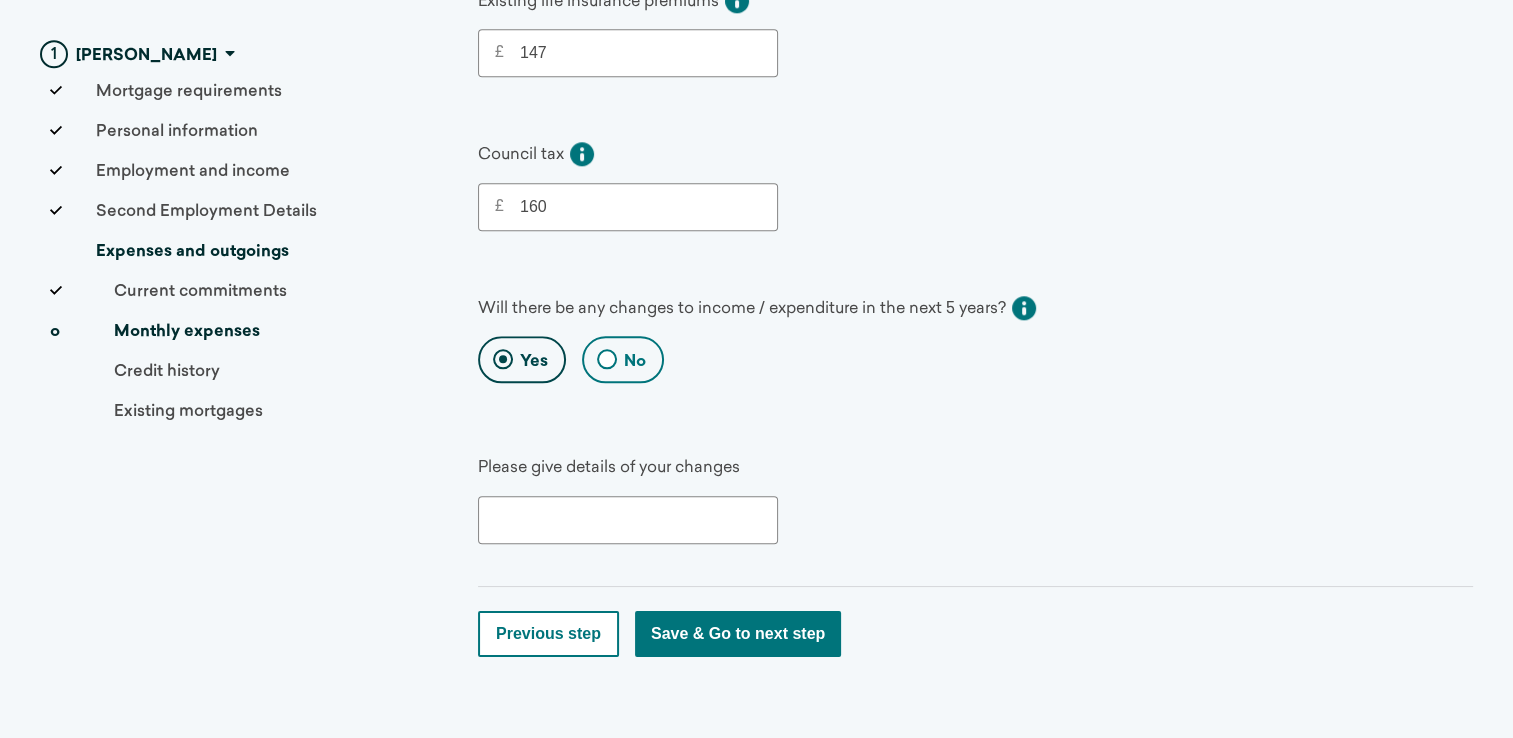 click at bounding box center [628, 520] 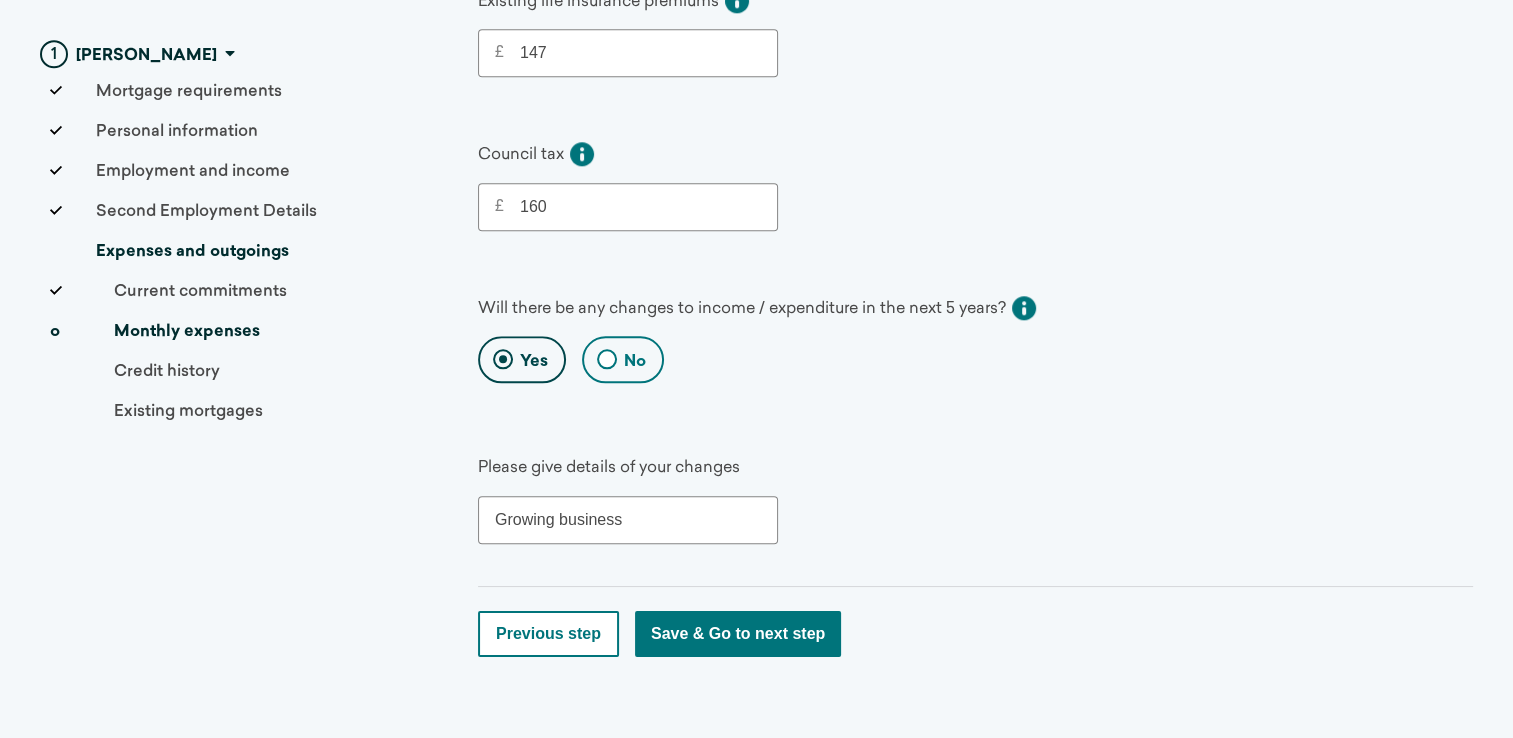 type on "Growing business" 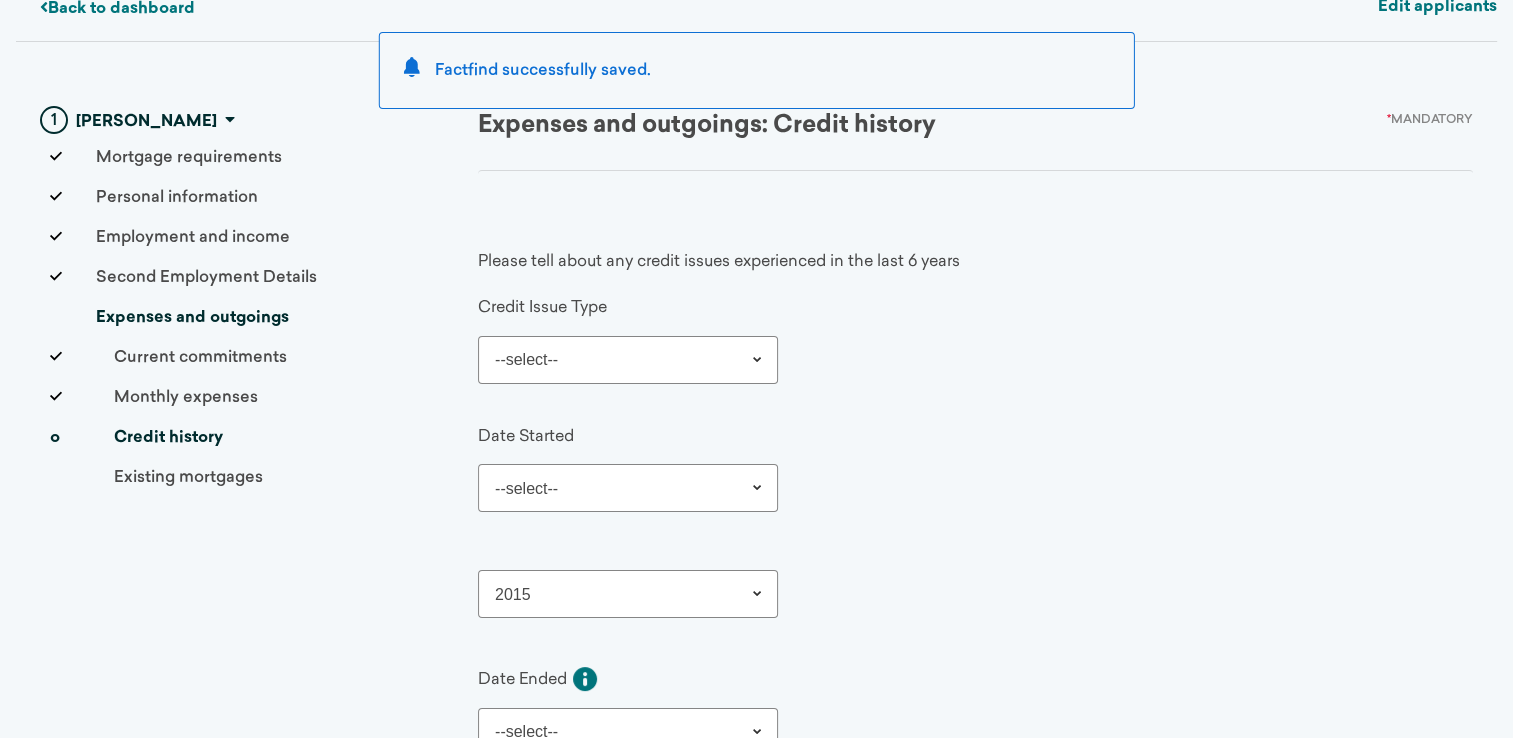 scroll, scrollTop: 0, scrollLeft: 0, axis: both 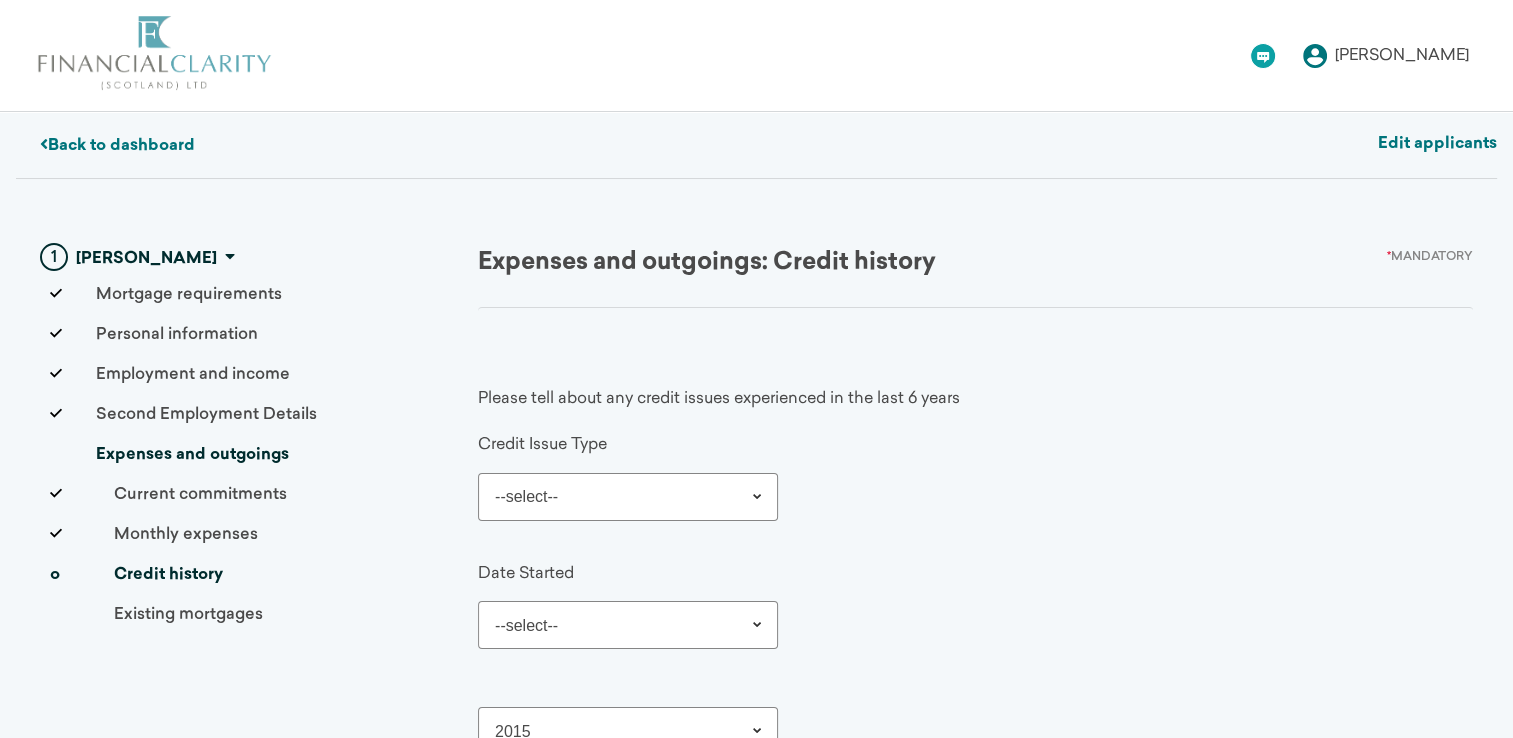 click on "--select-- Not Applicable CCJ Default or missed payment Arrears IVA Bankruptcy Repossession" at bounding box center (628, 497) 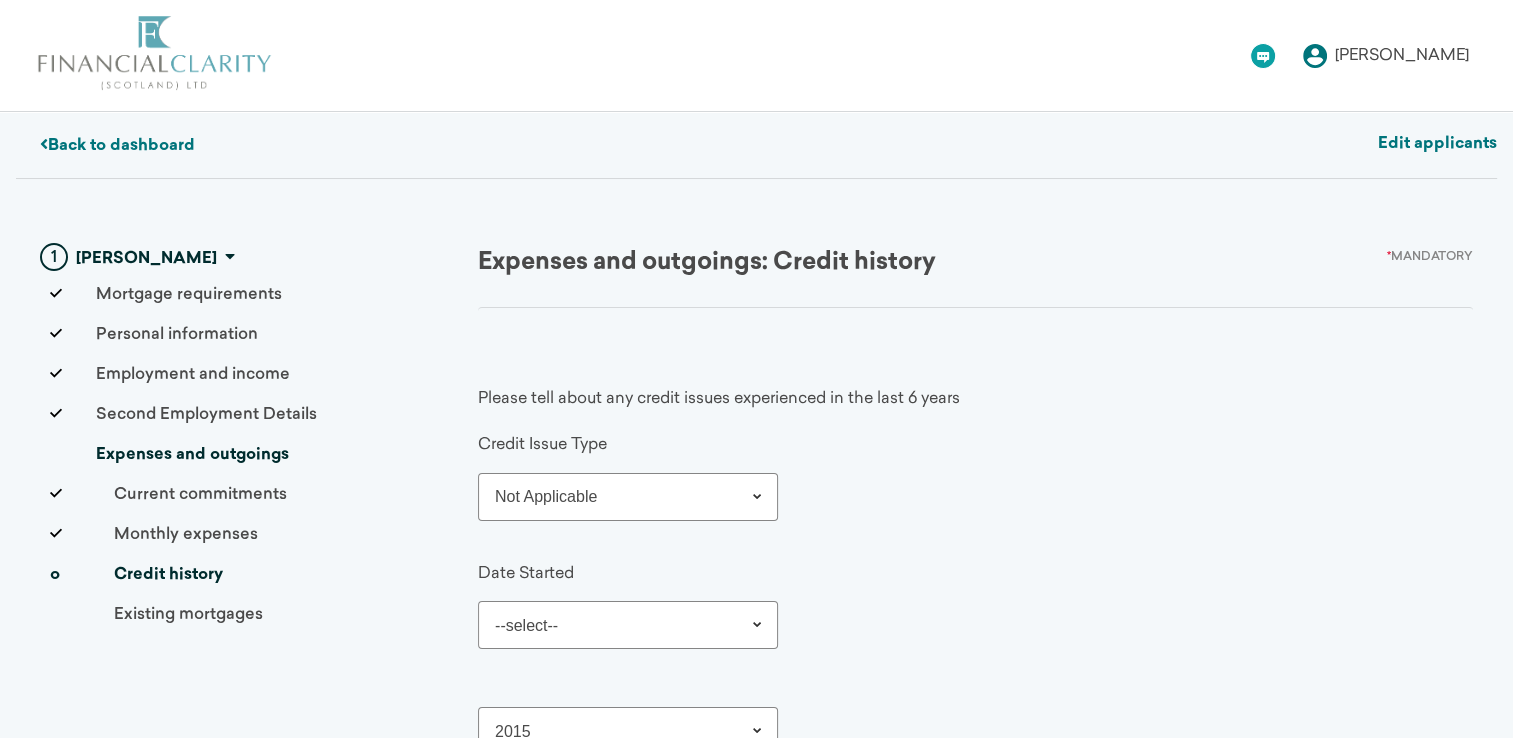 click on "--select-- Not Applicable CCJ Default or missed payment Arrears IVA Bankruptcy Repossession" at bounding box center (628, 497) 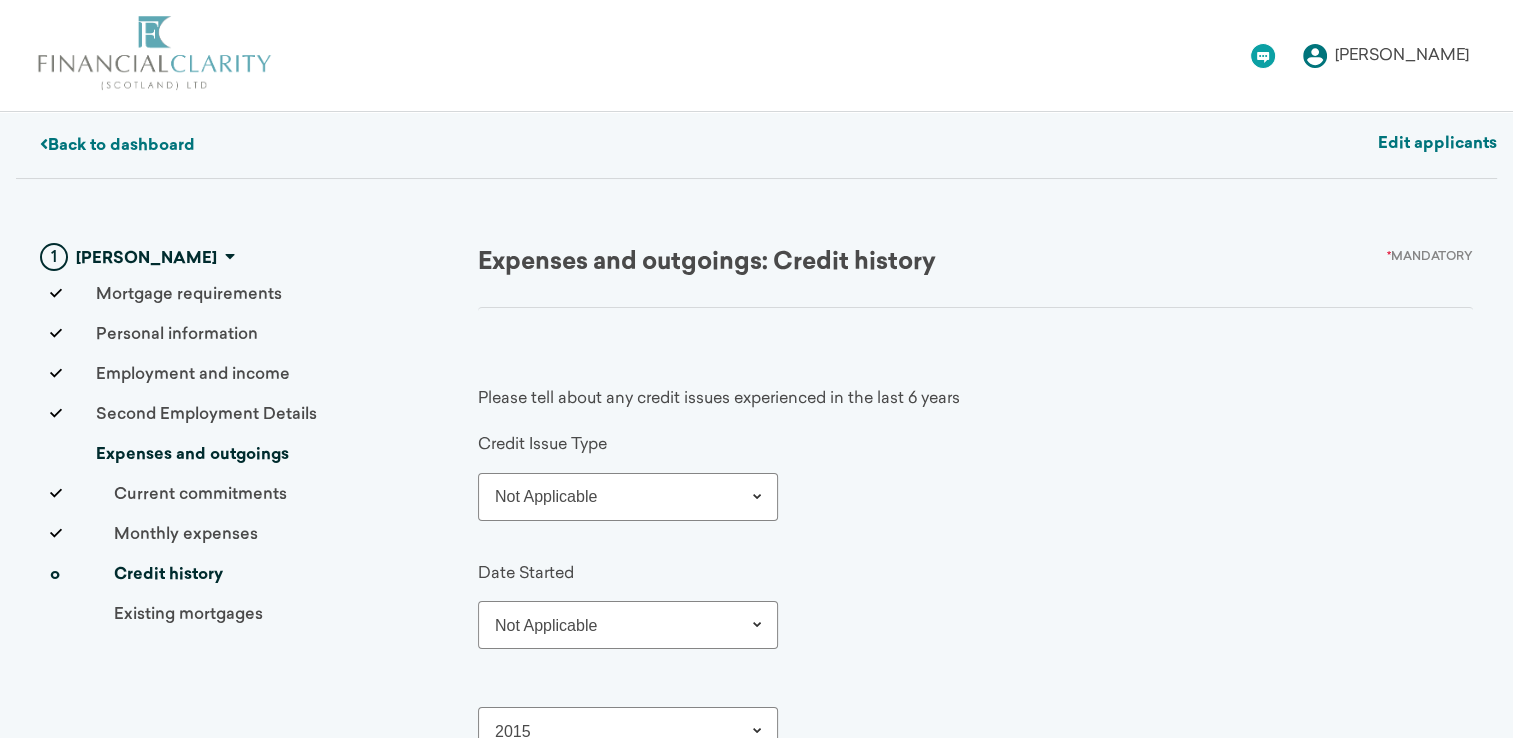click on "--select-- Not Applicable January February March April May June July August September October November December" at bounding box center (628, 625) 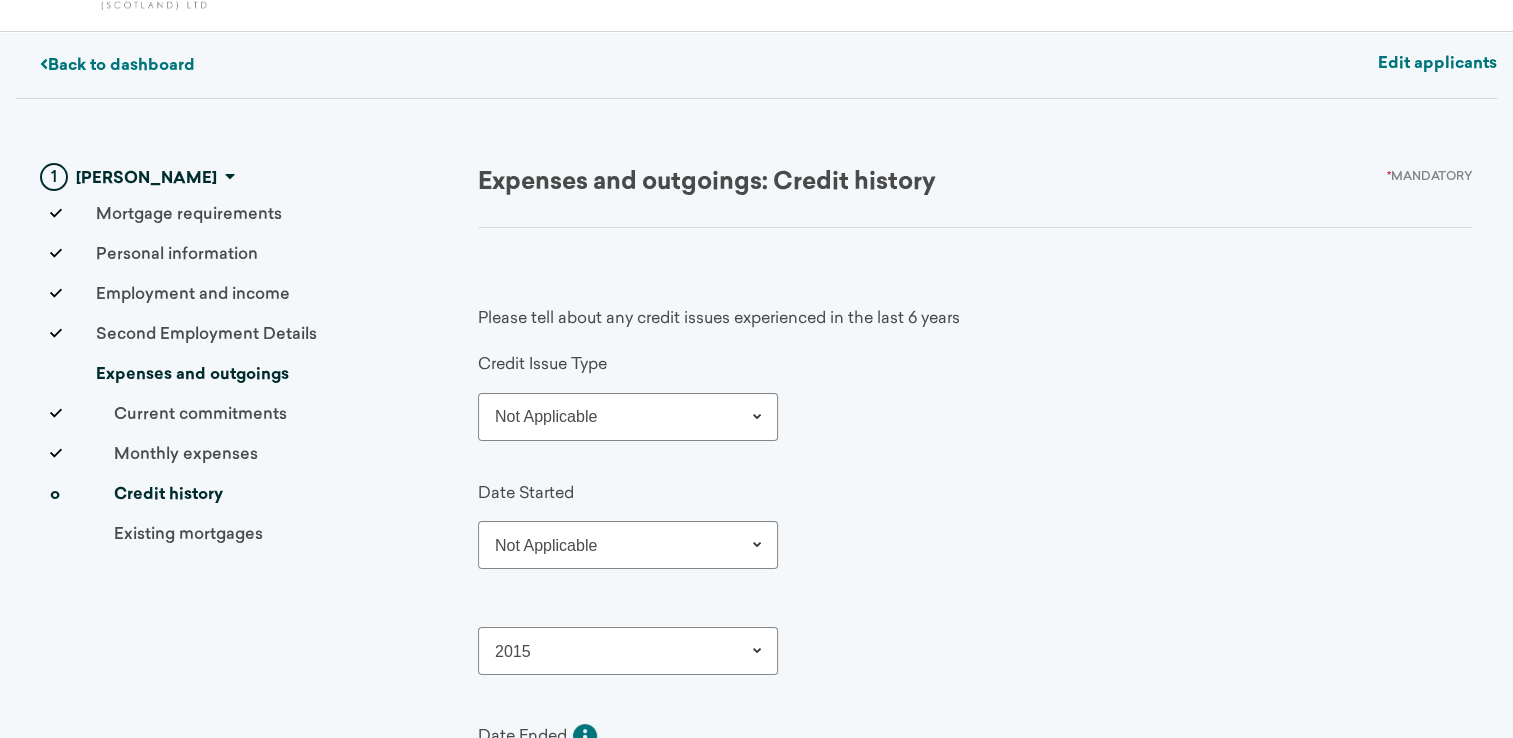 scroll, scrollTop: 200, scrollLeft: 0, axis: vertical 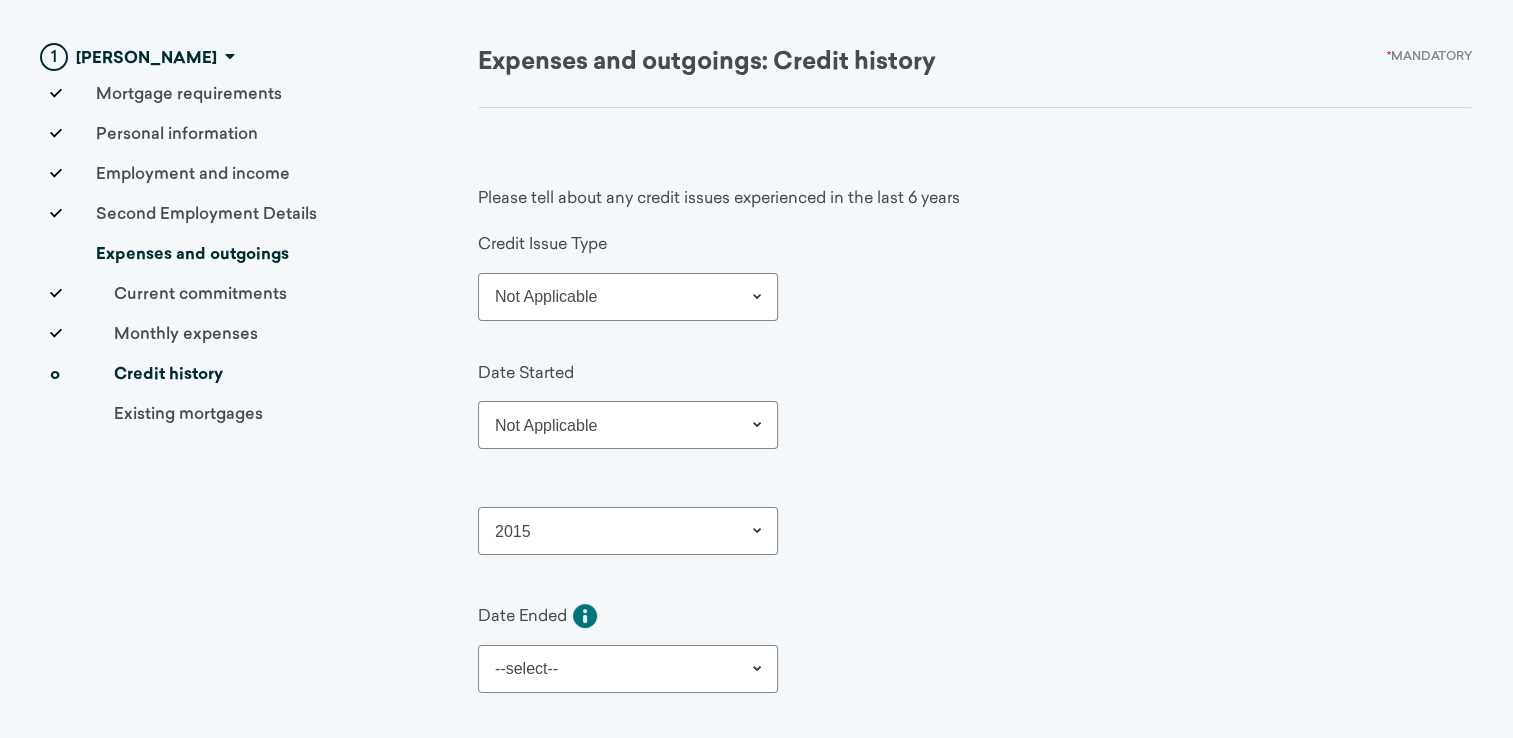 click on "2015 --select-- Not Applicable Outstanding 2022 2021 2020 2019 2018 2017 2016 2014 2013 2012 2011 2010 2009 2008 2007 2006 2005 2004 2003 2002 2001 2000 1999 1998 1997 1996 1995 1994 1993 1992 1991 1990 1989 1988 1987 1986 1985 1984 1983 1982 1981 1980 1979 1978 1977 1976 1975 1974 1973 1972 1971 1970 1969 1968 1967 1966 1965 1964 1963 1962 1961 1960 1959 1958 1957 1956 1955 1954 1953 1952 1951 1950 1949 1948 1947 1946 1945 1944 1943 1942 1941 1940 1939 1938 1937 1936 1935 1934 1933 1932 1931 1930 1929 1928 1927 1926 1925 1924 1923 1922 1921 1920 1919 1918 1917 1916 1915 1914 1913 1912 1911 1910 1909 1908 1907 1906 1905 1904 1903 1902 1901 1900" at bounding box center (628, 531) 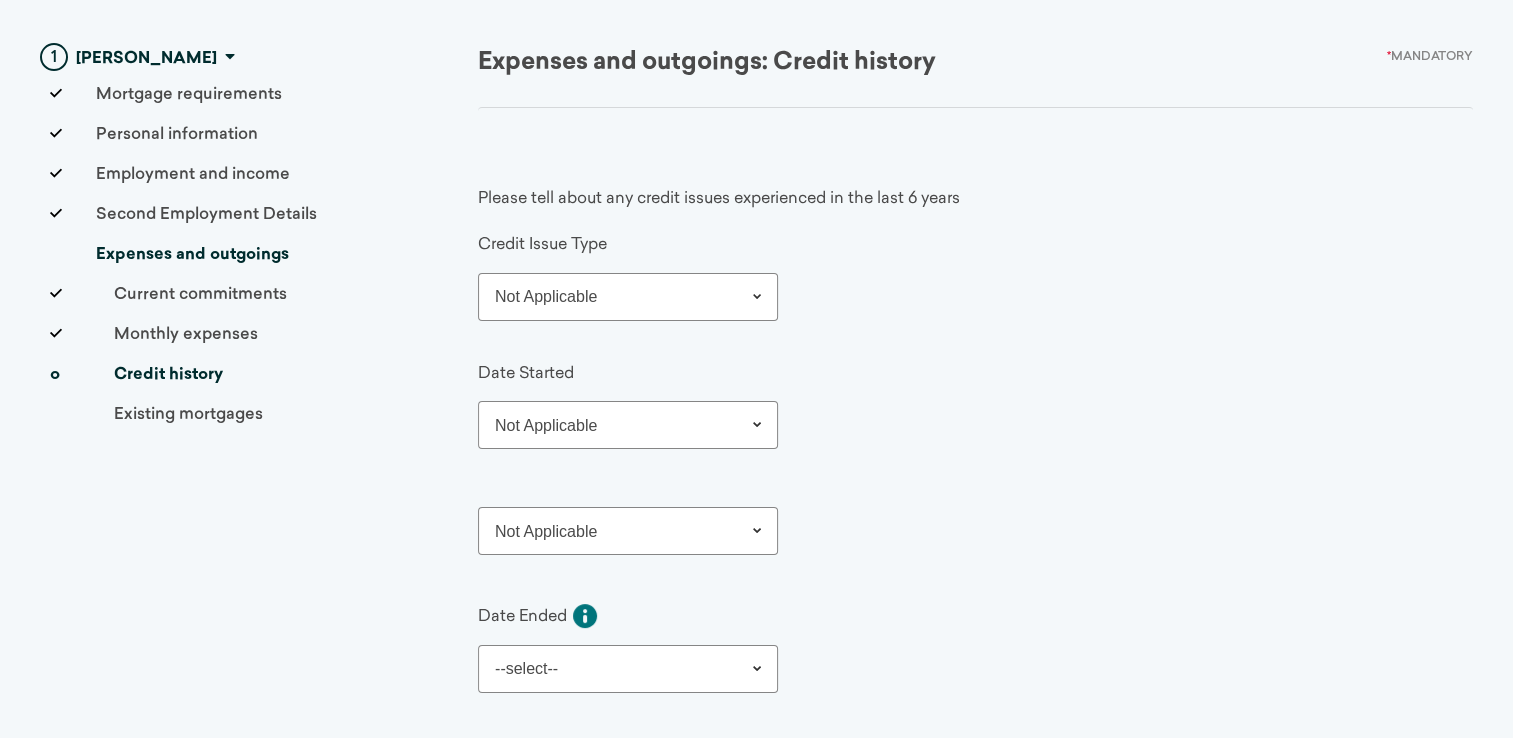 click on "2015 --select-- Not Applicable Outstanding 2022 2021 2020 2019 2018 2017 2016 2014 2013 2012 2011 2010 2009 2008 2007 2006 2005 2004 2003 2002 2001 2000 1999 1998 1997 1996 1995 1994 1993 1992 1991 1990 1989 1988 1987 1986 1985 1984 1983 1982 1981 1980 1979 1978 1977 1976 1975 1974 1973 1972 1971 1970 1969 1968 1967 1966 1965 1964 1963 1962 1961 1960 1959 1958 1957 1956 1955 1954 1953 1952 1951 1950 1949 1948 1947 1946 1945 1944 1943 1942 1941 1940 1939 1938 1937 1936 1935 1934 1933 1932 1931 1930 1929 1928 1927 1926 1925 1924 1923 1922 1921 1920 1919 1918 1917 1916 1915 1914 1913 1912 1911 1910 1909 1908 1907 1906 1905 1904 1903 1902 1901 1900" at bounding box center [628, 531] 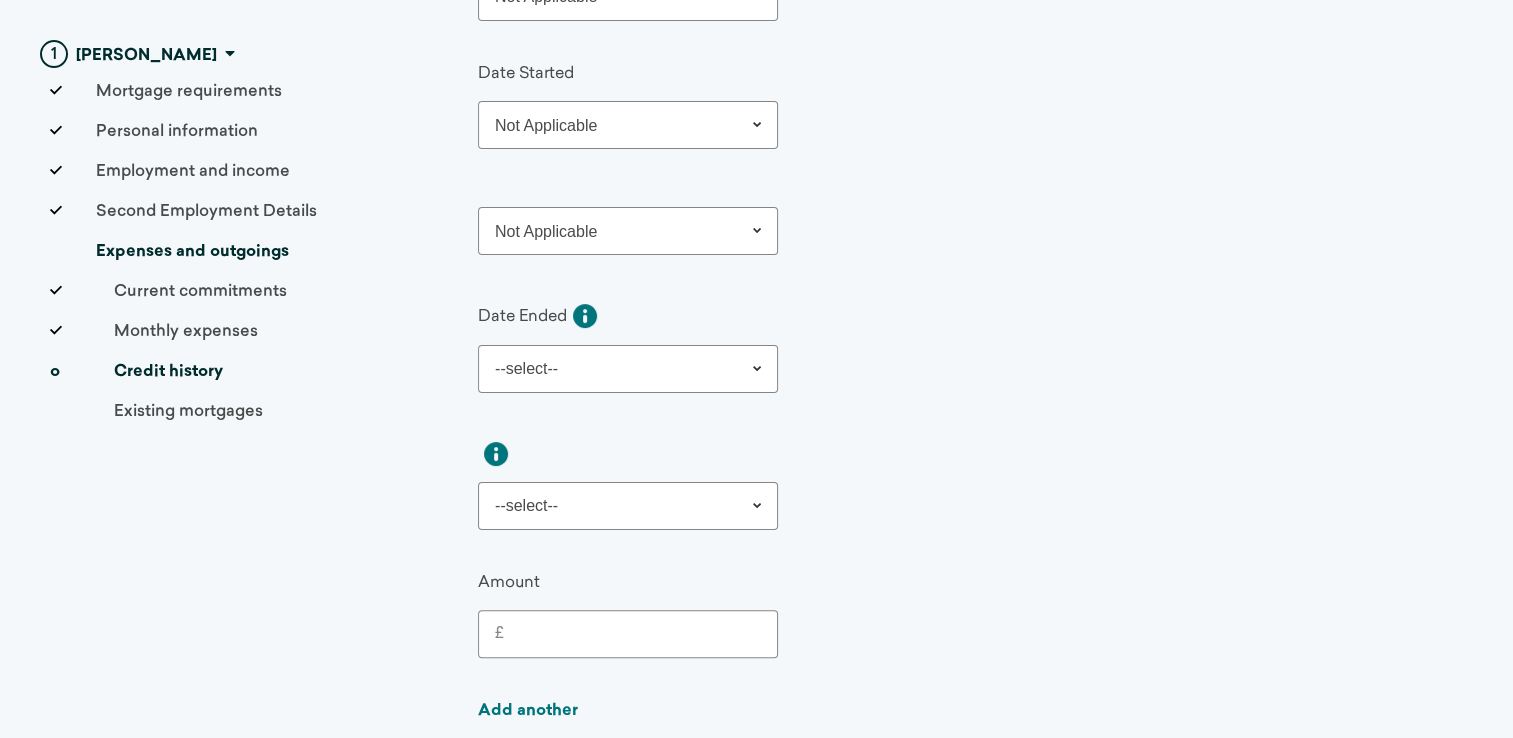 click on "--select-- Not Applicable Outstanding January February March April May June July August September October November December" at bounding box center (628, 369) 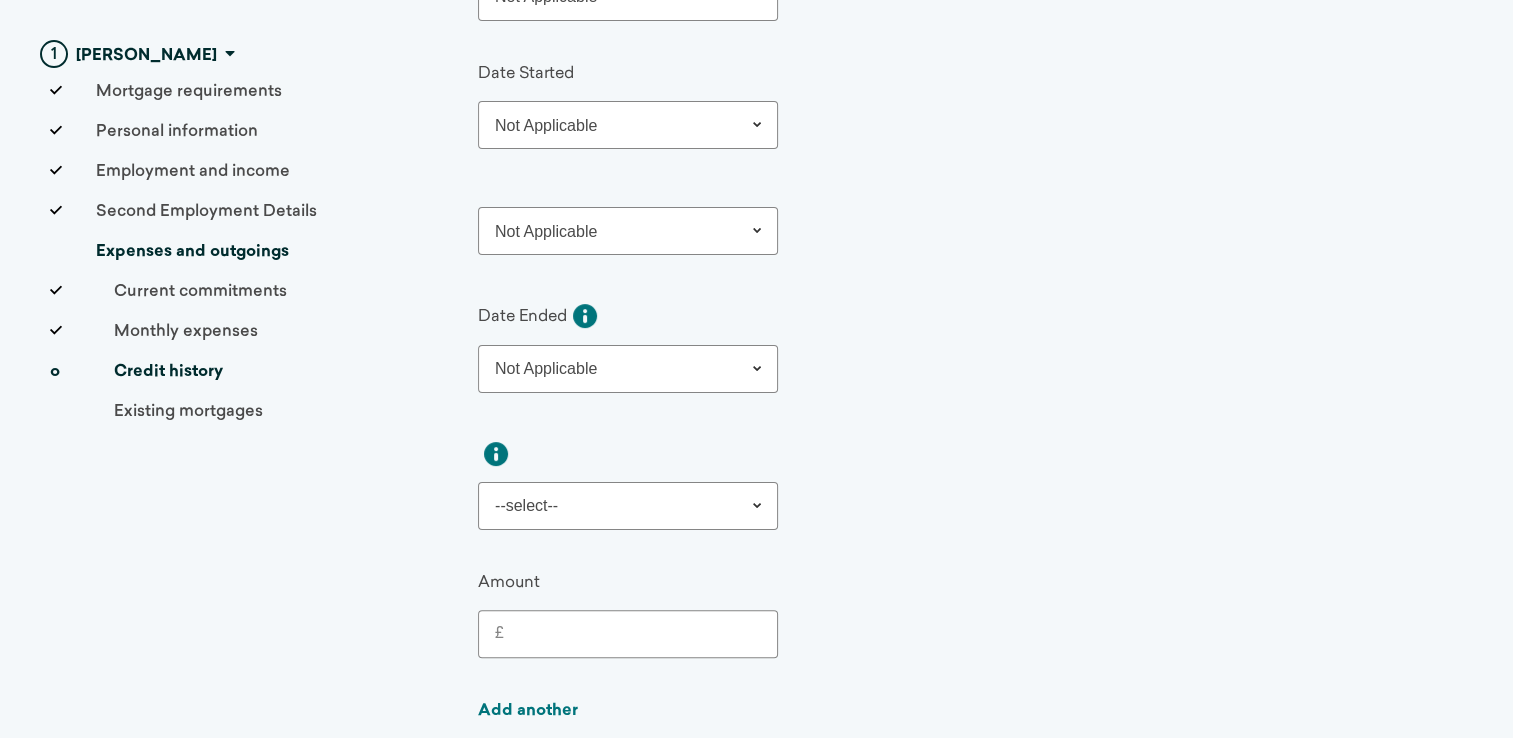 click on "--select-- Not Applicable Outstanding January February March April May June July August September October November December" at bounding box center (628, 369) 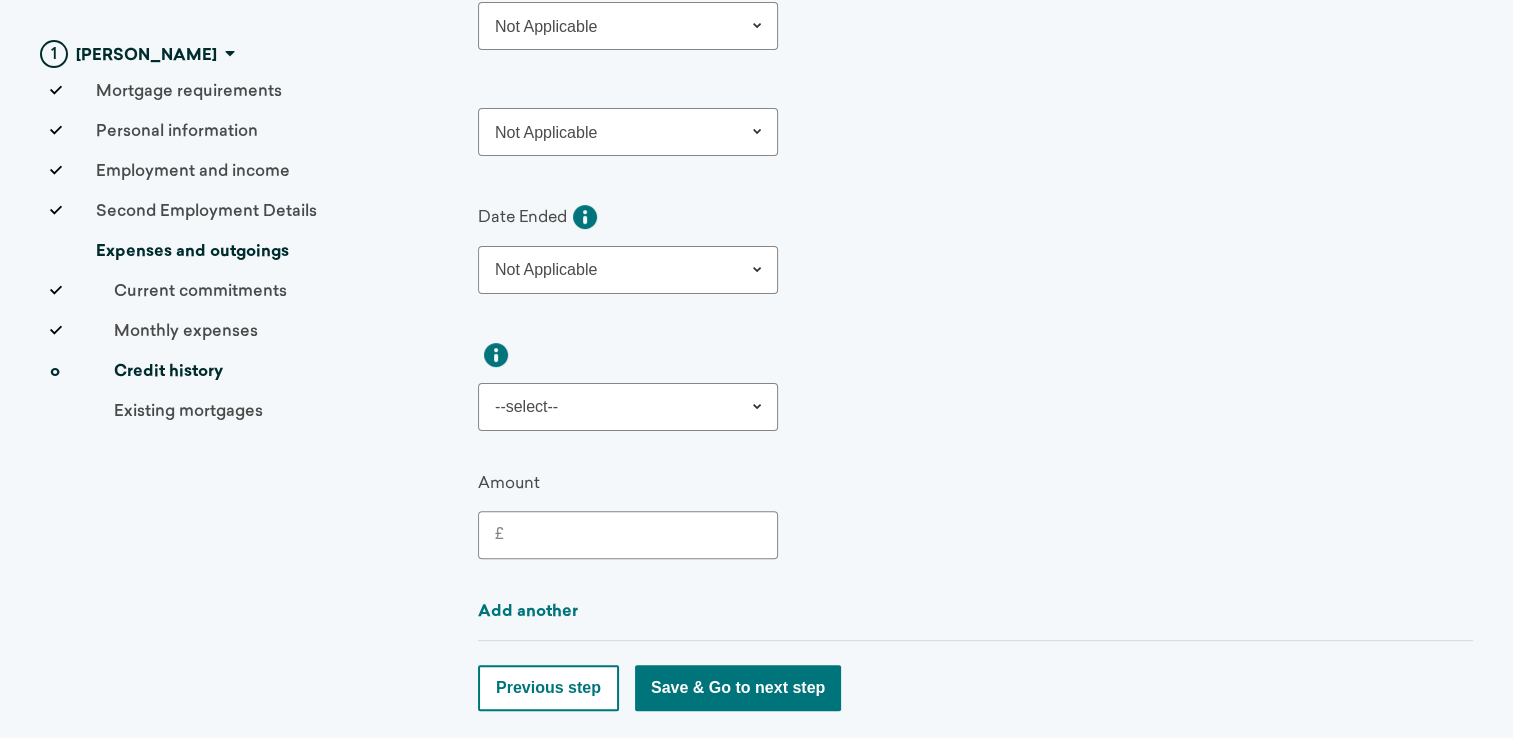 scroll, scrollTop: 600, scrollLeft: 0, axis: vertical 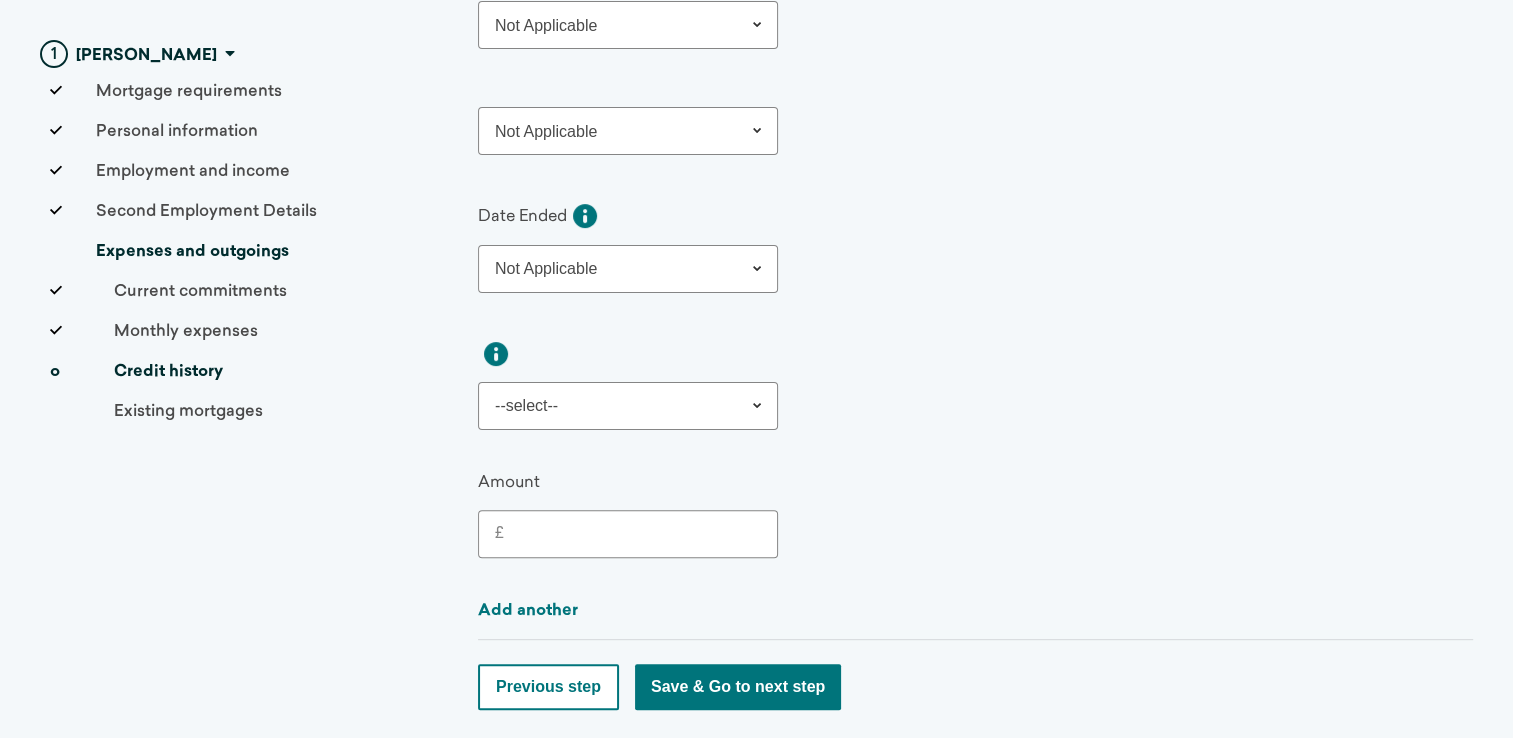 click on "--select-- Not Applicable Outstanding 2022 2021 2020 2019 2018 2017 2016 2015 2014 2013 2012 2011 2010 2009 2008 2007 2006 2005 2004 2003 2002 2001 2000 1999 1998 1997 1996 1995 1994 1993 1992 1991 1990 1989 1988 1987 1986 1985 1984 1983 1982 1981 1980 1979 1978 1977 1976 1975 1974 1973 1972 1971 1970 1969 1968 1967 1966 1965 1964 1963 1962 1961 1960 1959 1958 1957 1956 1955 1954 1953 1952 1951 1950 1949 1948 1947 1946 1945 1944 1943 1942 1941 1940 1939 1938 1937 1936 1935 1934 1933 1932 1931 1930 1929 1928 1927 1926 1925 1924 1923 1922 1921 1920 1919 1918 1917 1916 1915 1914 1913 1912 1911 1910 1909 1908 1907 1906 1905 1904 1903 1902 1901 1900" at bounding box center (628, 406) 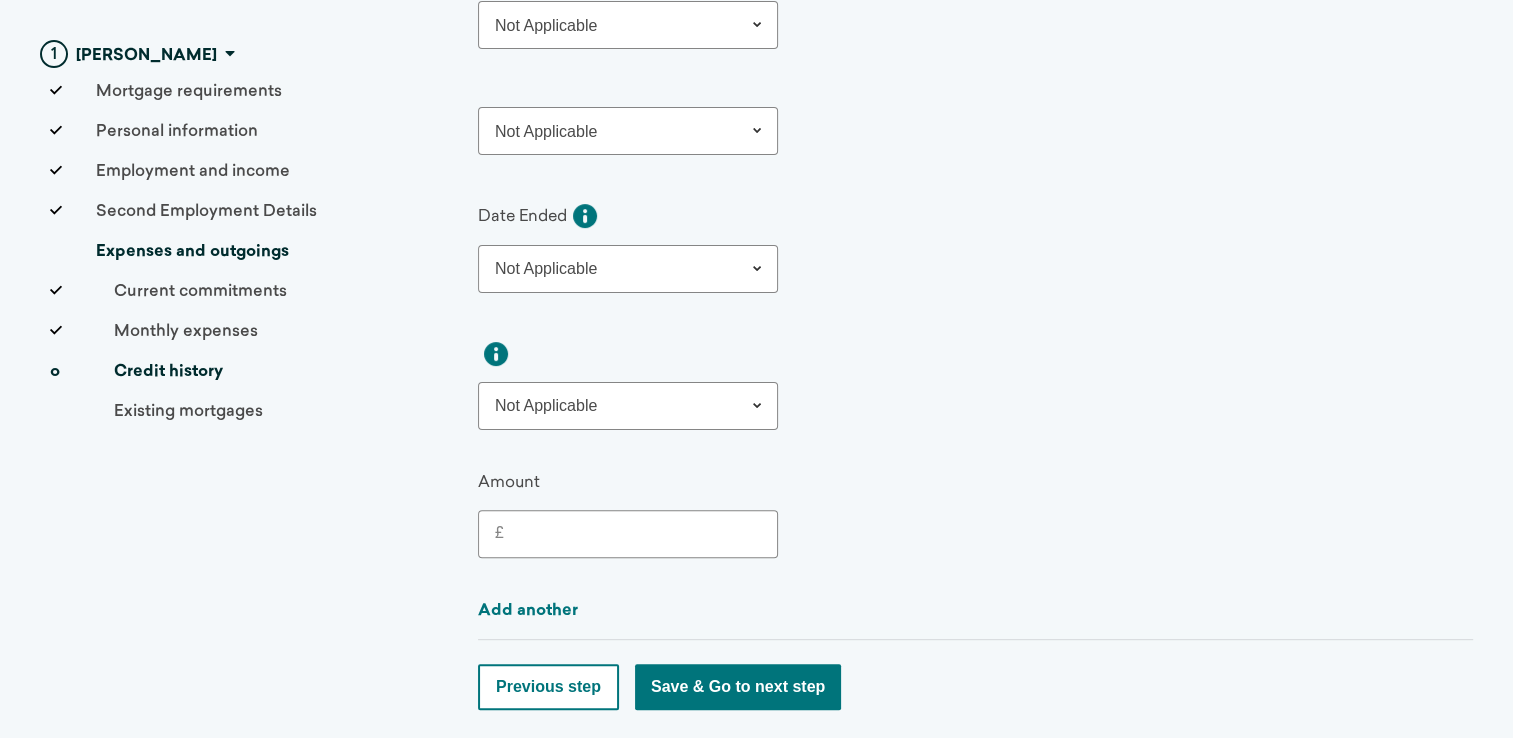 click on "--select-- Not Applicable Outstanding 2022 2021 2020 2019 2018 2017 2016 2015 2014 2013 2012 2011 2010 2009 2008 2007 2006 2005 2004 2003 2002 2001 2000 1999 1998 1997 1996 1995 1994 1993 1992 1991 1990 1989 1988 1987 1986 1985 1984 1983 1982 1981 1980 1979 1978 1977 1976 1975 1974 1973 1972 1971 1970 1969 1968 1967 1966 1965 1964 1963 1962 1961 1960 1959 1958 1957 1956 1955 1954 1953 1952 1951 1950 1949 1948 1947 1946 1945 1944 1943 1942 1941 1940 1939 1938 1937 1936 1935 1934 1933 1932 1931 1930 1929 1928 1927 1926 1925 1924 1923 1922 1921 1920 1919 1918 1917 1916 1915 1914 1913 1912 1911 1910 1909 1908 1907 1906 1905 1904 1903 1902 1901 1900" at bounding box center [628, 406] 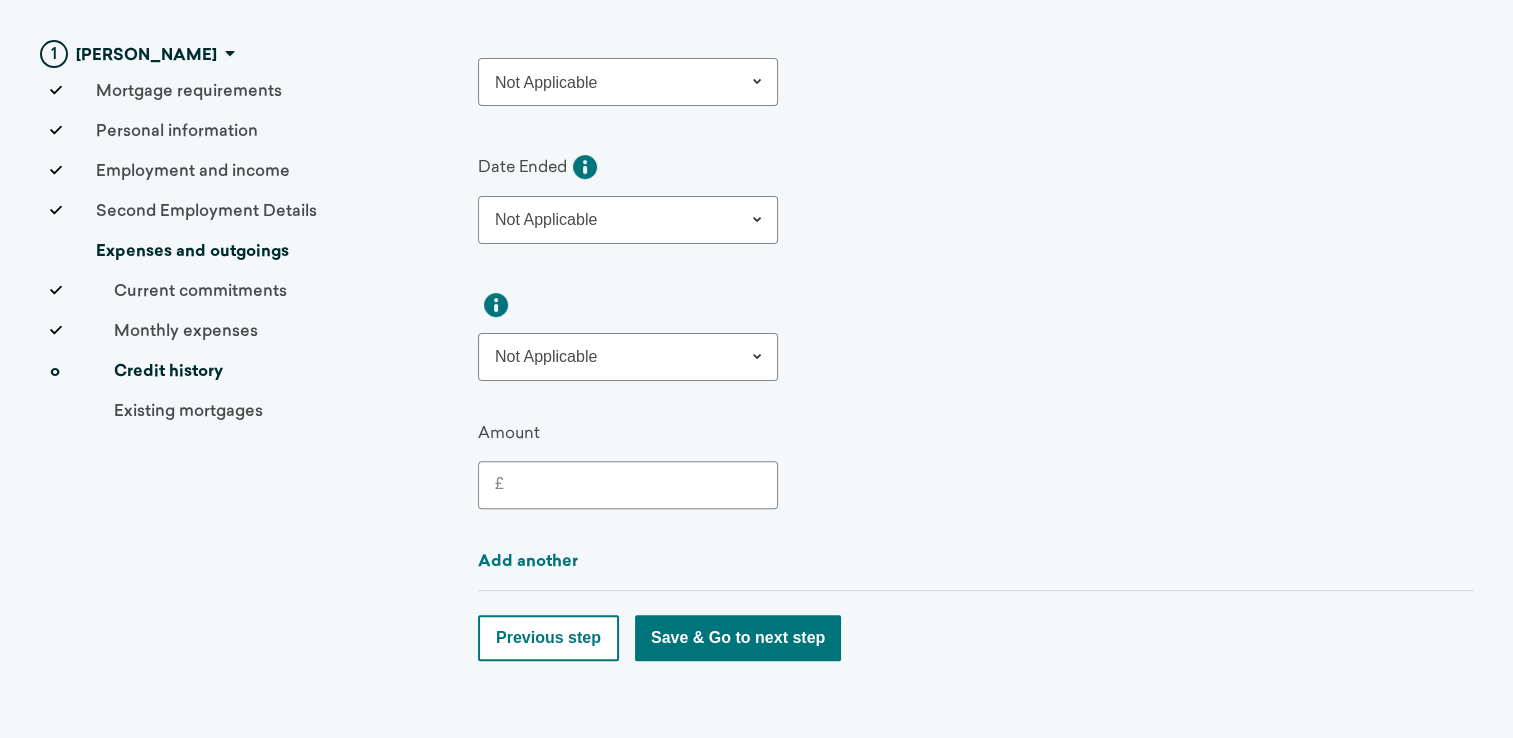 scroll, scrollTop: 676, scrollLeft: 0, axis: vertical 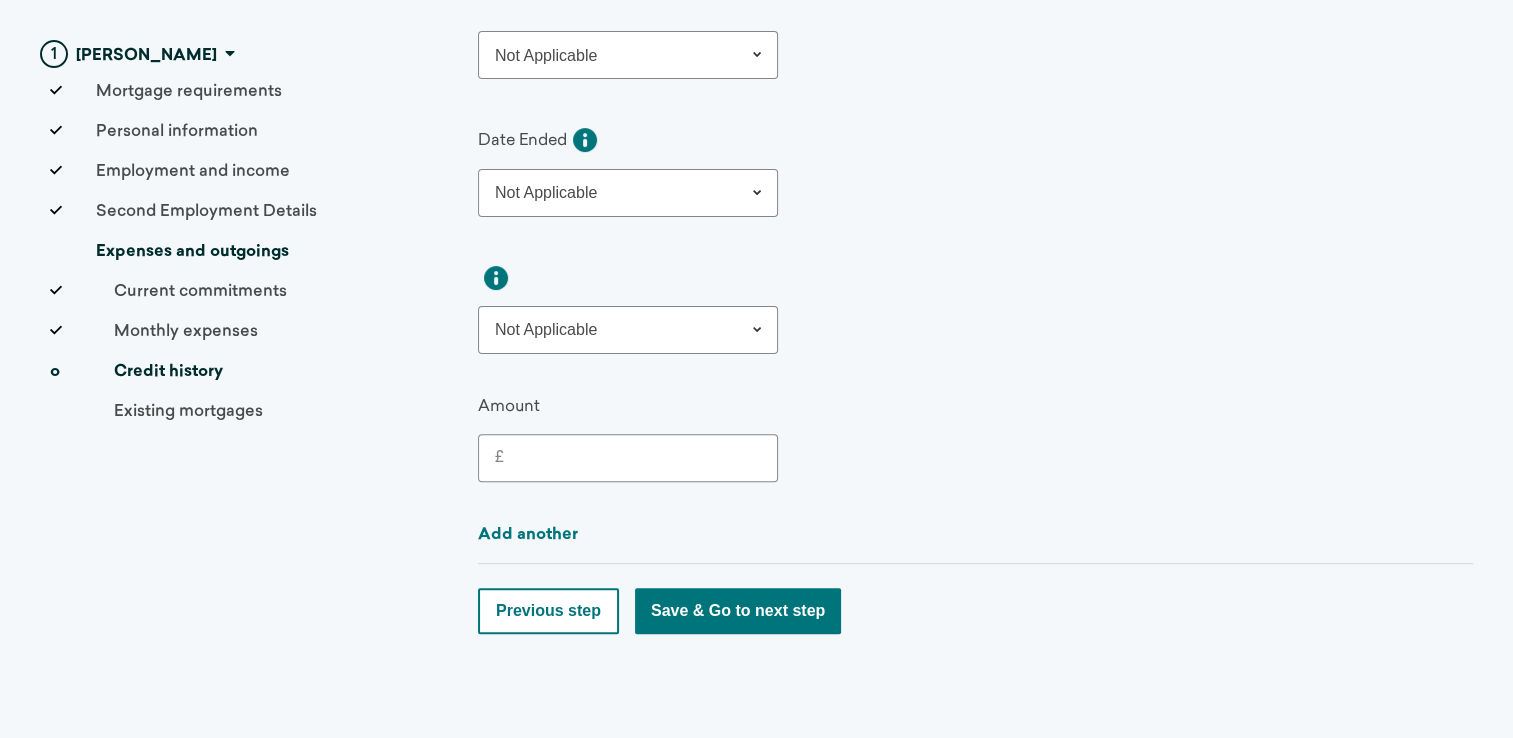 click on "£" at bounding box center (632, 458) 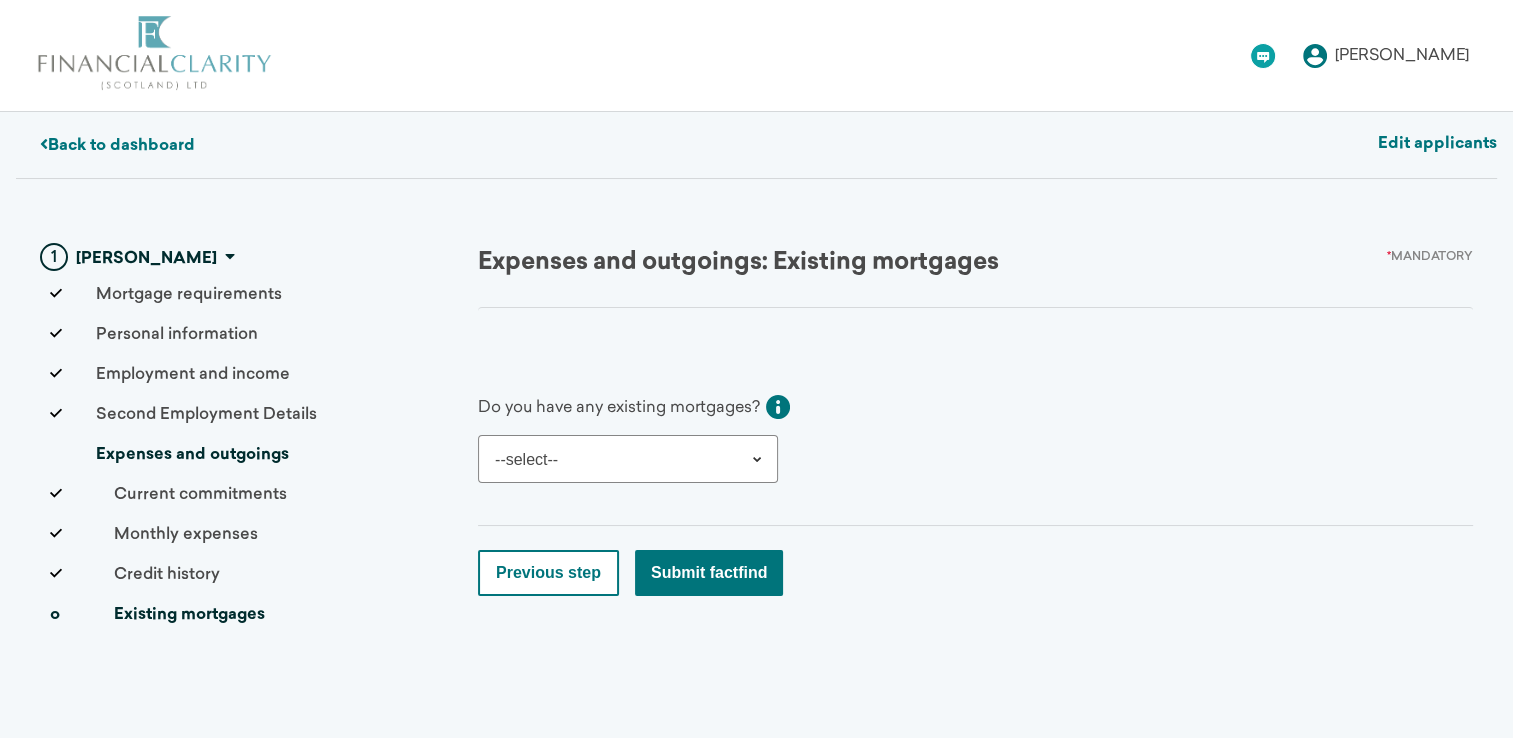 scroll, scrollTop: 0, scrollLeft: 0, axis: both 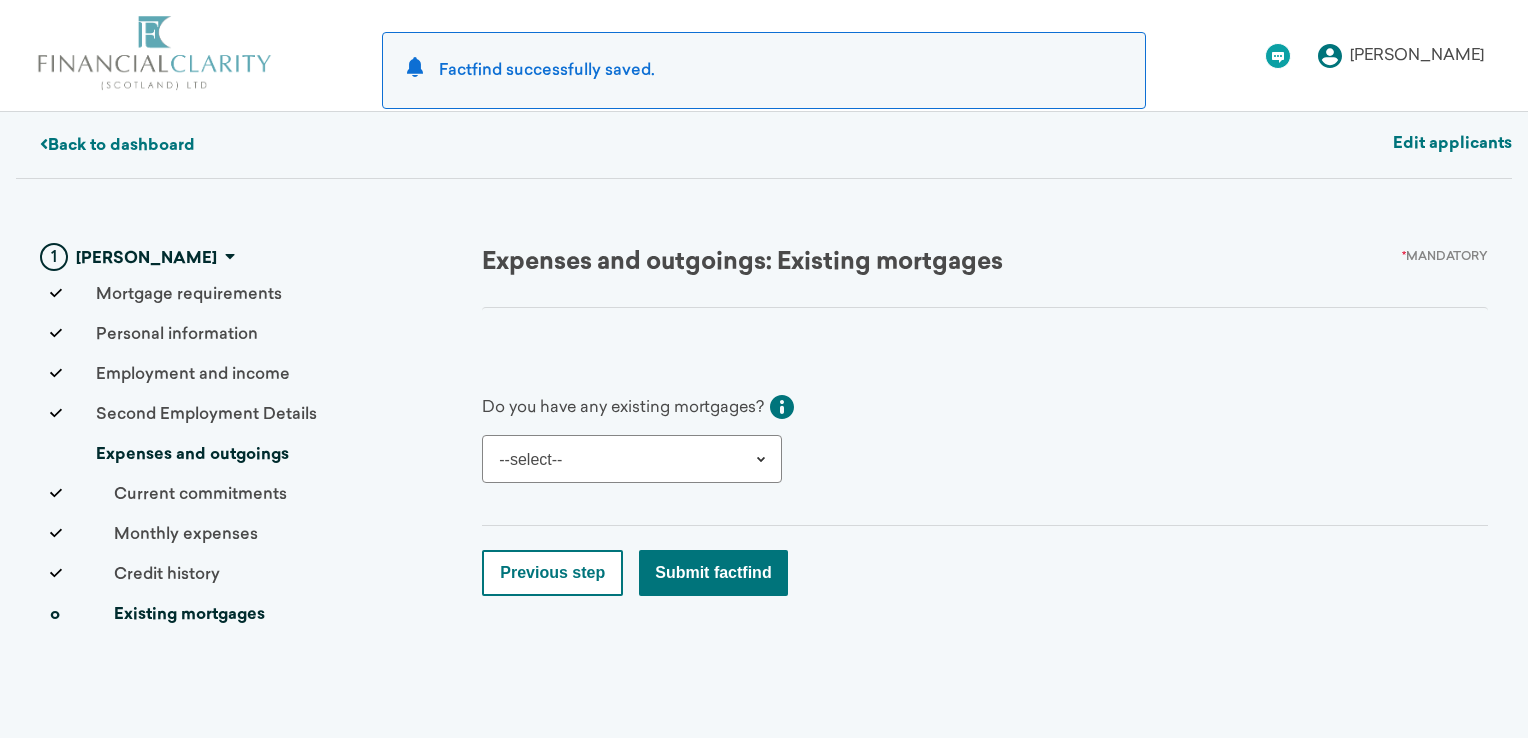 click on "--select-- Yes No" at bounding box center [632, 459] 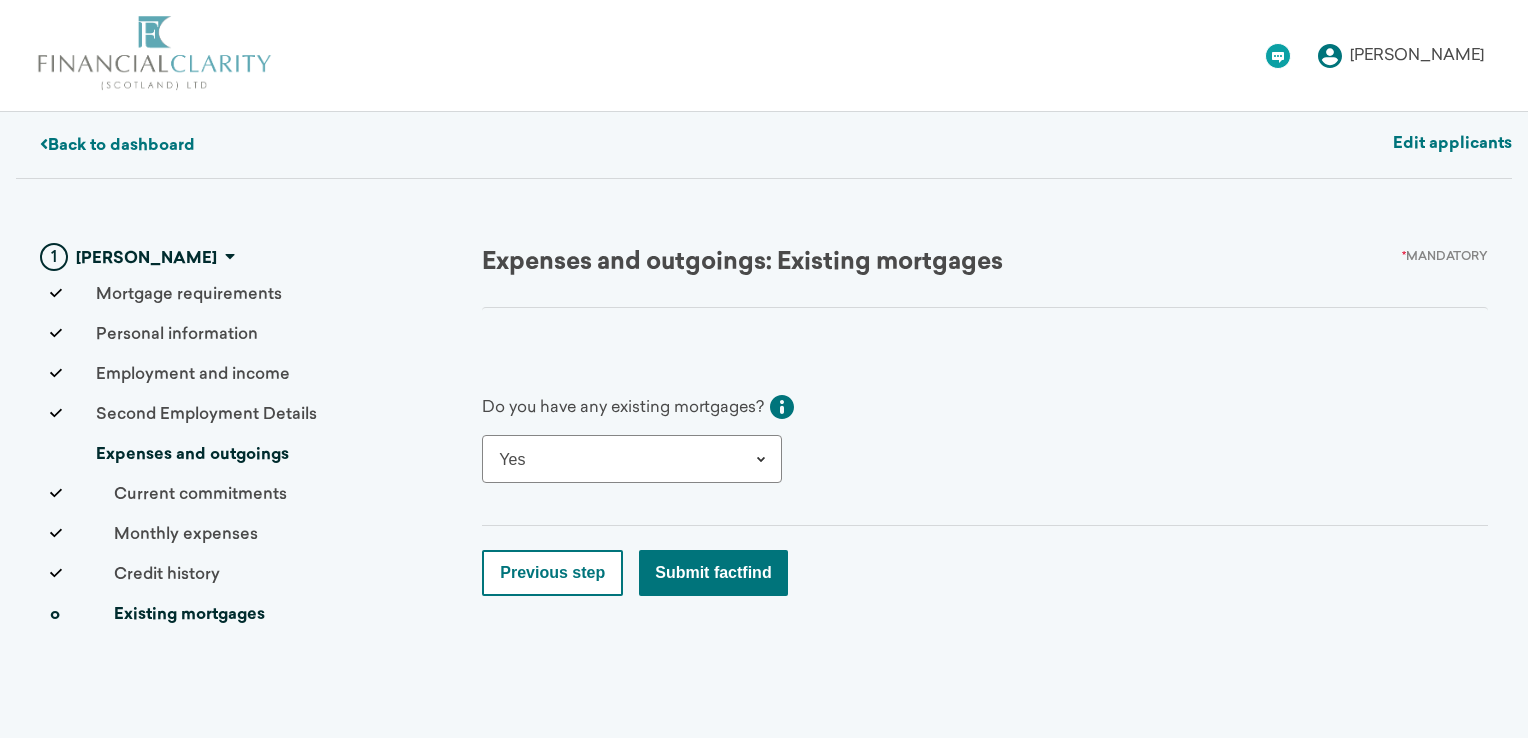 click on "--select-- Yes No" at bounding box center (632, 459) 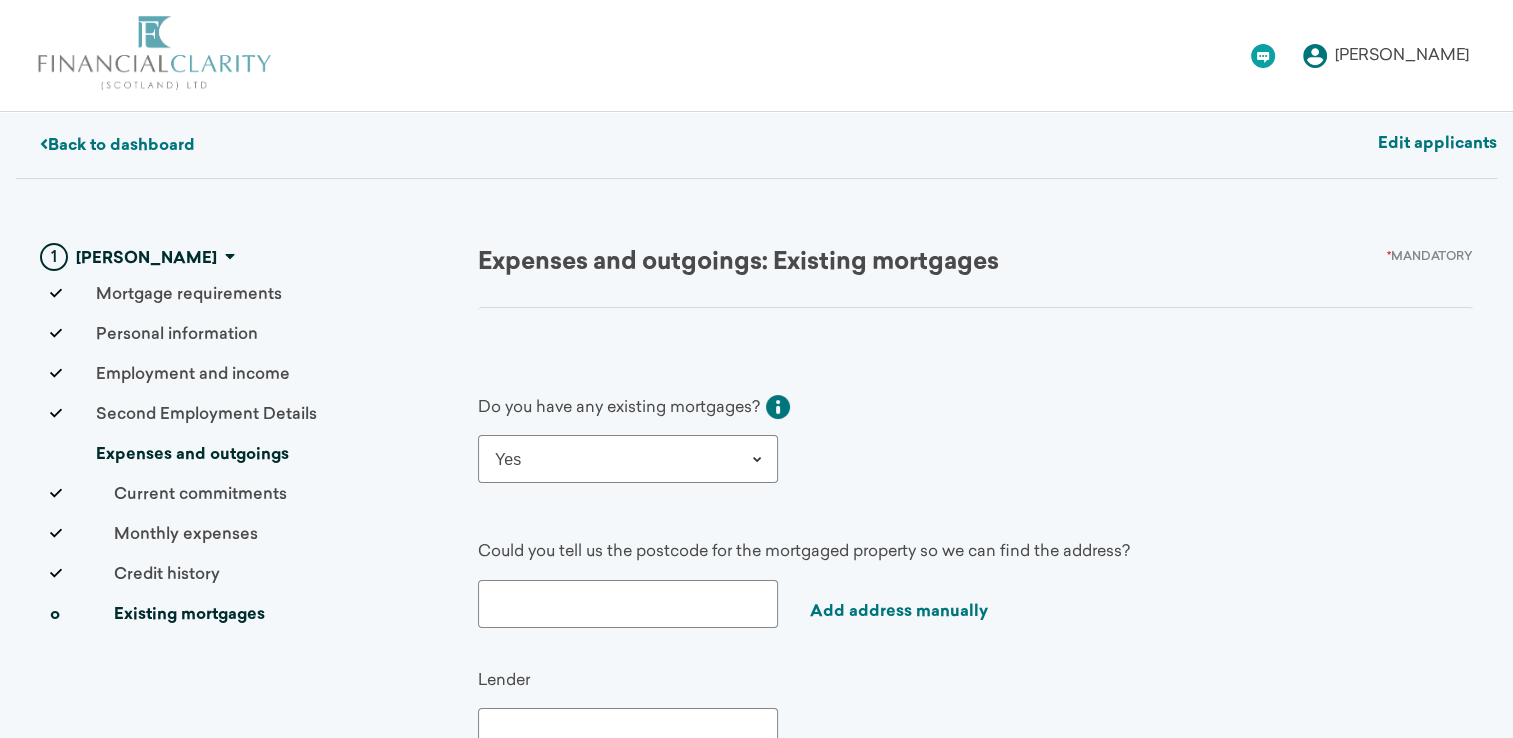 click at bounding box center (628, 604) 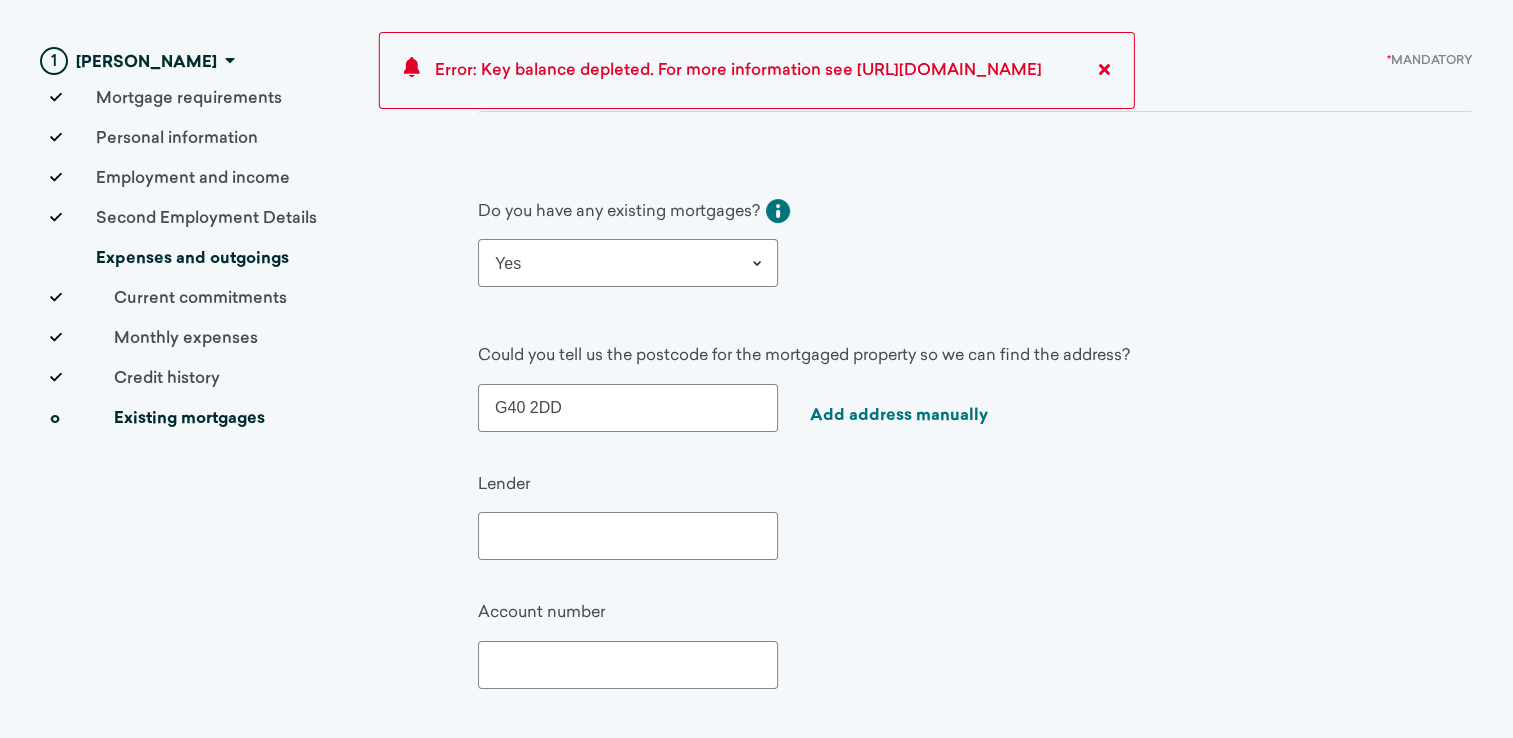 scroll, scrollTop: 200, scrollLeft: 0, axis: vertical 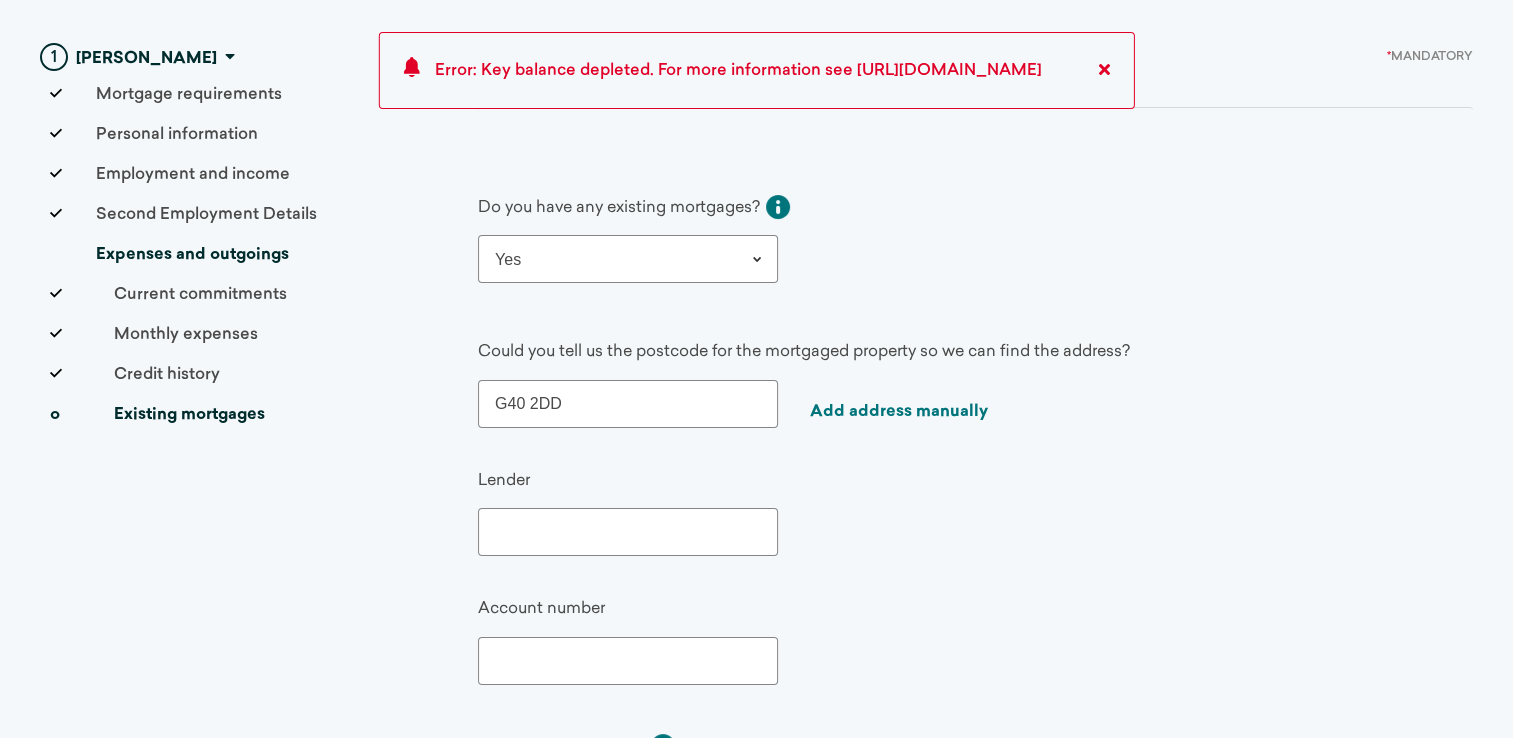 type on "G40 2DD" 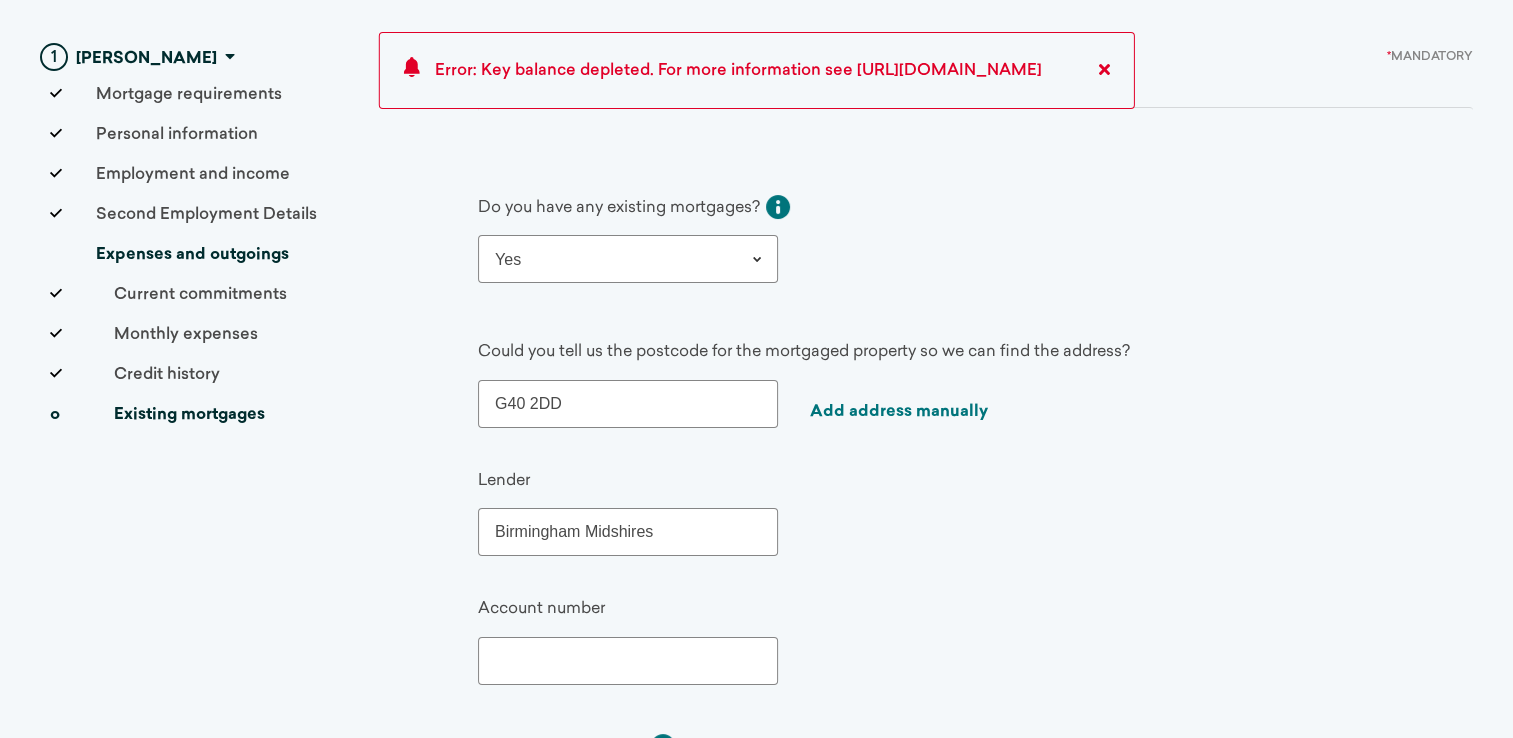 type on "Birmingham Midshires" 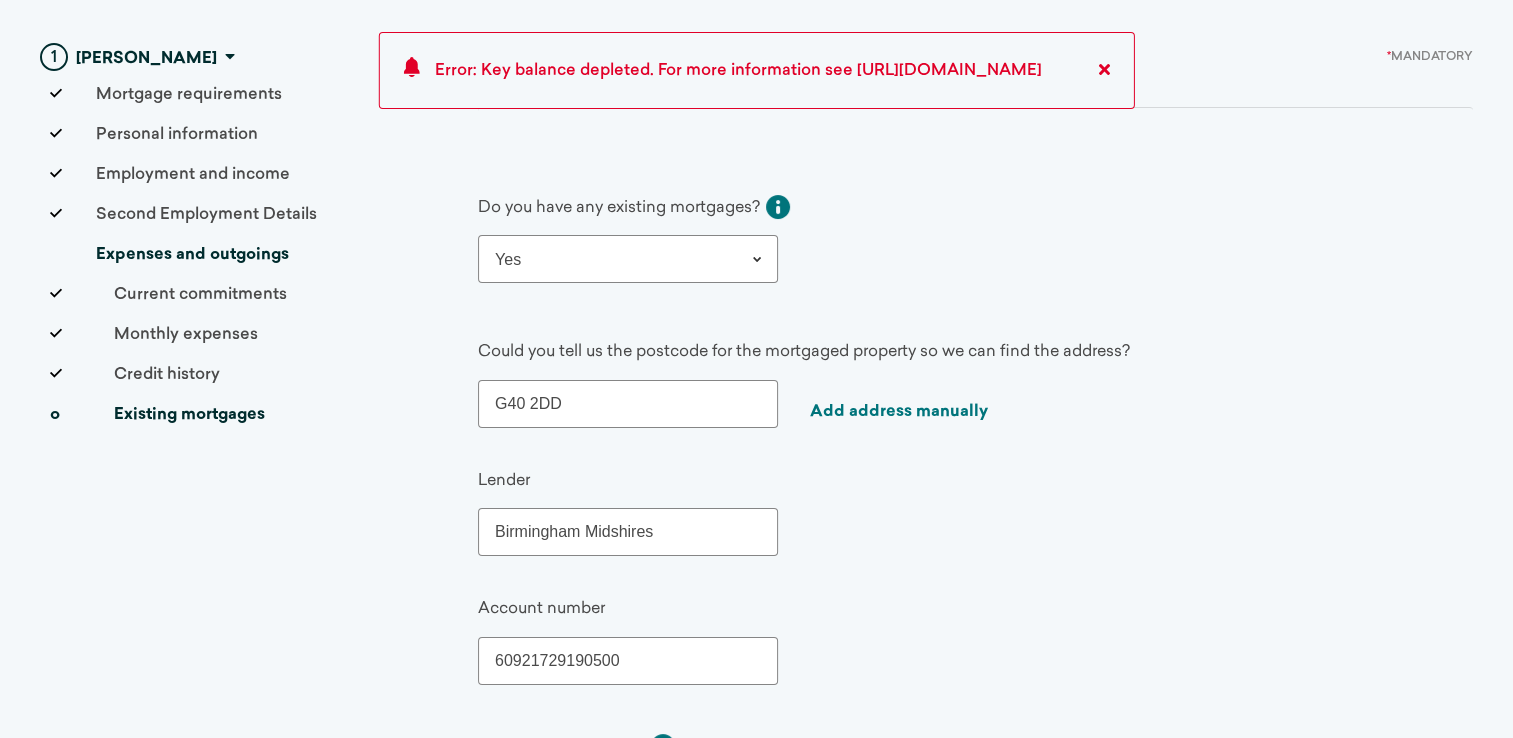 scroll, scrollTop: 500, scrollLeft: 0, axis: vertical 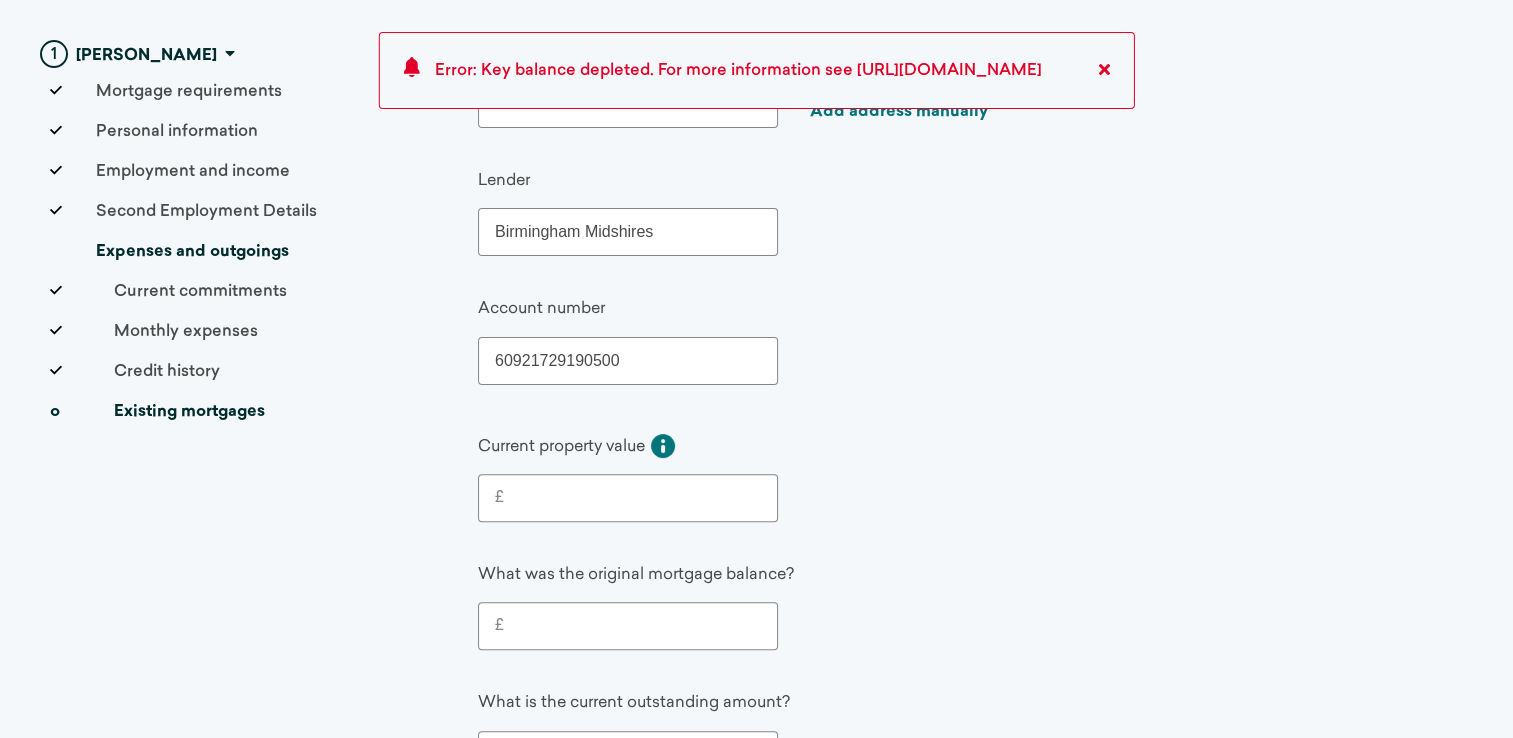 type on "60921729190500" 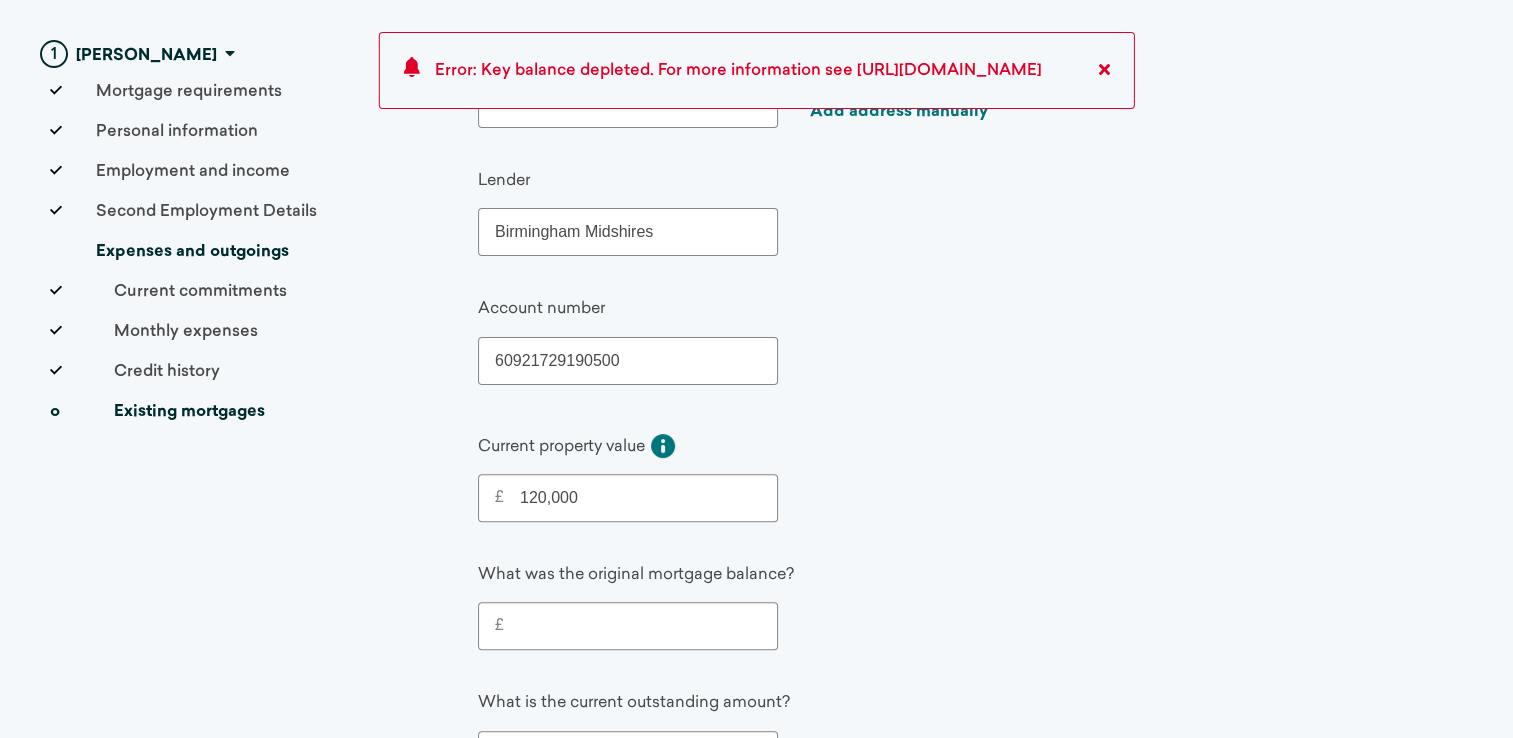 type on "120,000" 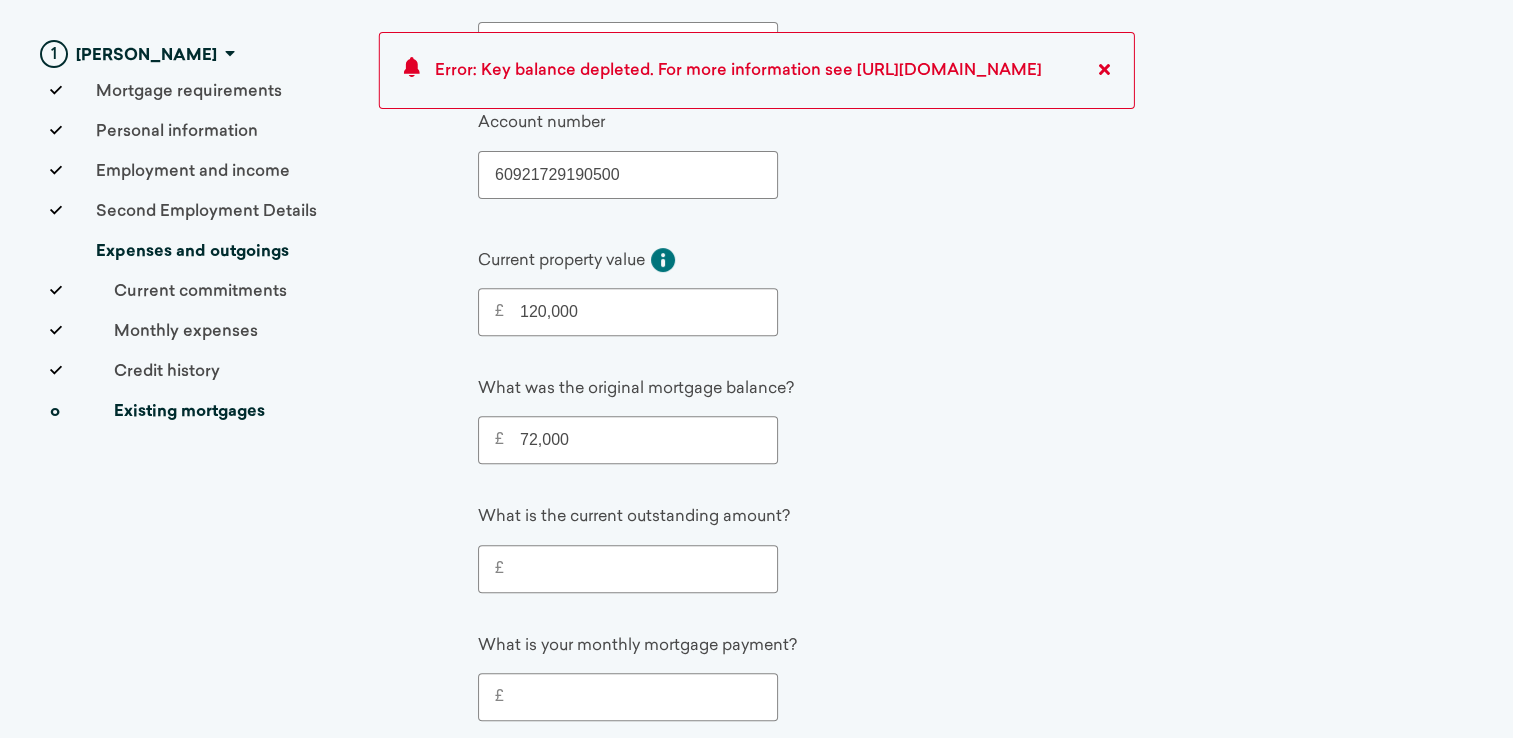scroll, scrollTop: 700, scrollLeft: 0, axis: vertical 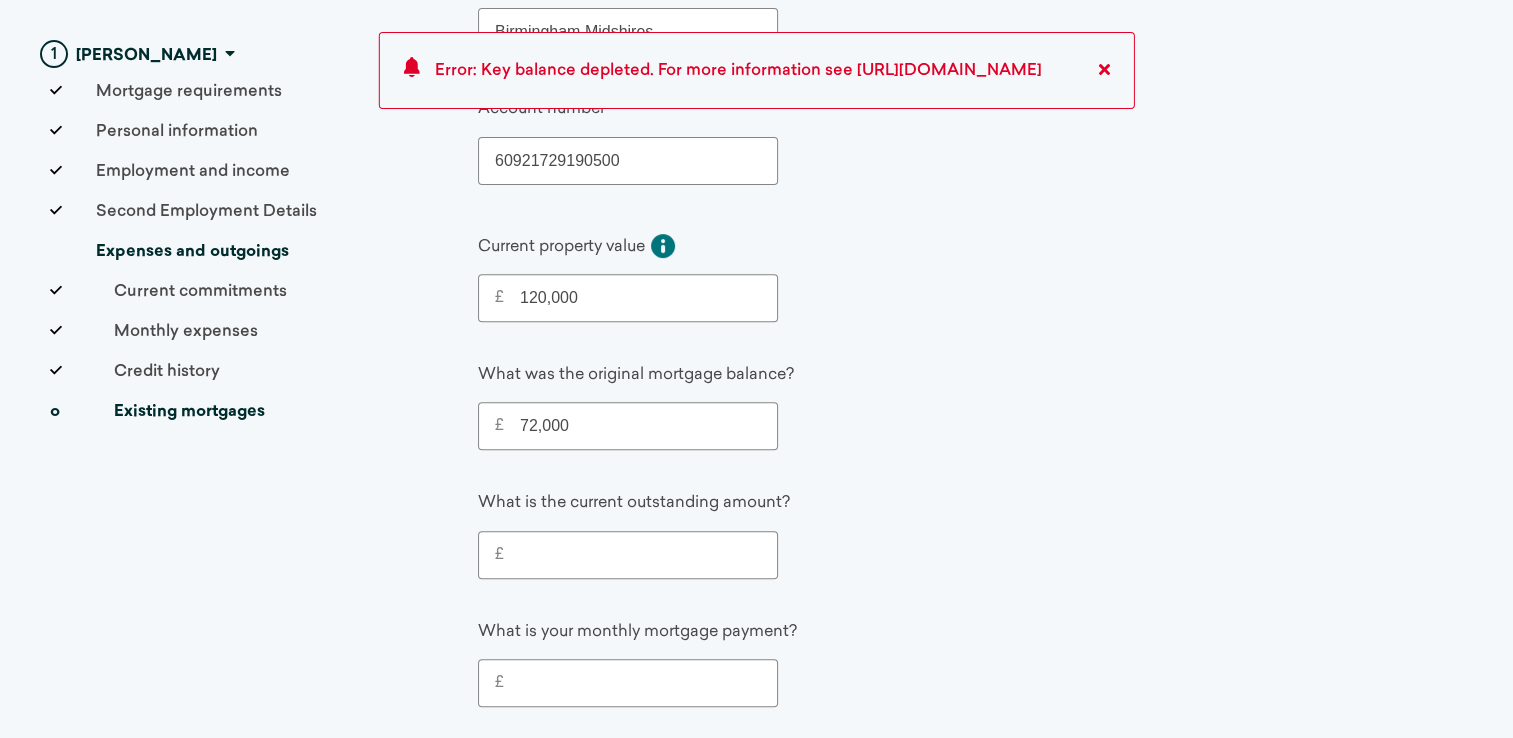 type on "72,000" 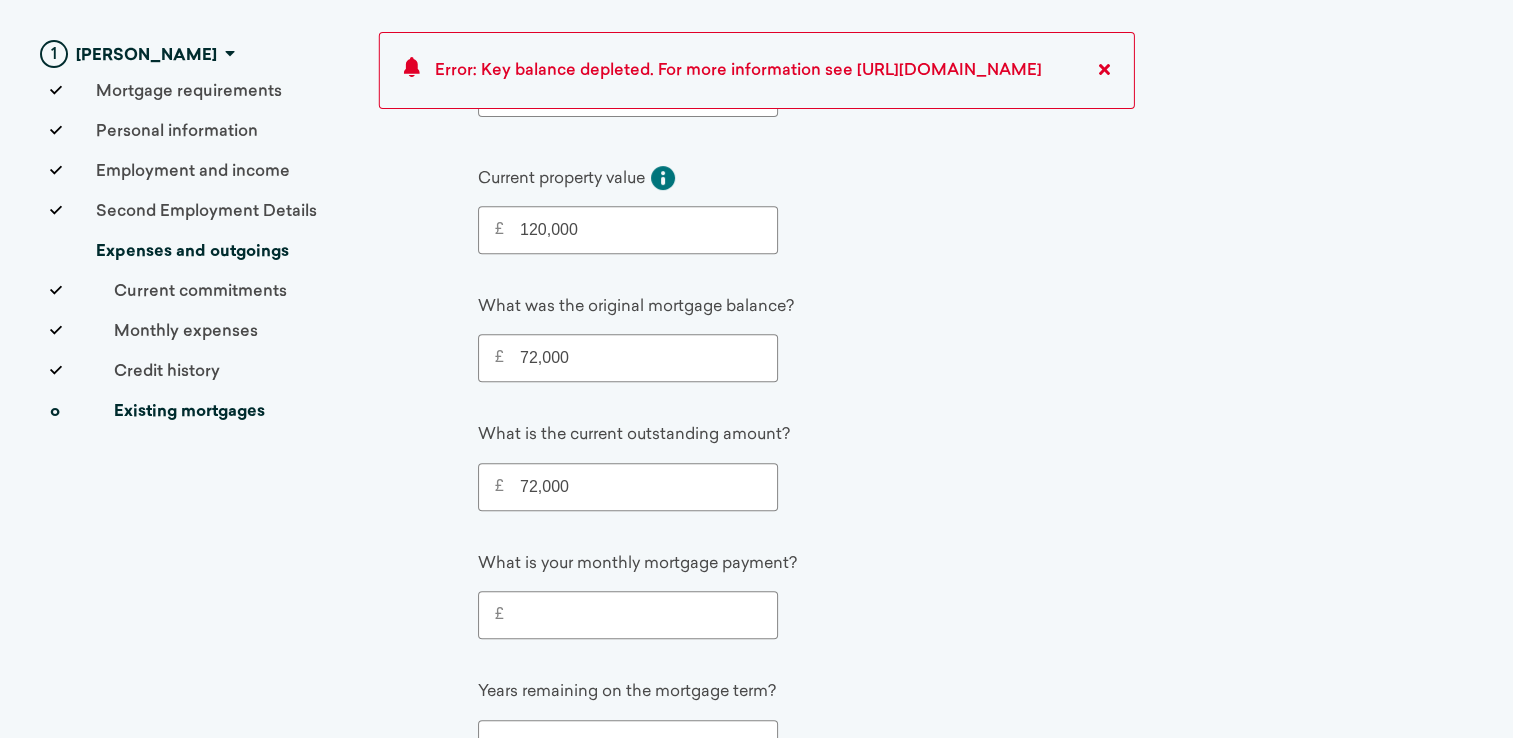 scroll, scrollTop: 800, scrollLeft: 0, axis: vertical 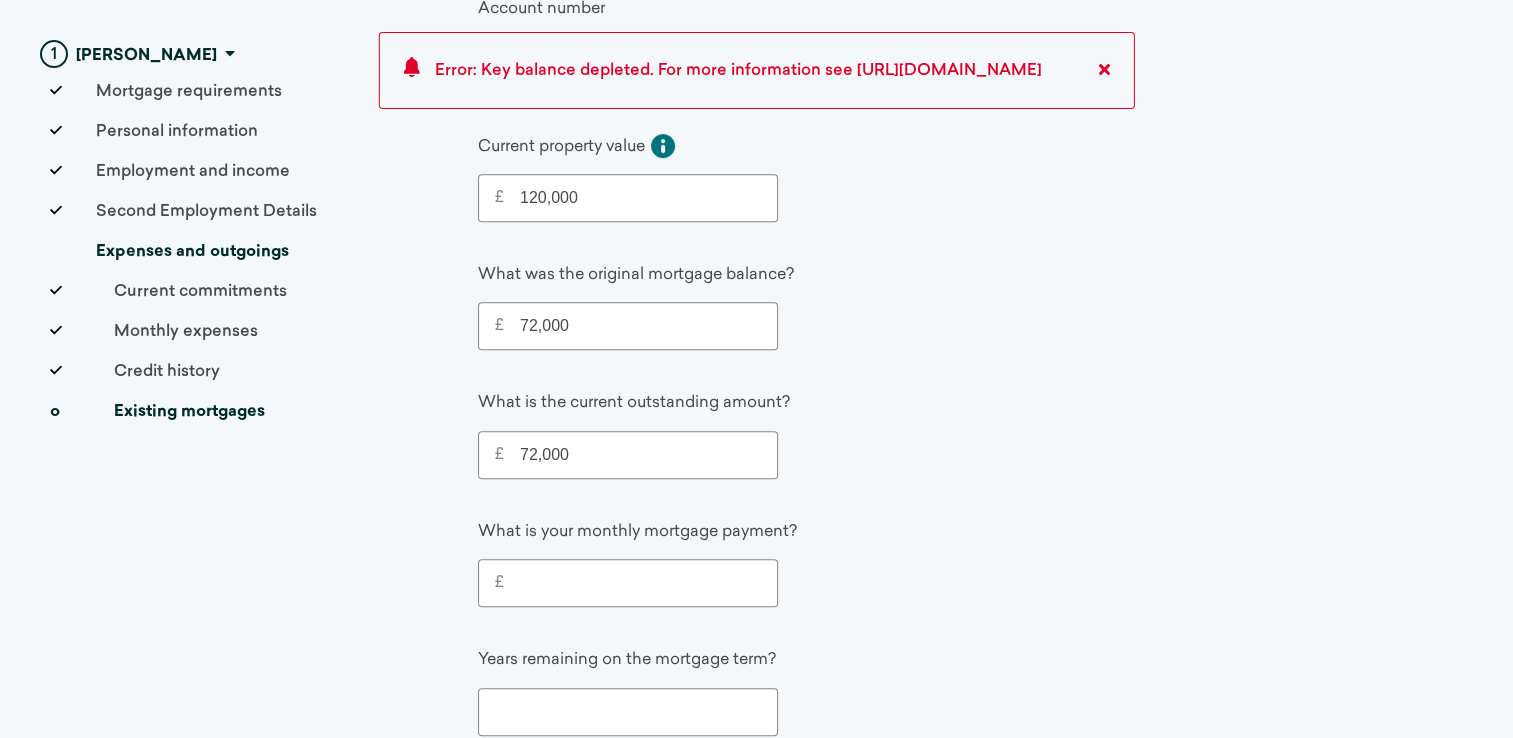 type on "72,000" 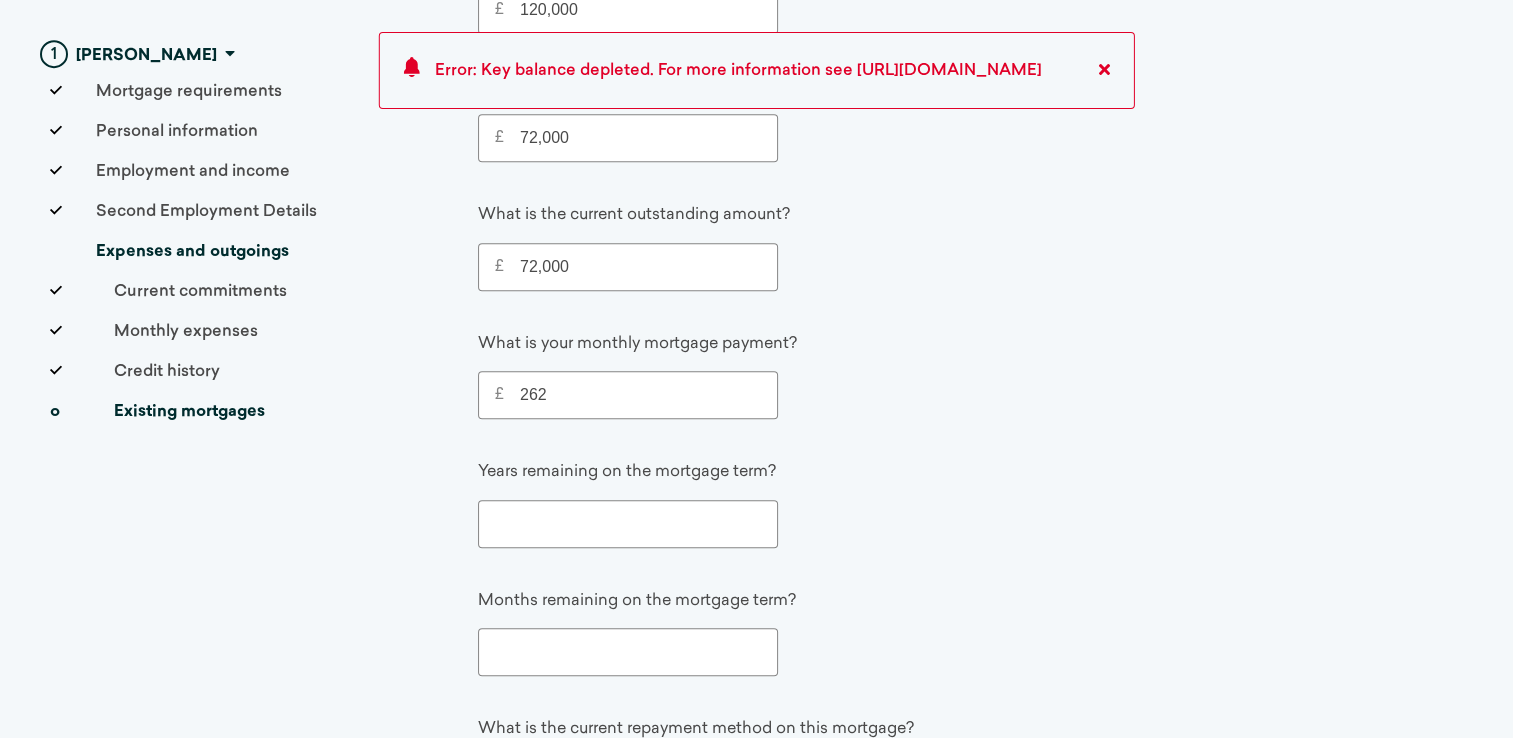 scroll, scrollTop: 1000, scrollLeft: 0, axis: vertical 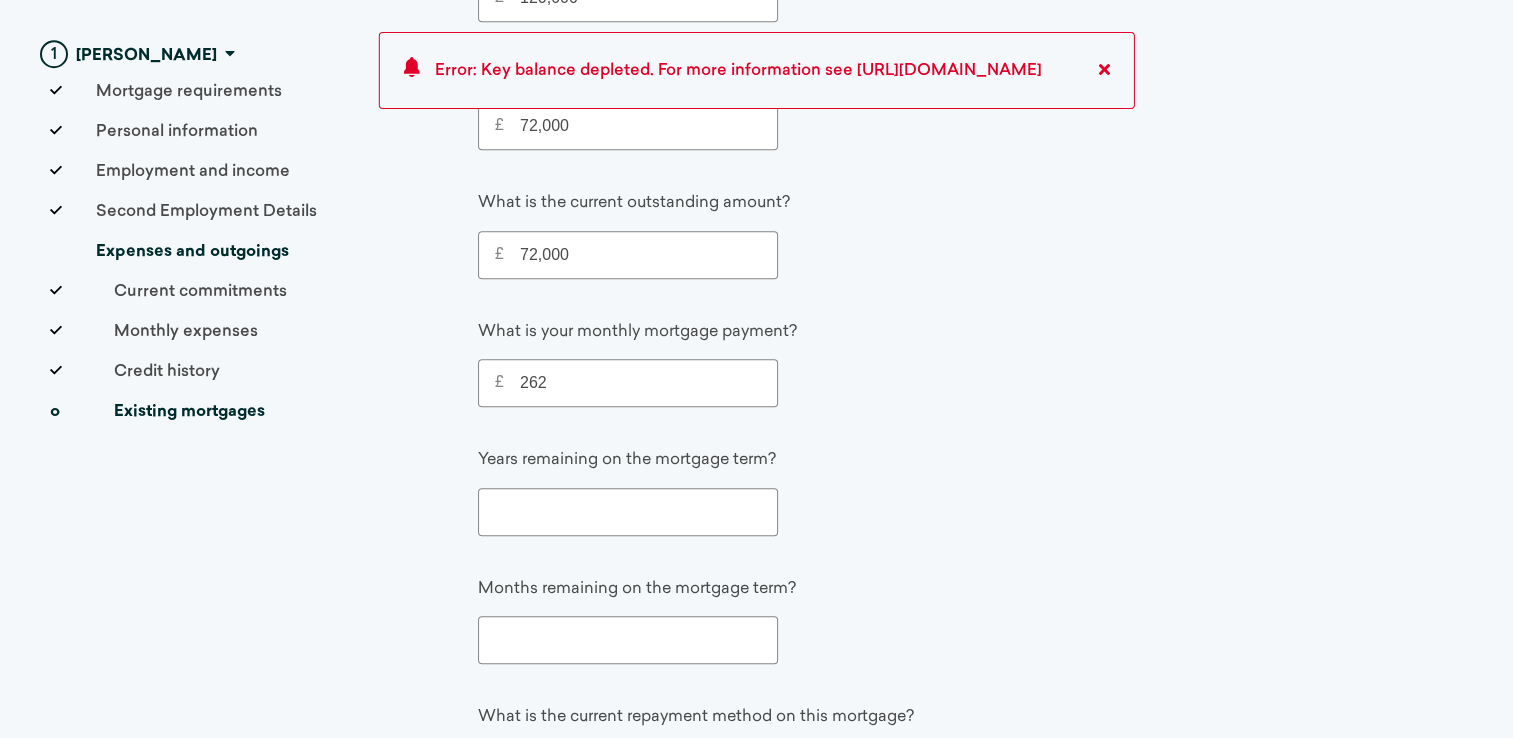 type on "262" 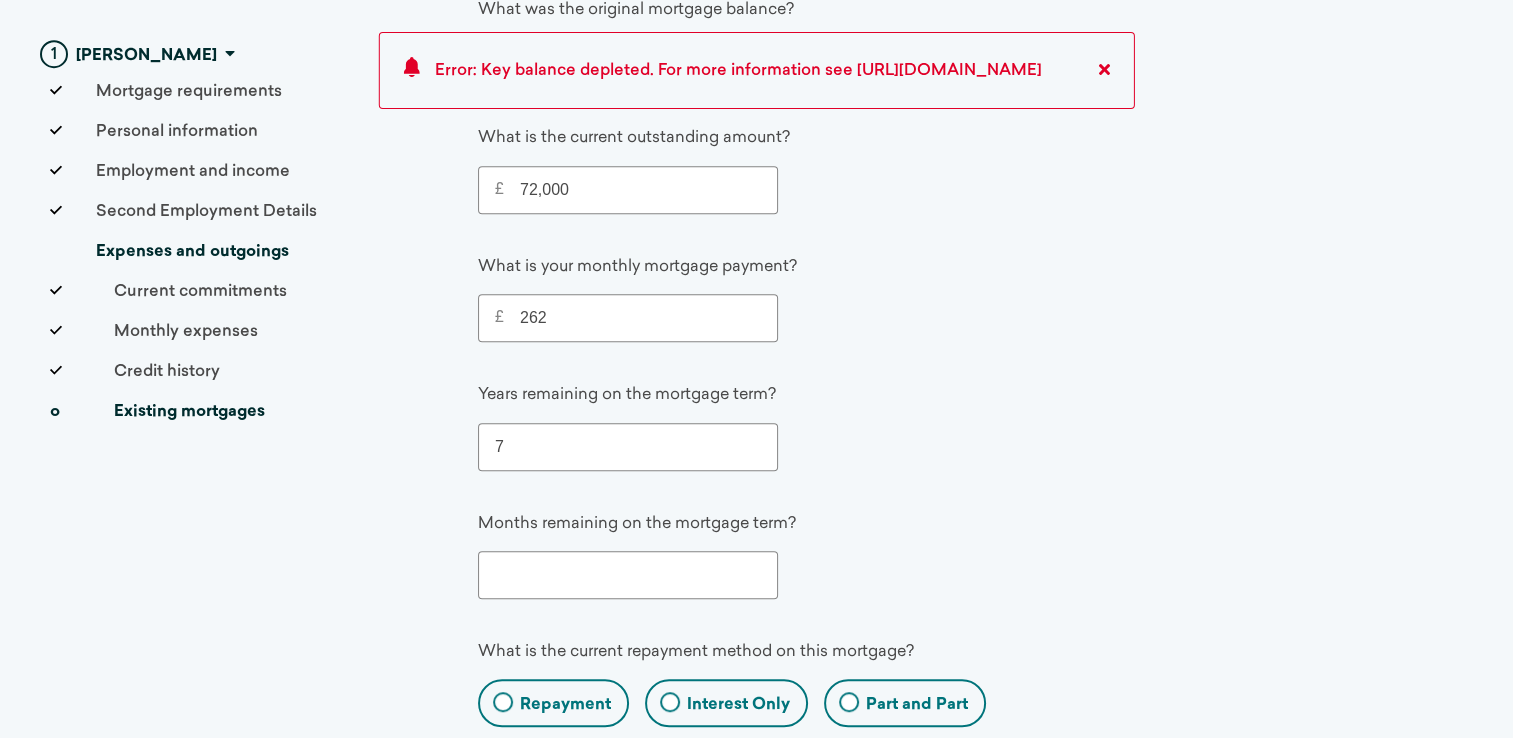 scroll, scrollTop: 1100, scrollLeft: 0, axis: vertical 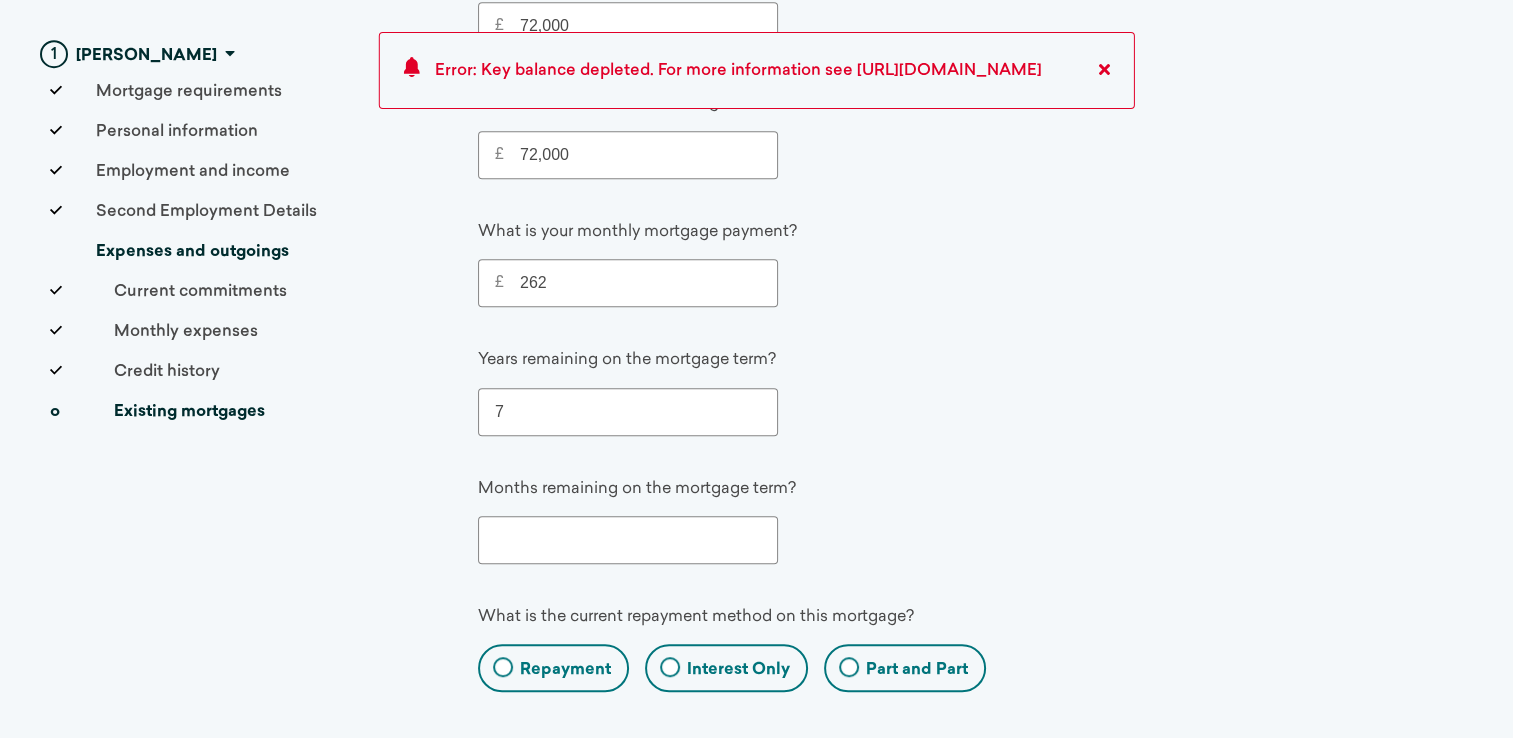 type on "7" 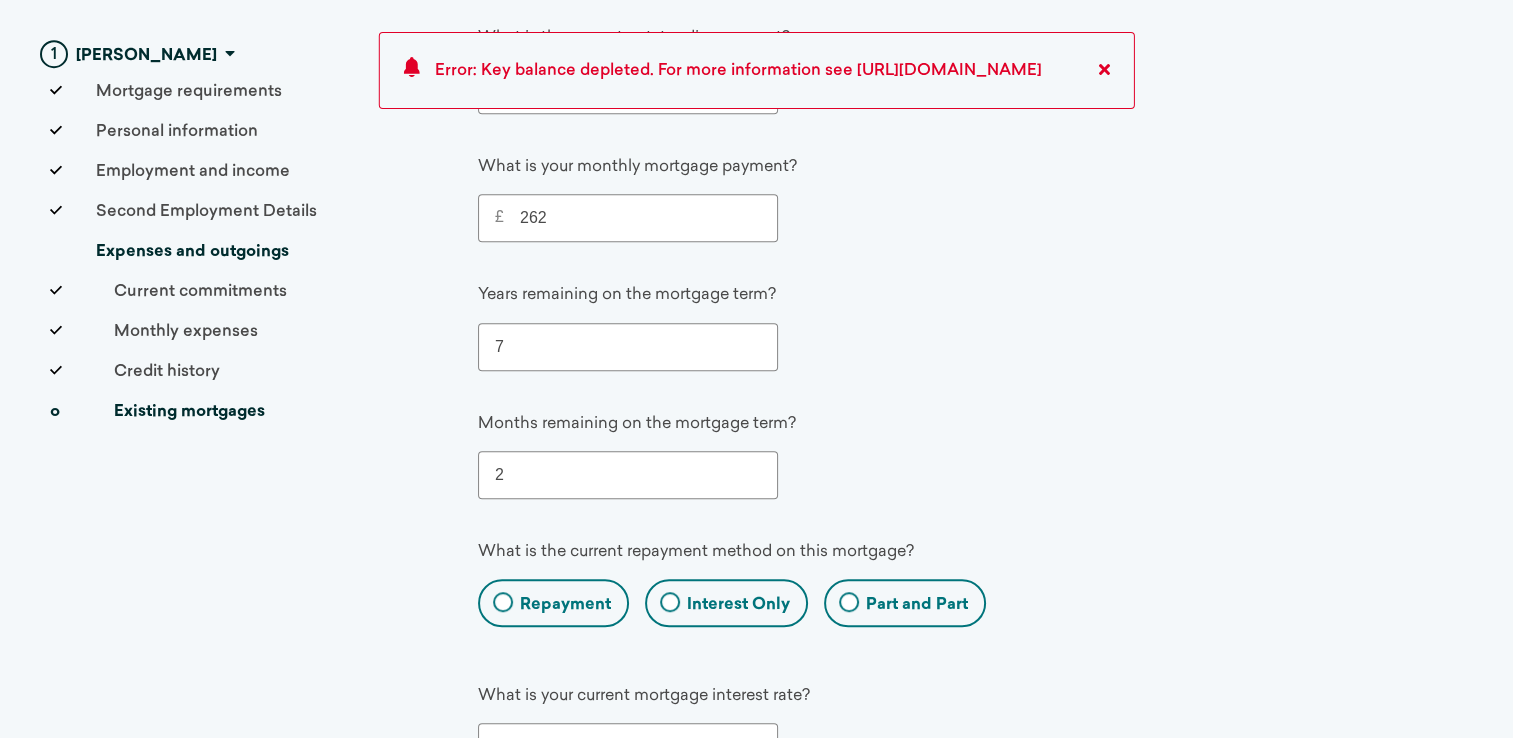 scroll, scrollTop: 1200, scrollLeft: 0, axis: vertical 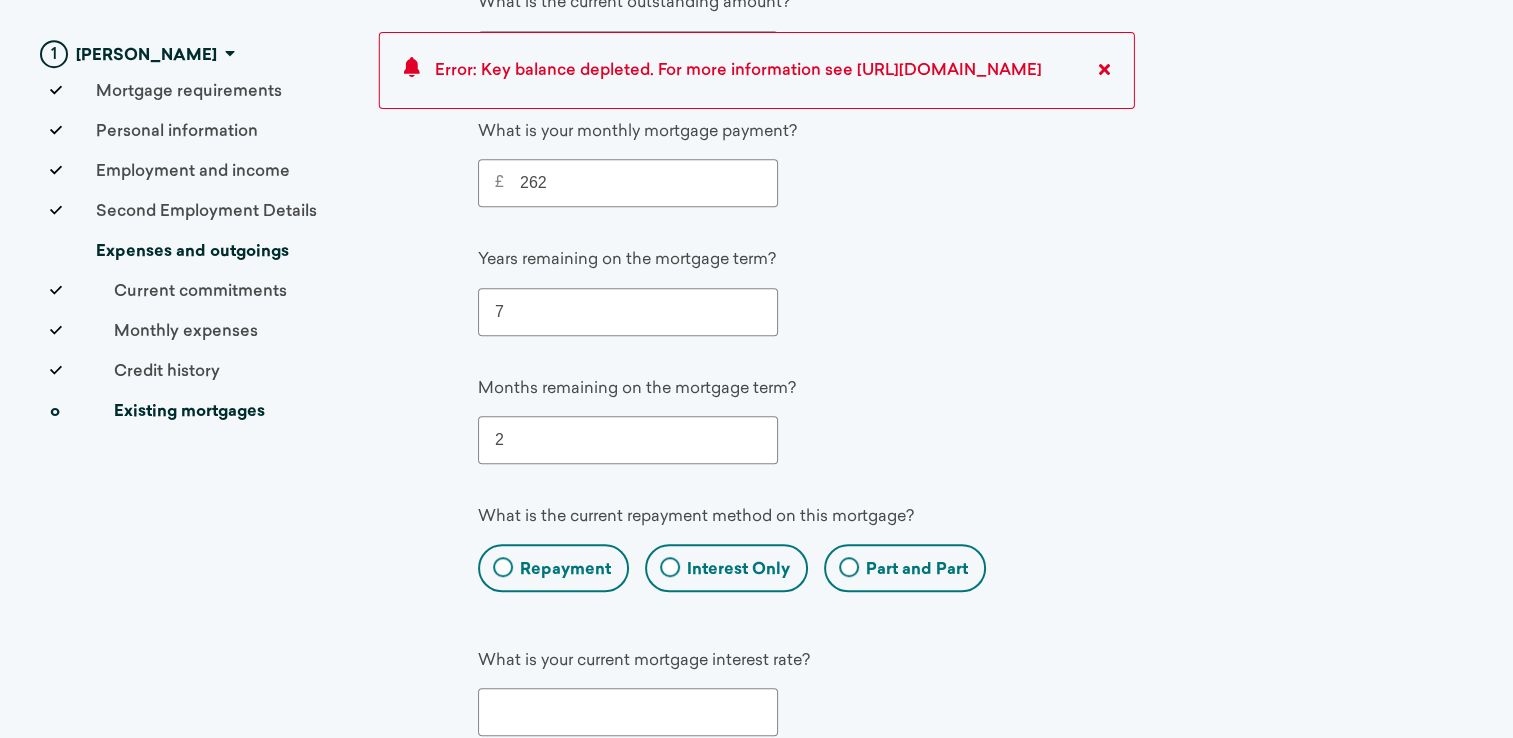 type on "2" 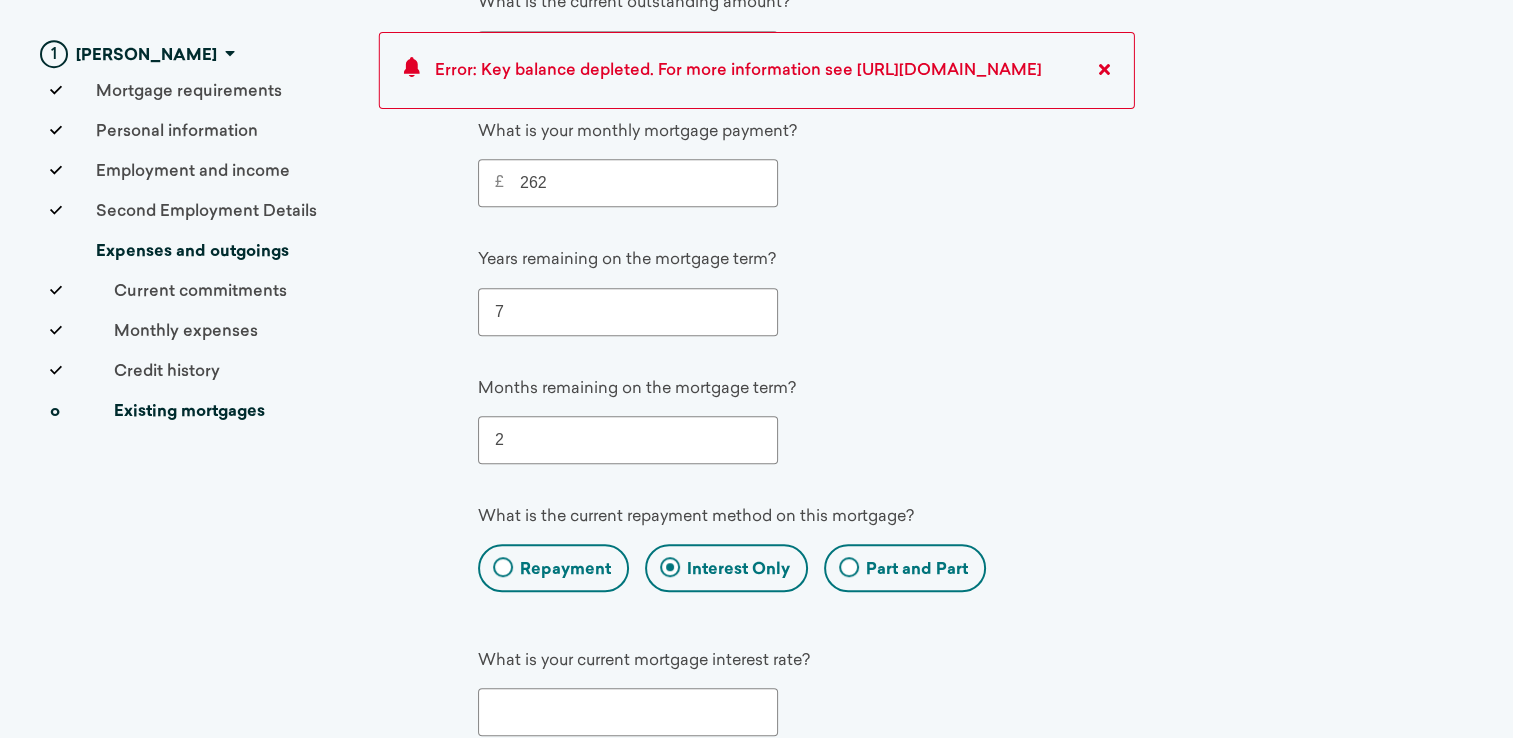 click on "Interest Only" at bounding box center (653, 570) 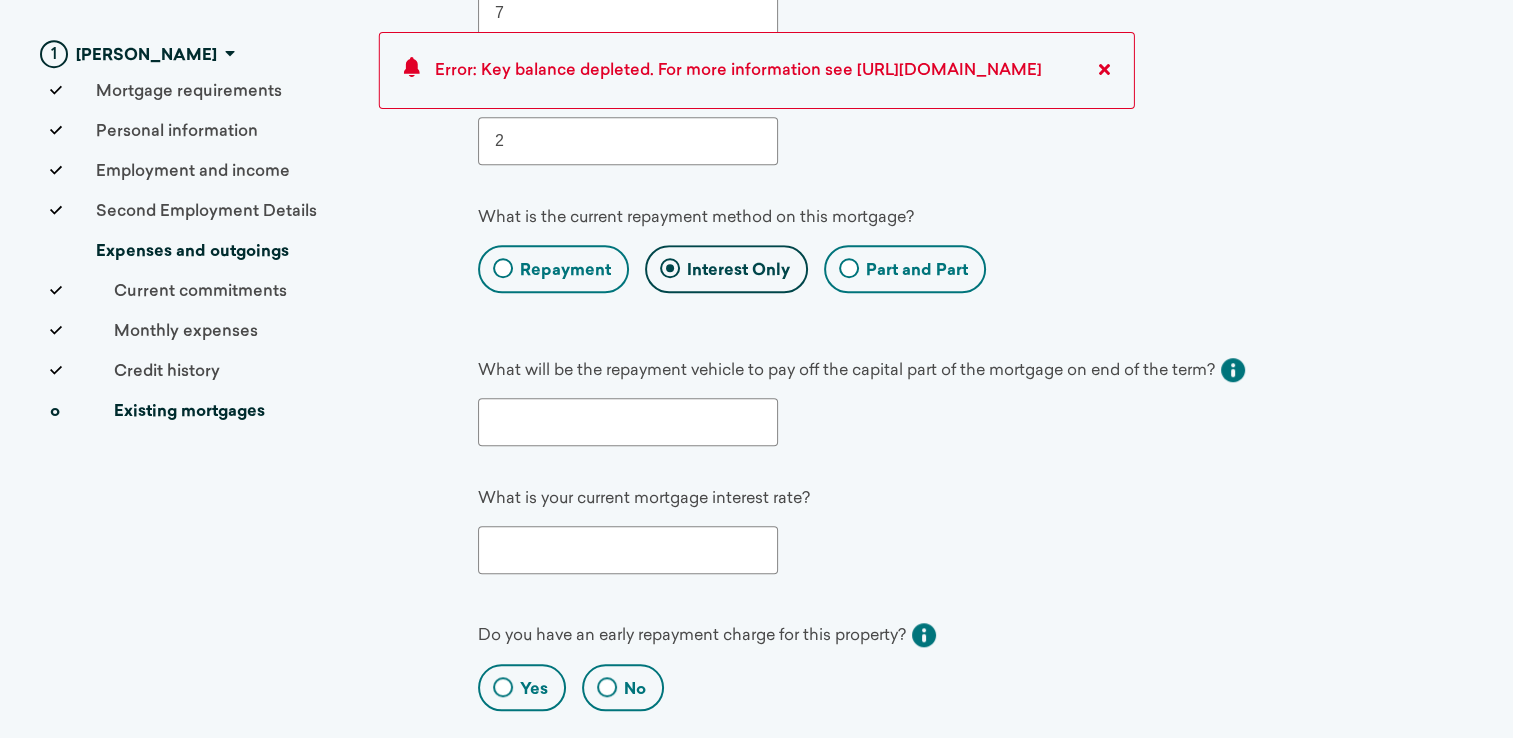scroll, scrollTop: 1500, scrollLeft: 0, axis: vertical 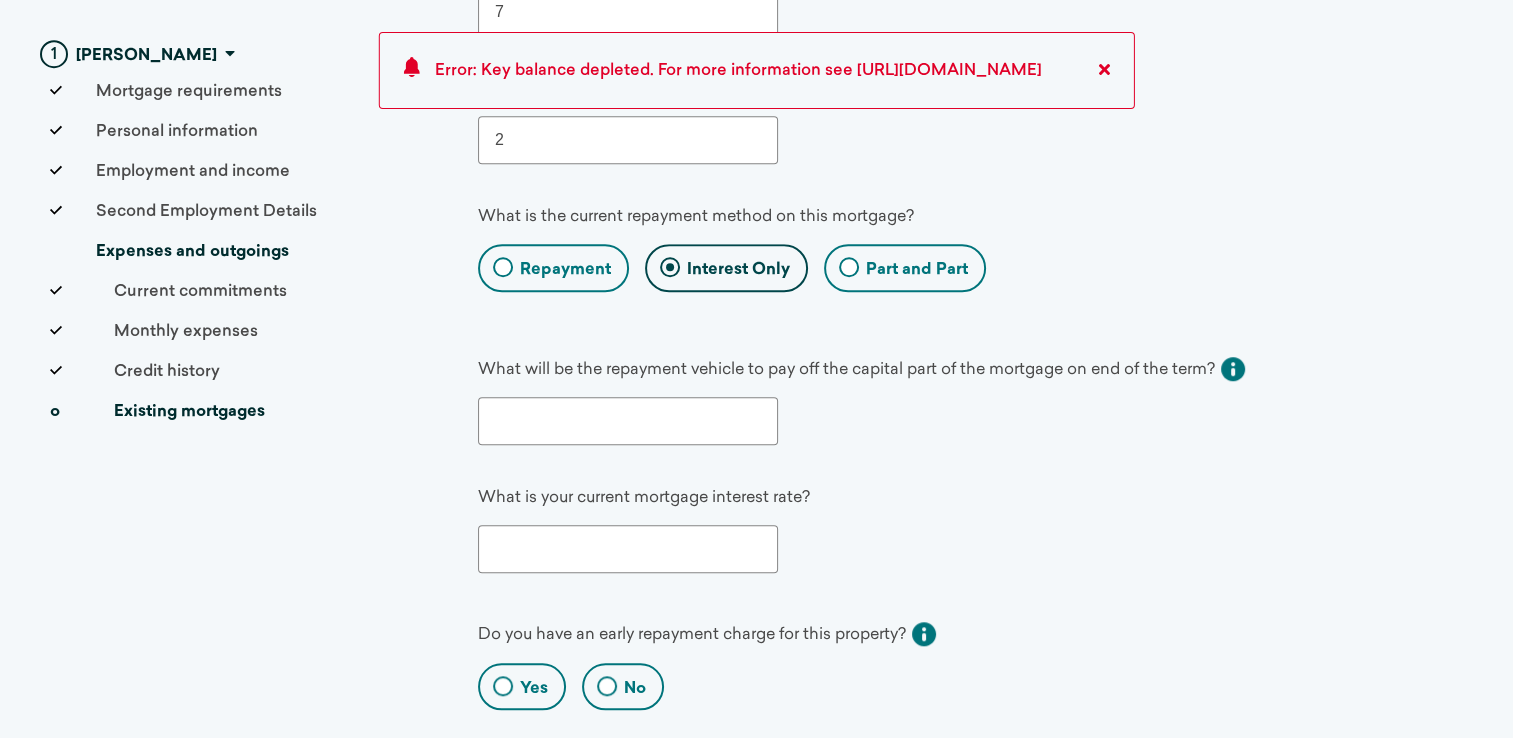 click at bounding box center [628, 421] 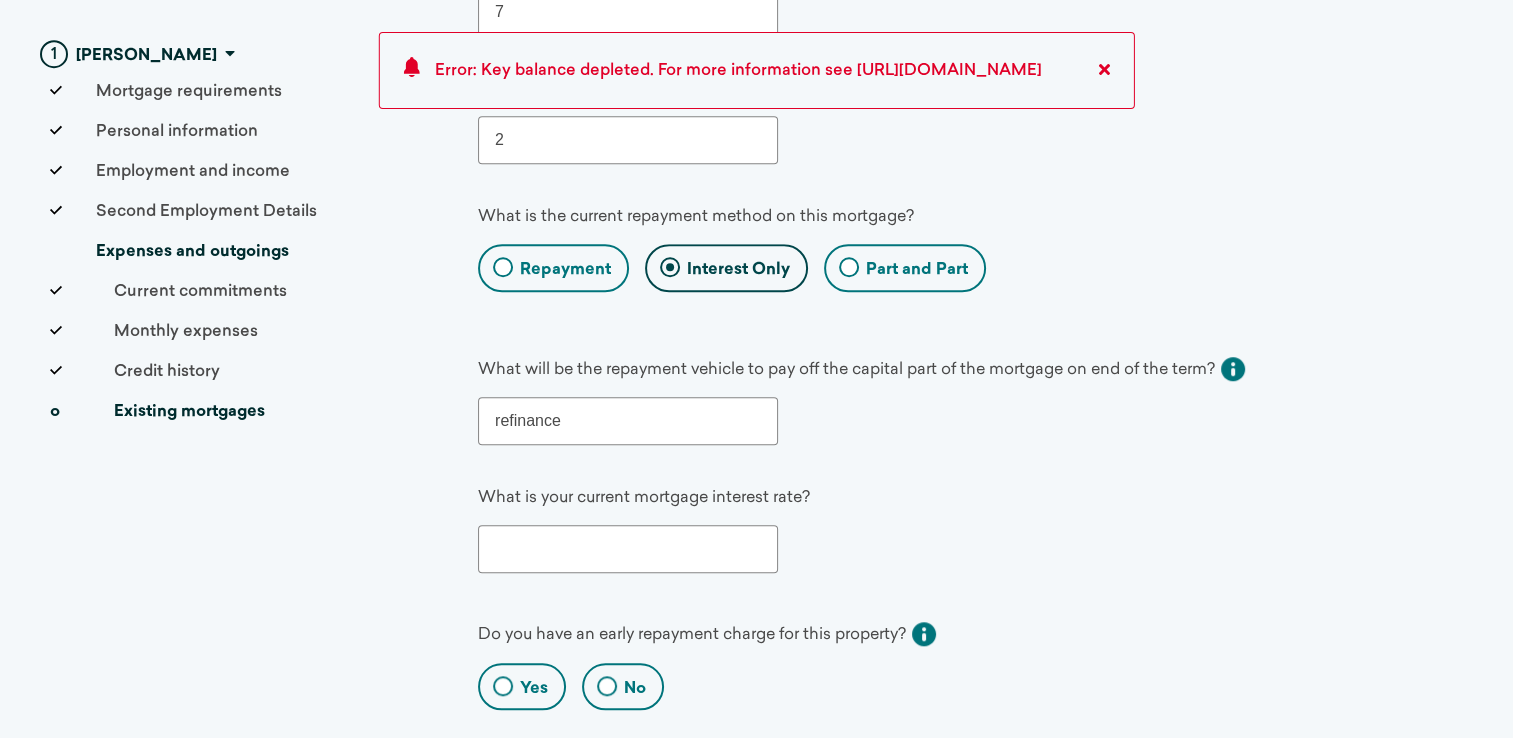 type on "refinance" 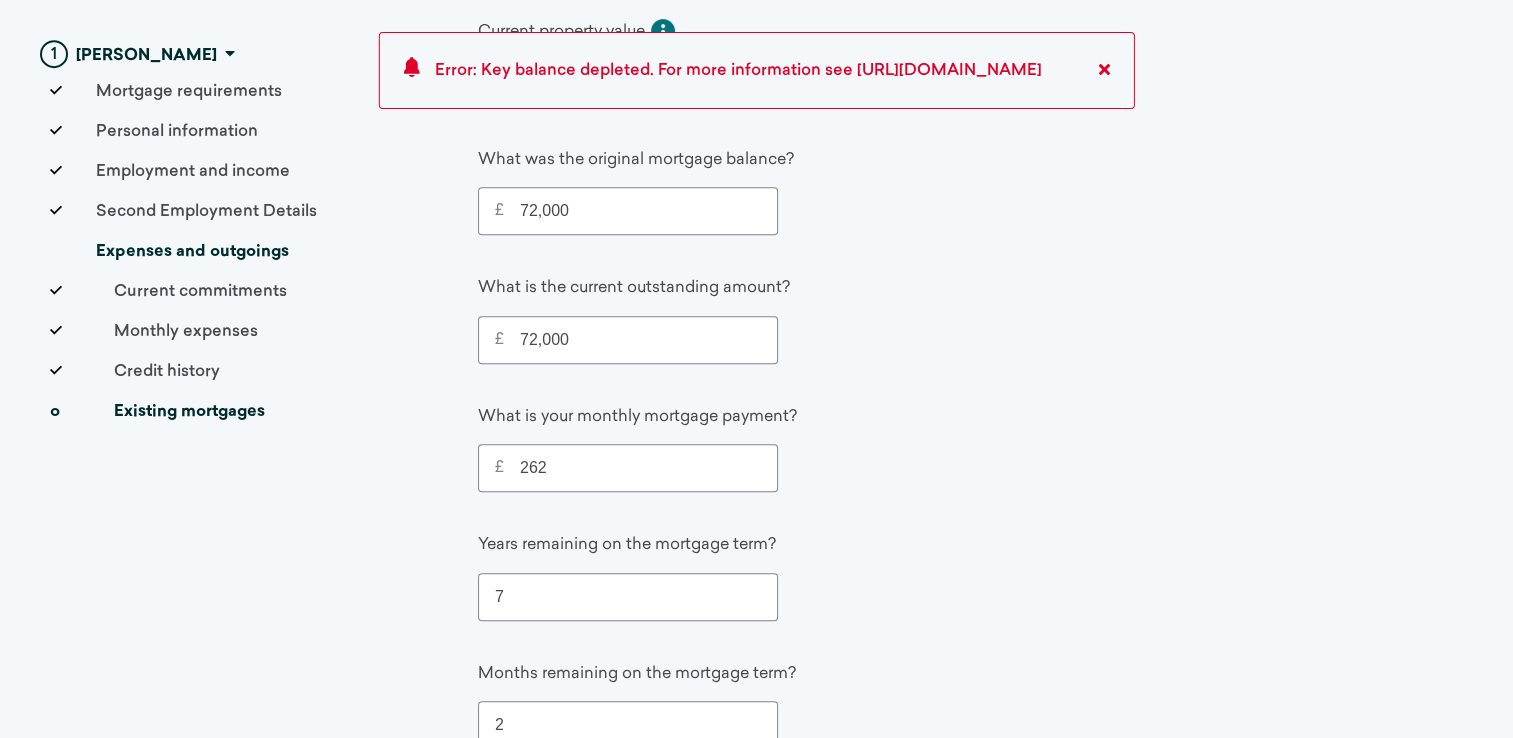 scroll, scrollTop: 800, scrollLeft: 0, axis: vertical 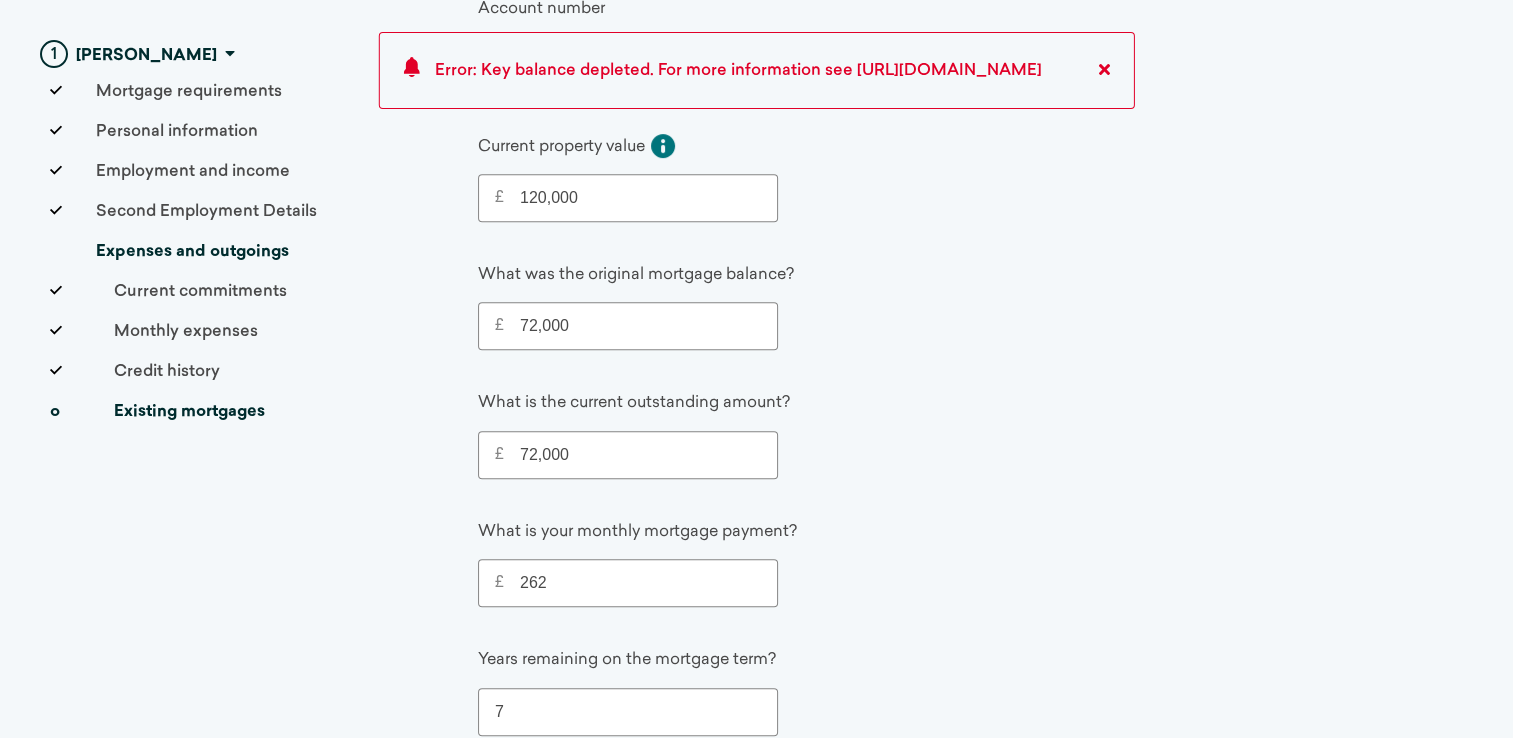 drag, startPoint x: 564, startPoint y: 562, endPoint x: 558, endPoint y: 578, distance: 17.088007 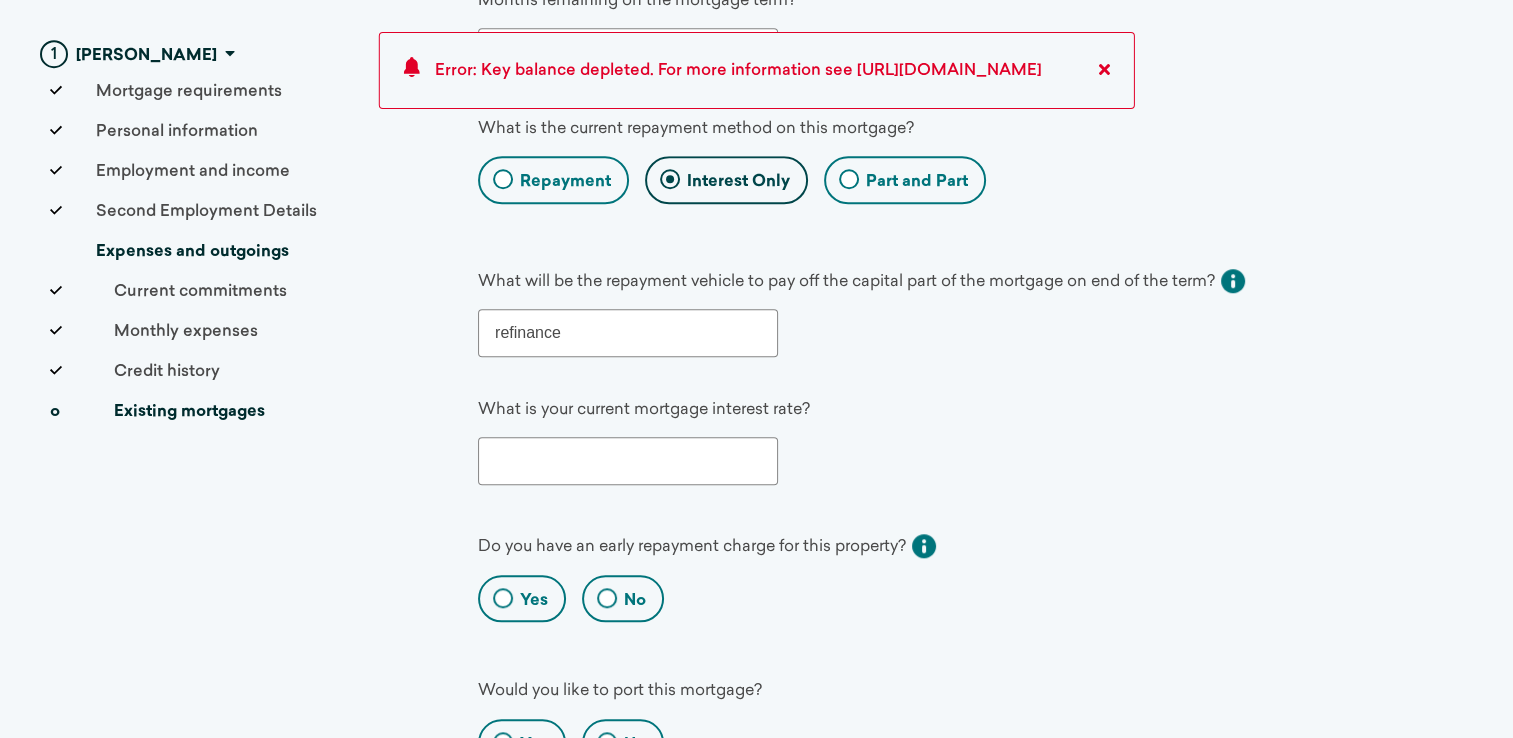 scroll, scrollTop: 1600, scrollLeft: 0, axis: vertical 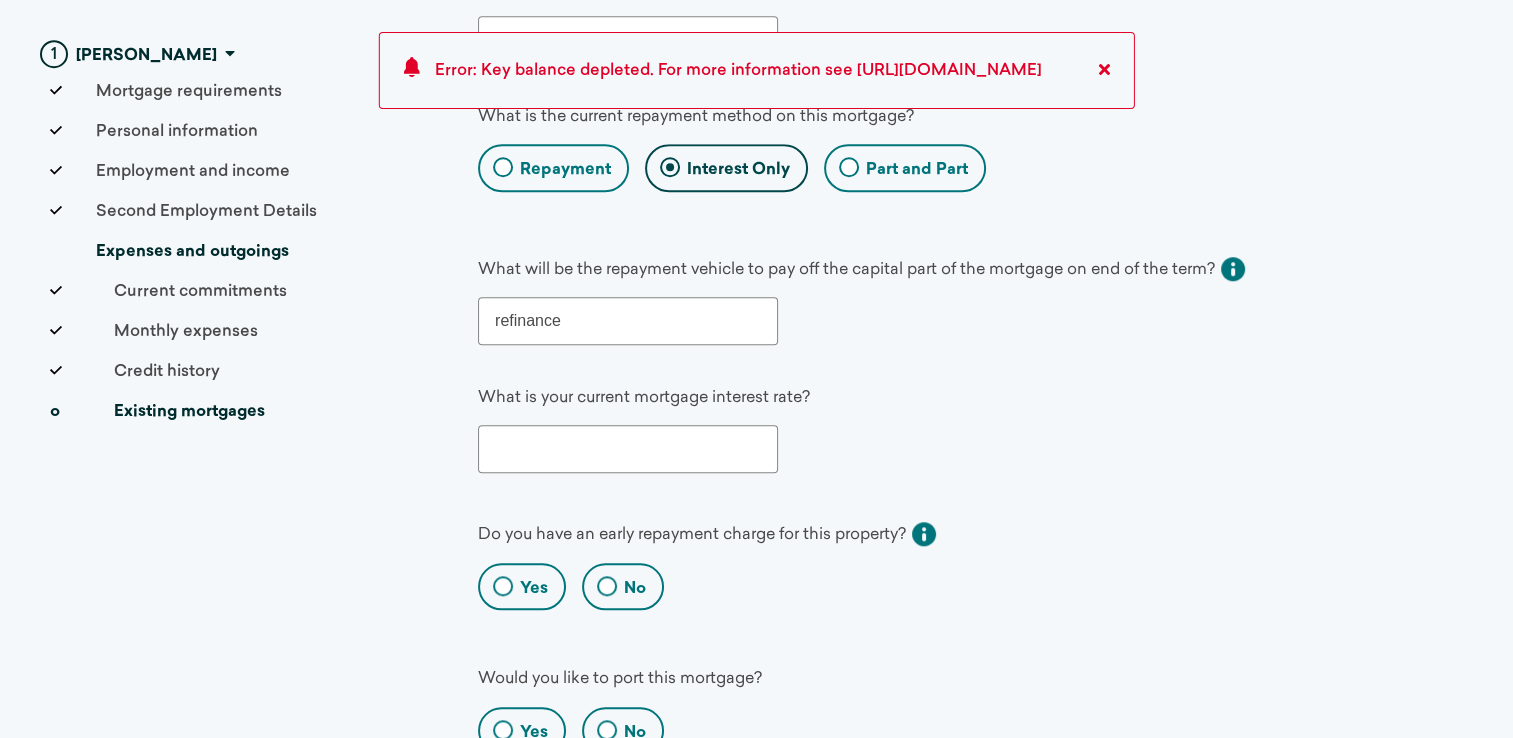 type on "242" 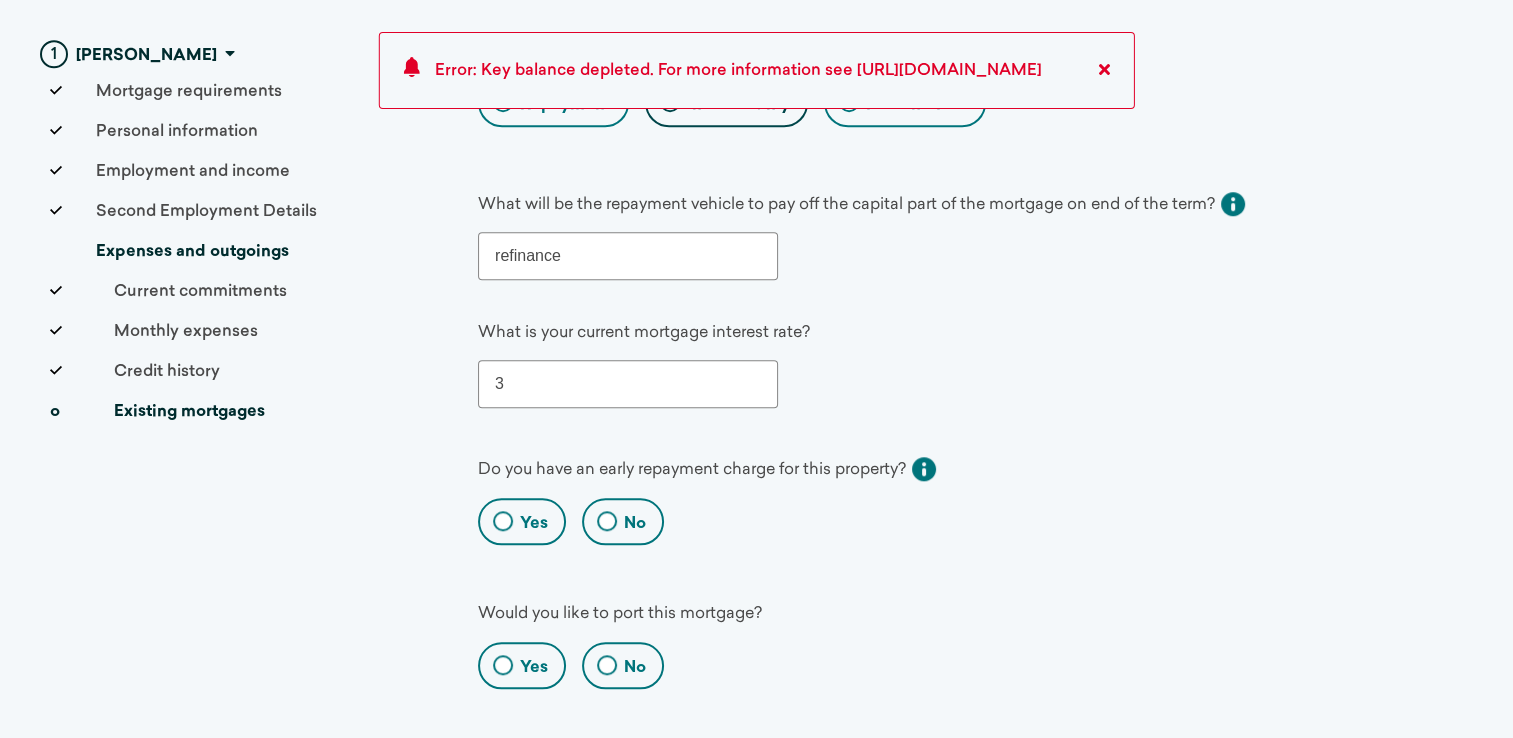 scroll, scrollTop: 1700, scrollLeft: 0, axis: vertical 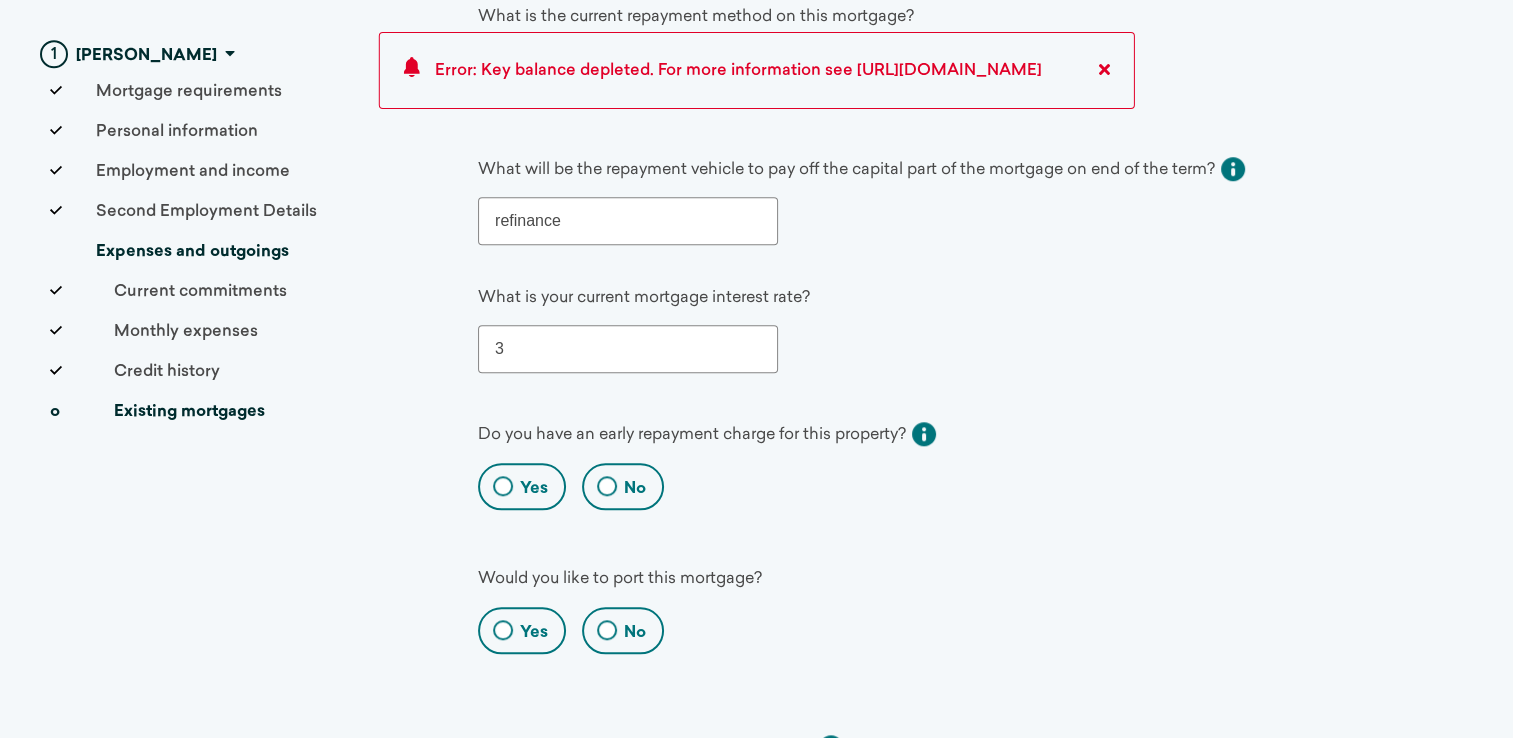 type on "3" 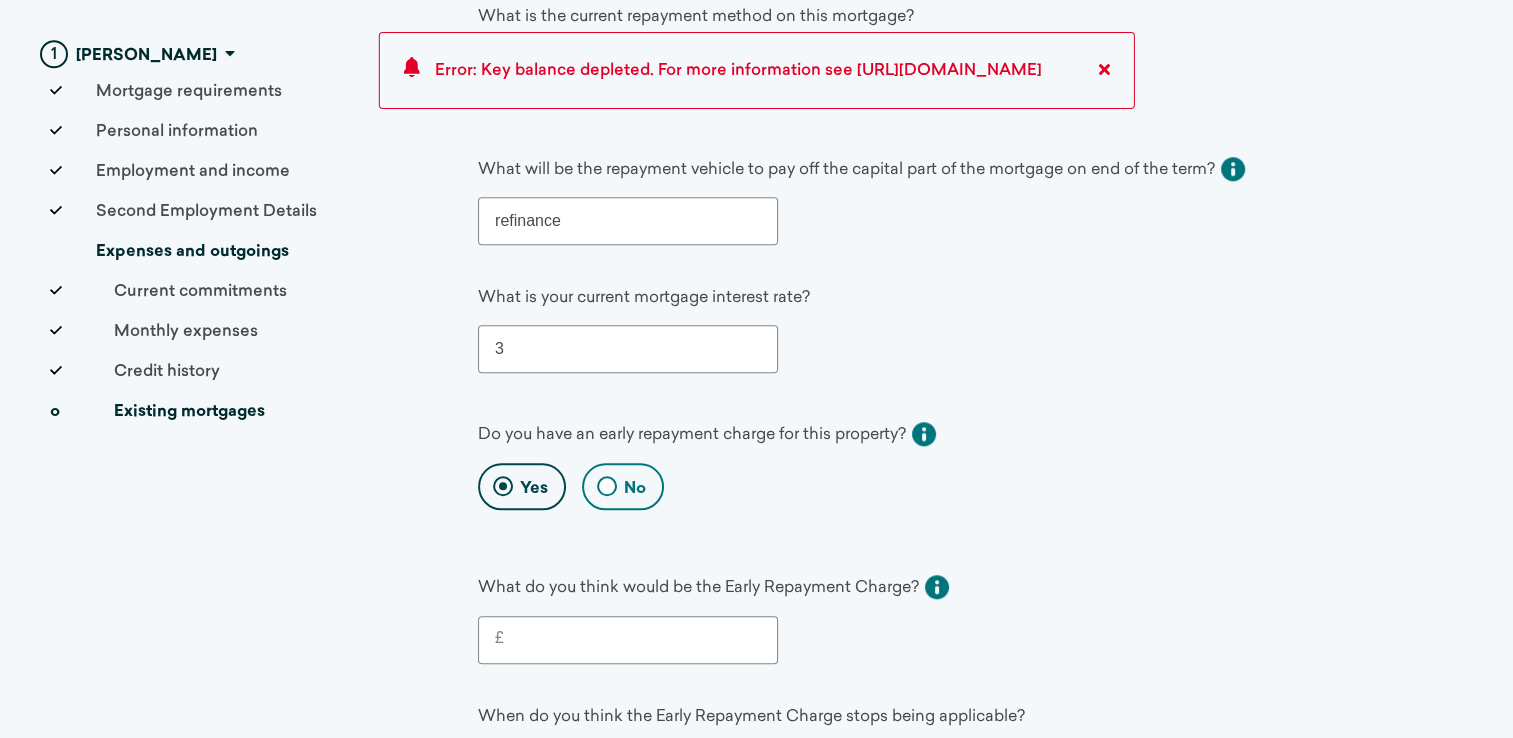 click on "£" at bounding box center (632, 640) 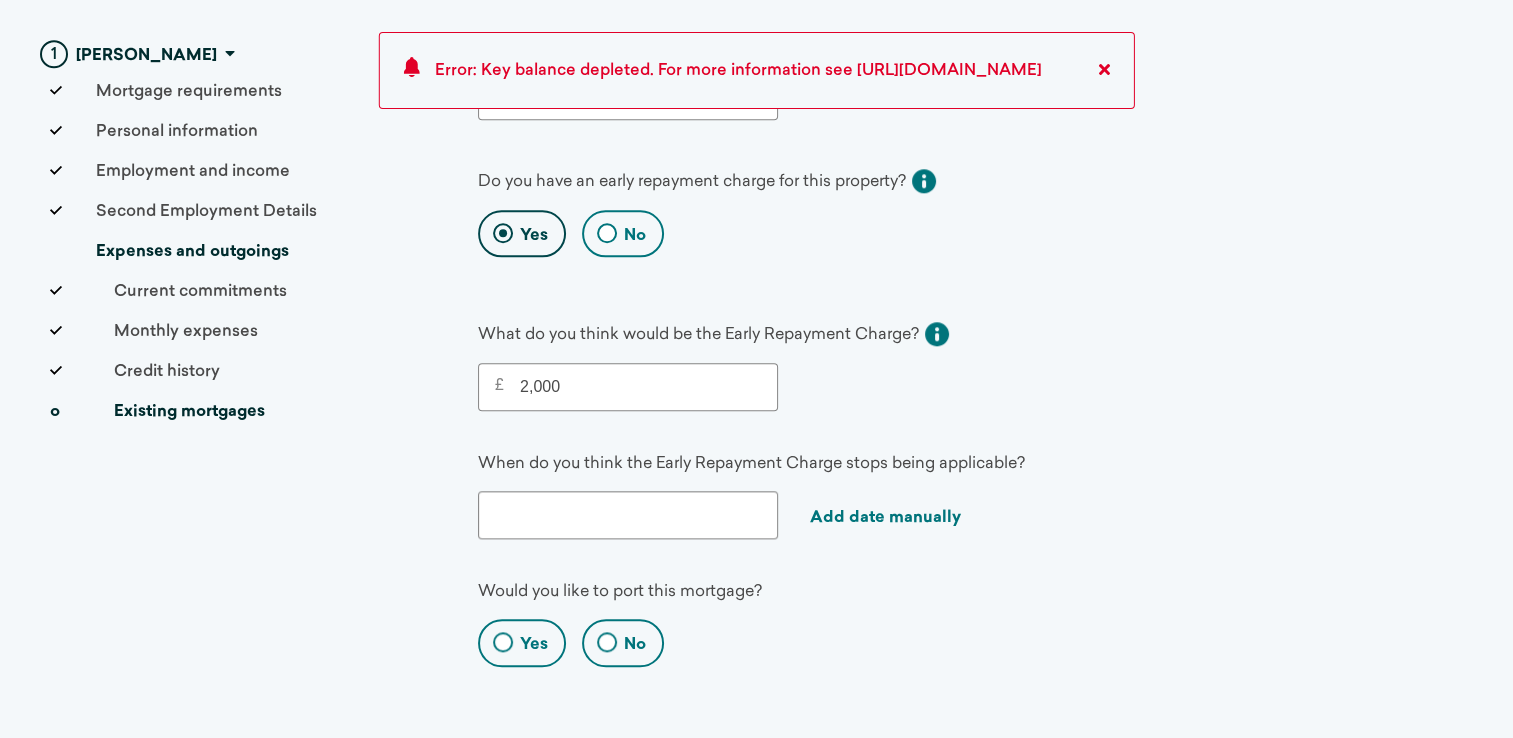 scroll, scrollTop: 2000, scrollLeft: 0, axis: vertical 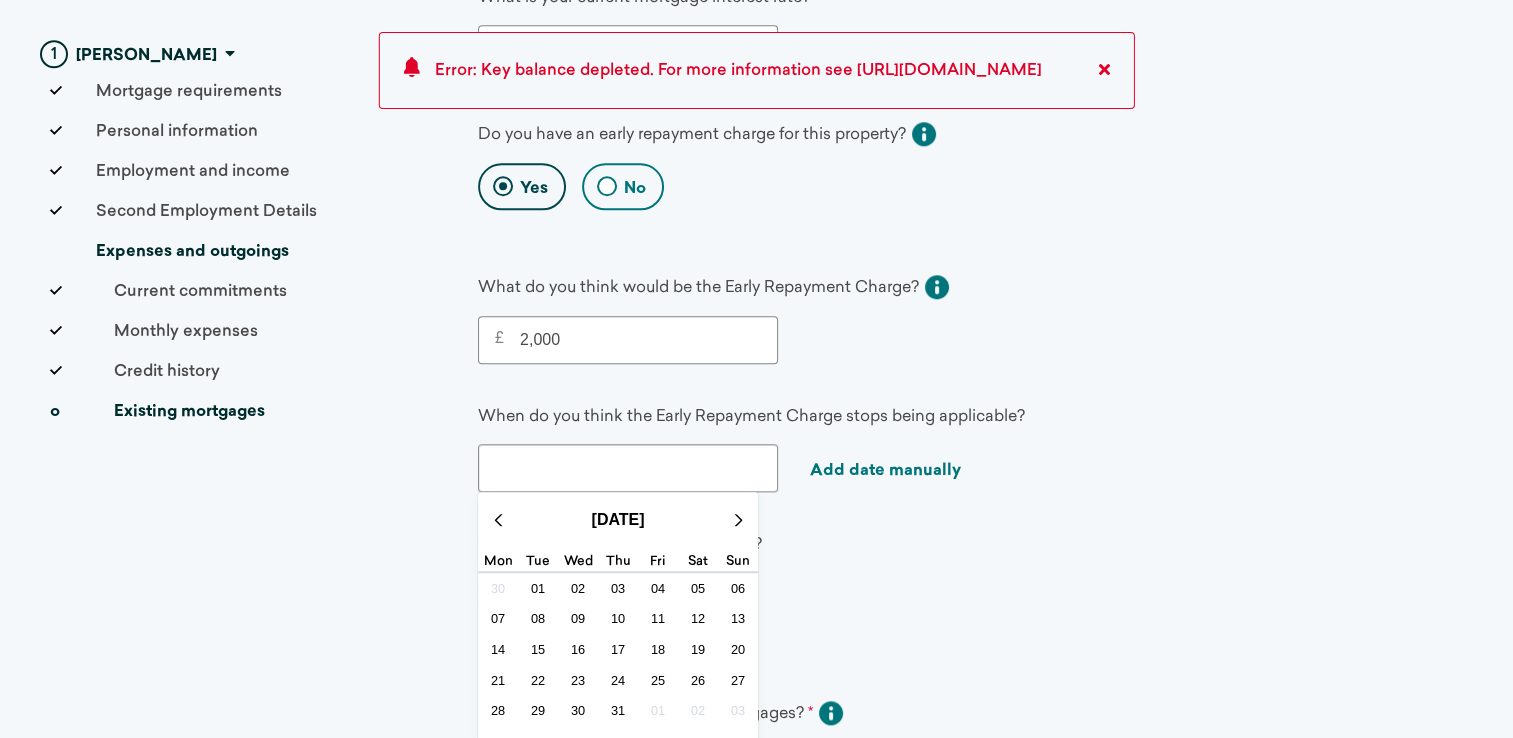 click at bounding box center [628, 468] 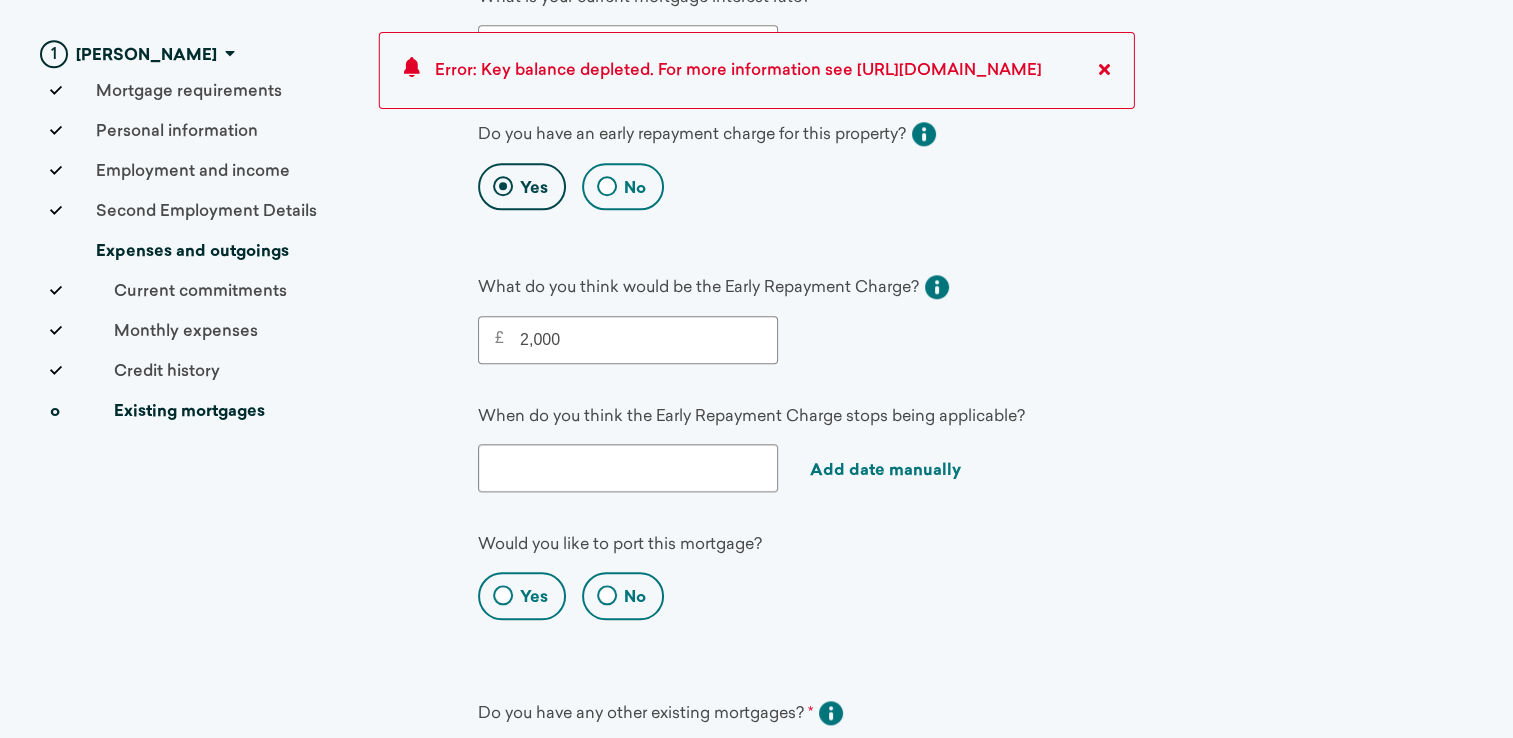 click on "2,000" at bounding box center (632, 340) 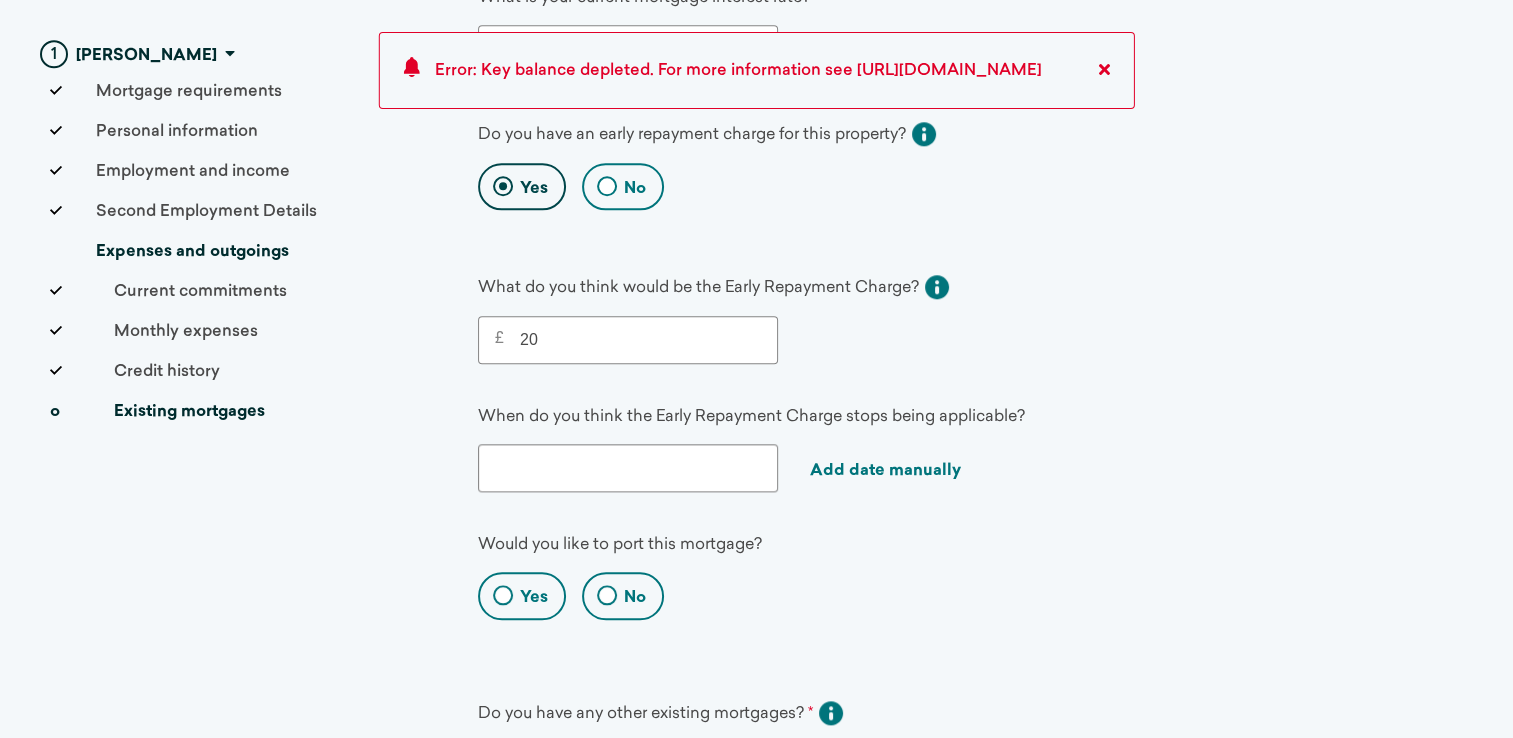 type on "2" 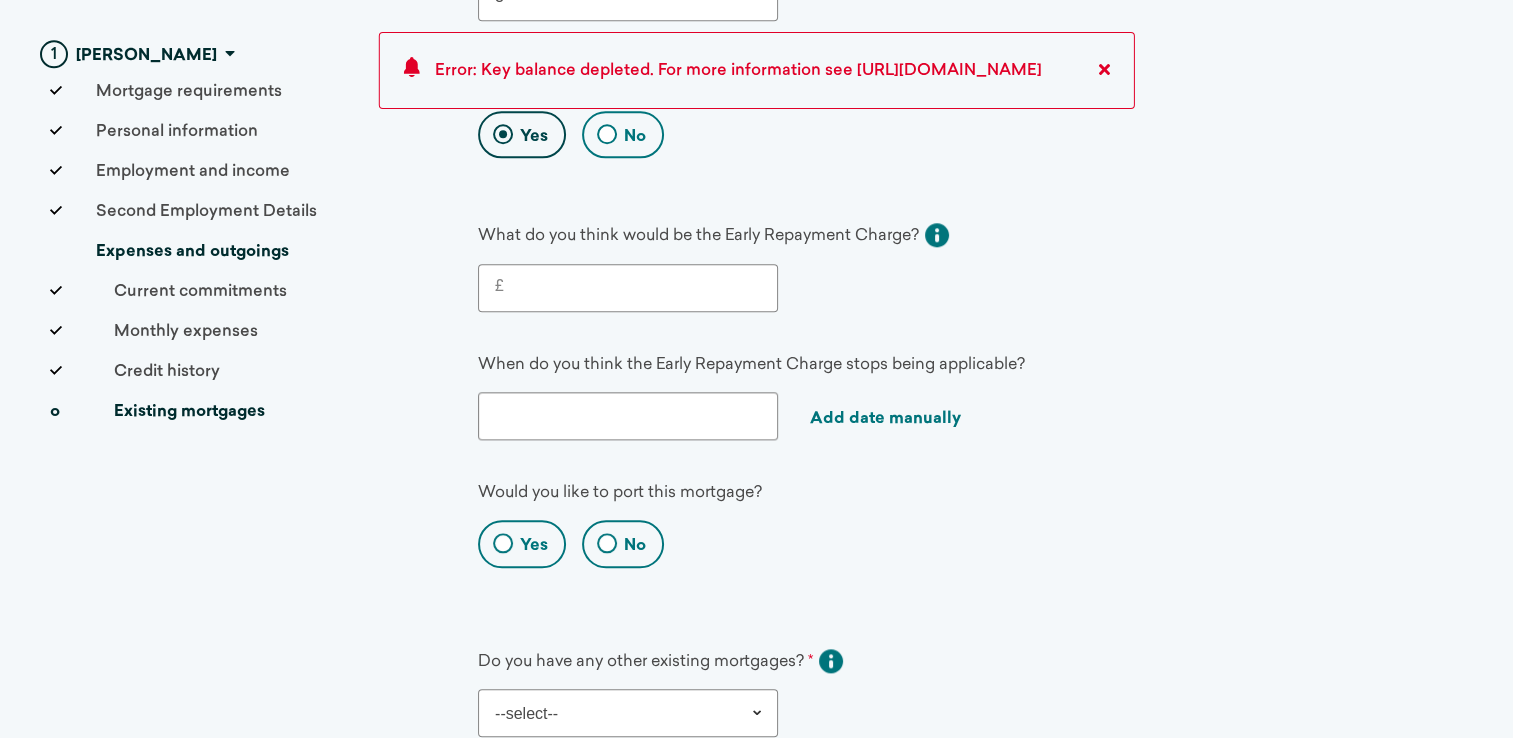 scroll, scrollTop: 2100, scrollLeft: 0, axis: vertical 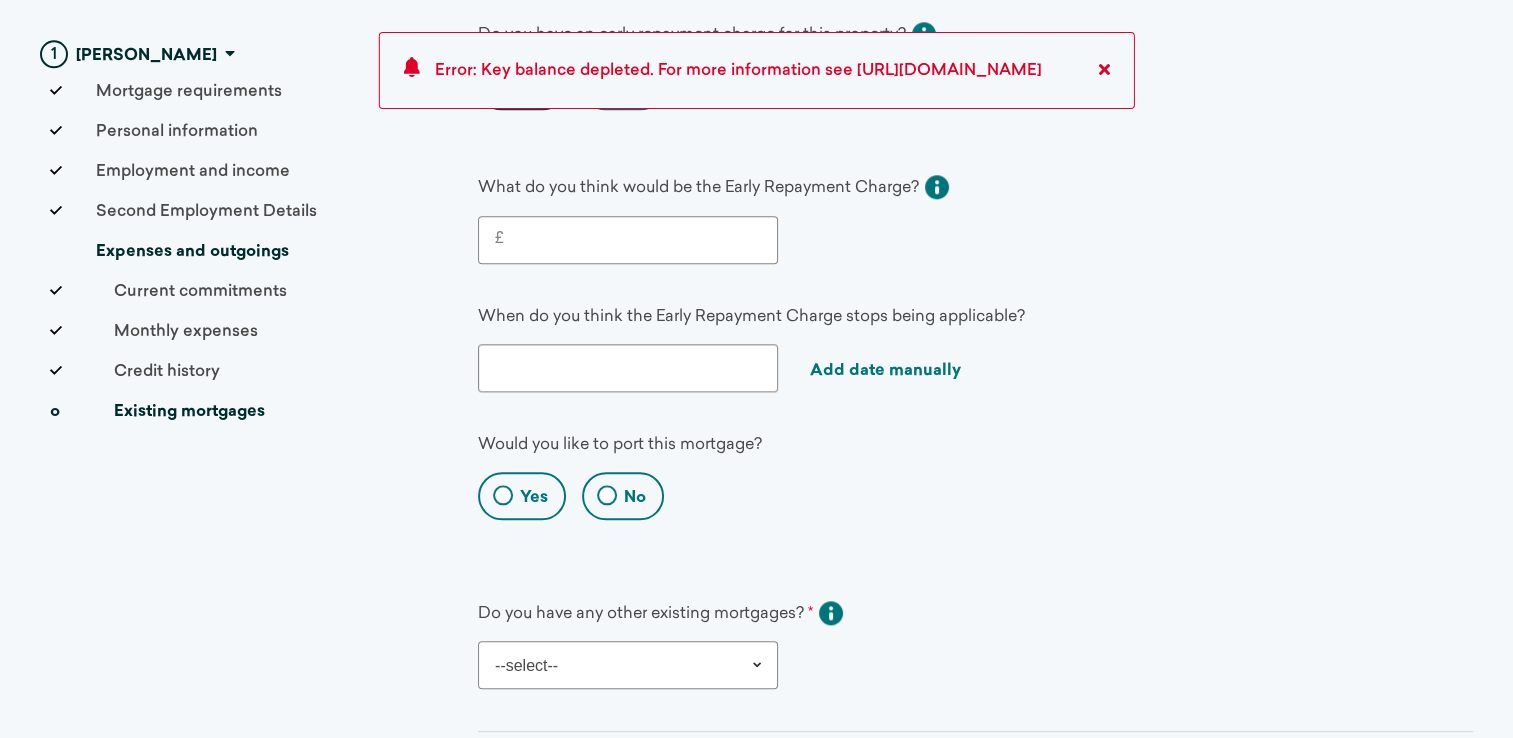 type 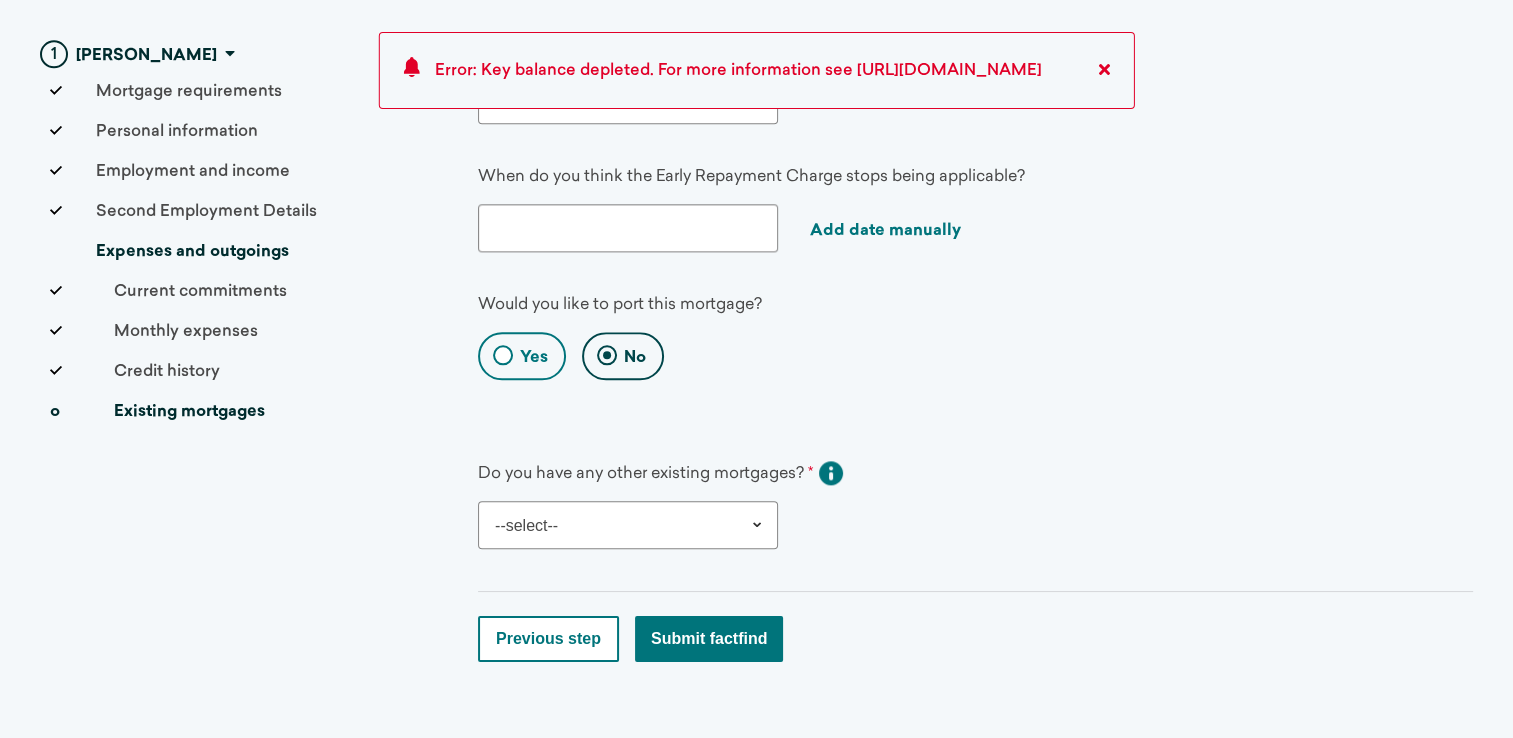scroll, scrollTop: 2251, scrollLeft: 0, axis: vertical 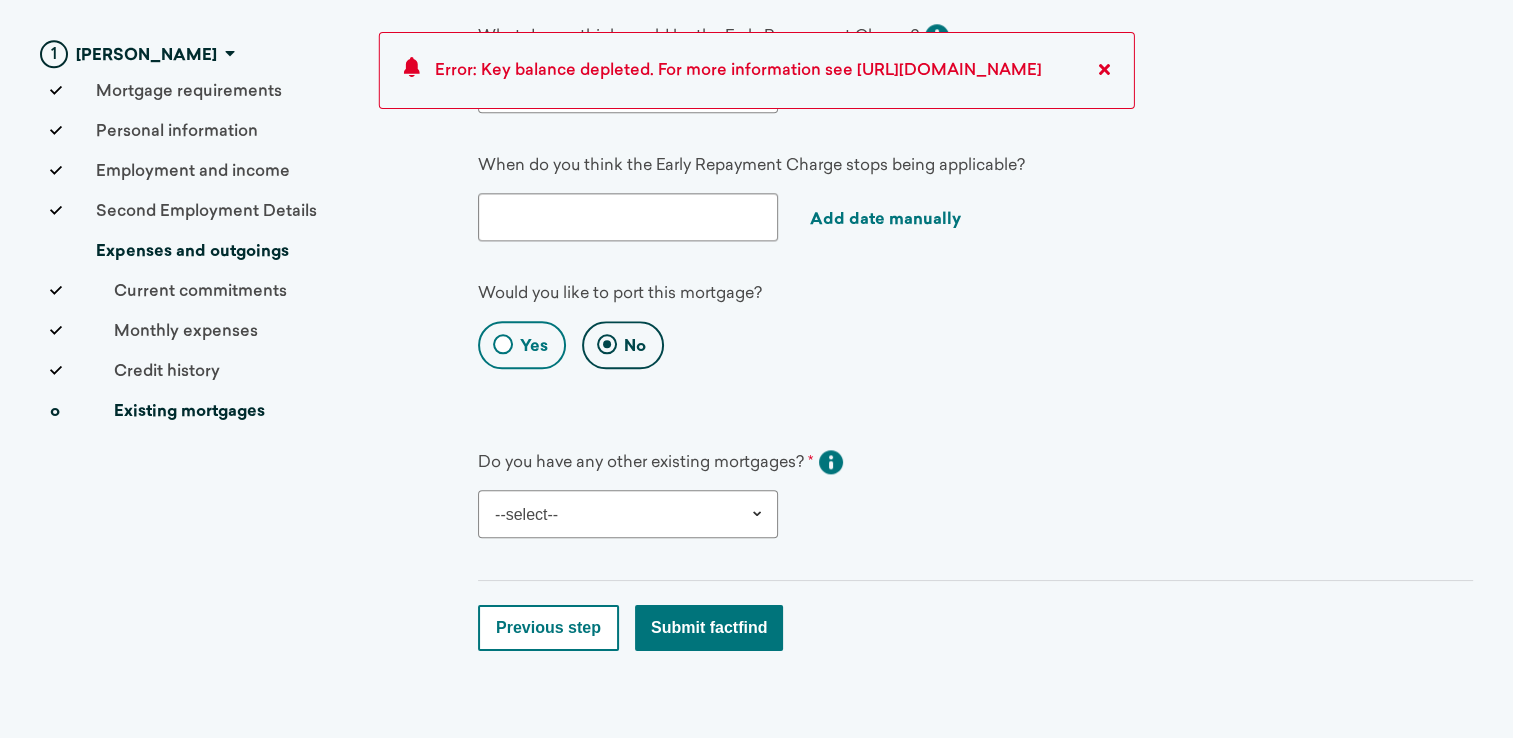 click on "--select-- Yes No" at bounding box center (628, 514) 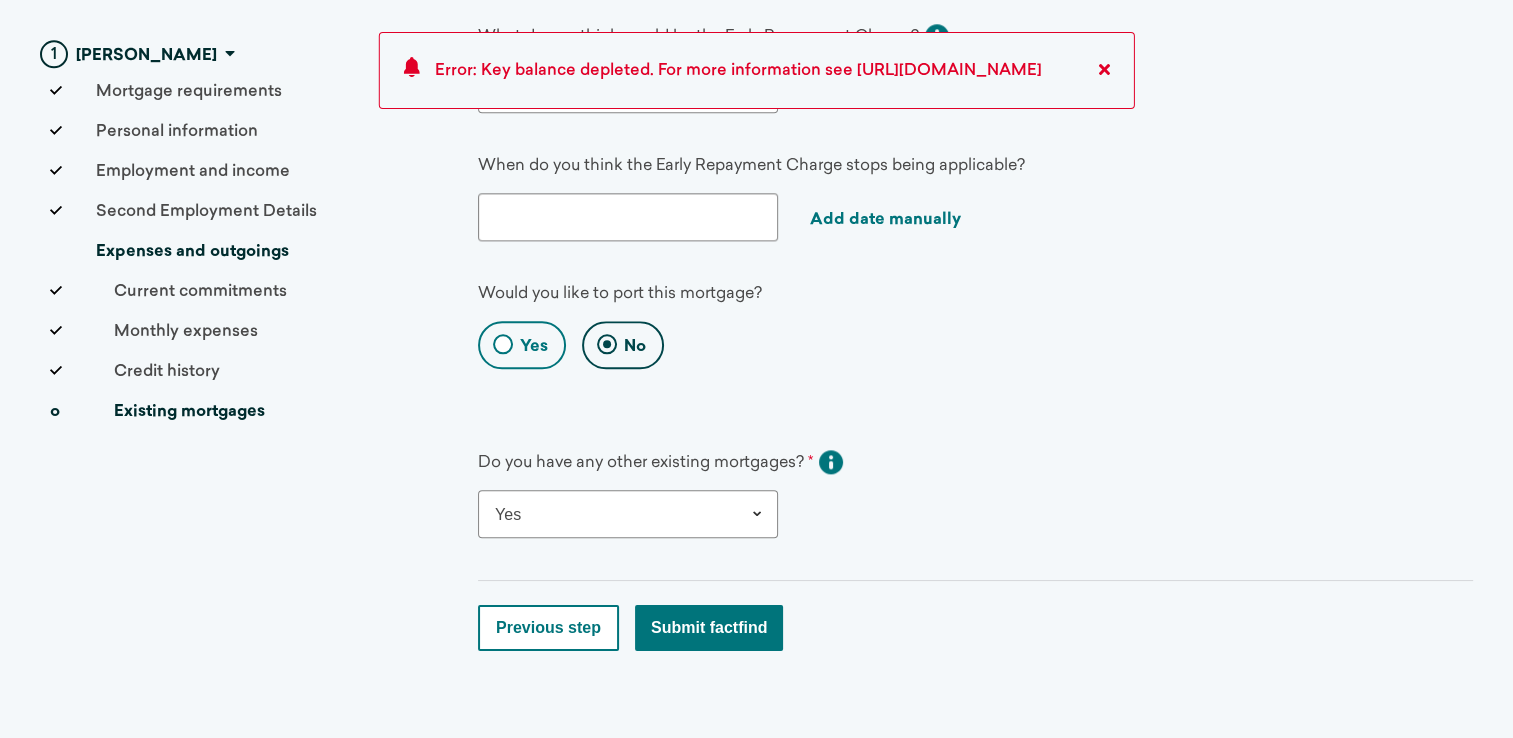 click on "--select-- Yes No" at bounding box center [628, 514] 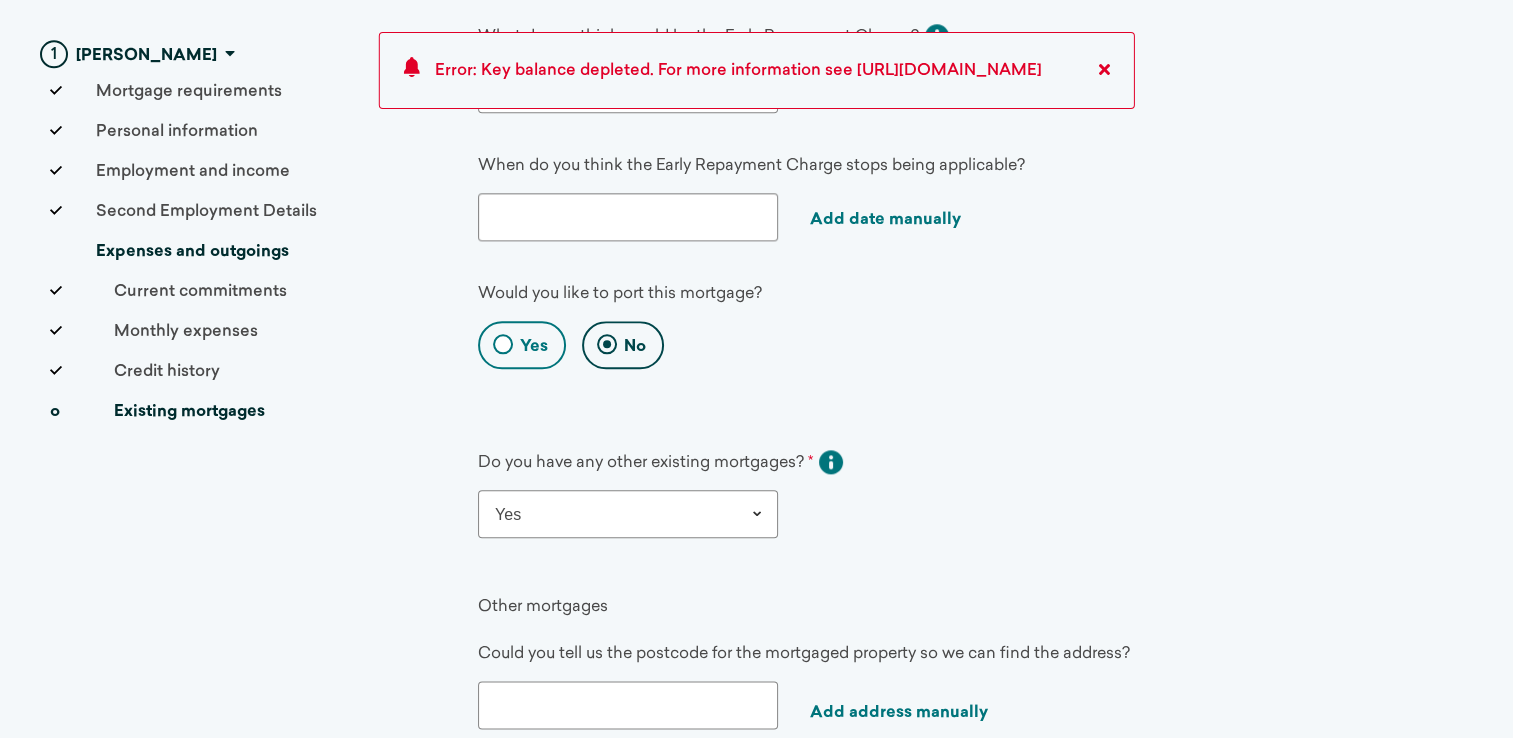scroll, scrollTop: 2451, scrollLeft: 0, axis: vertical 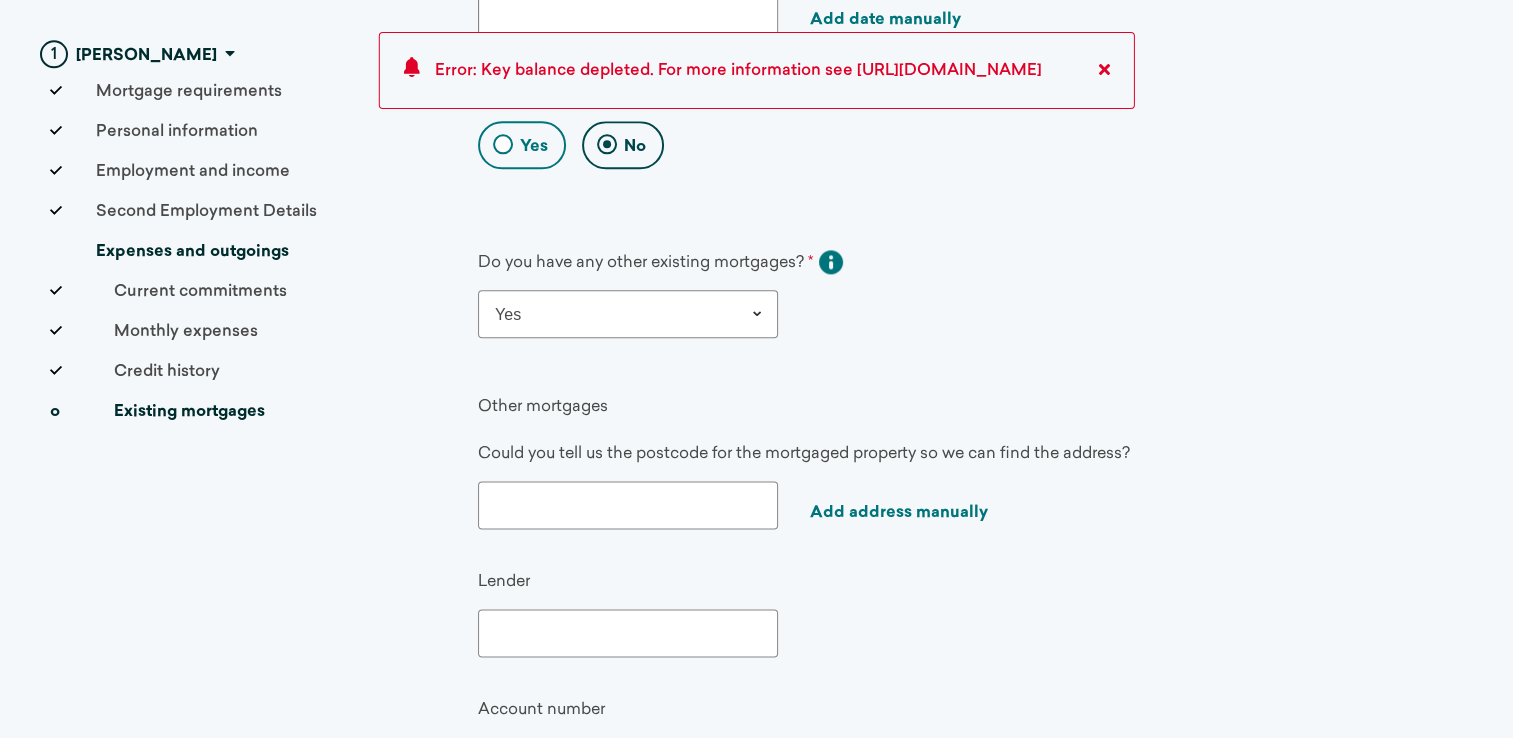 click at bounding box center (628, 505) 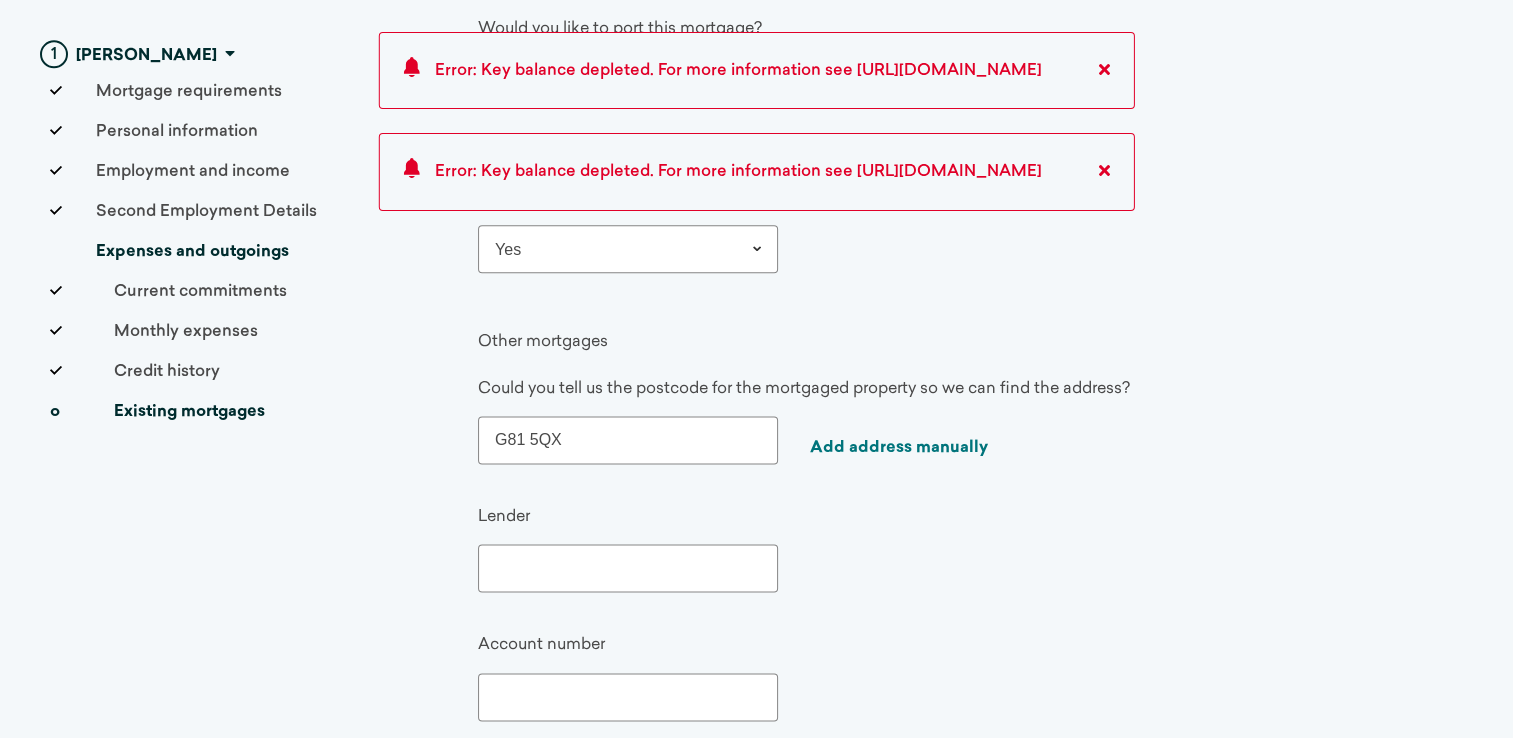 scroll, scrollTop: 2551, scrollLeft: 0, axis: vertical 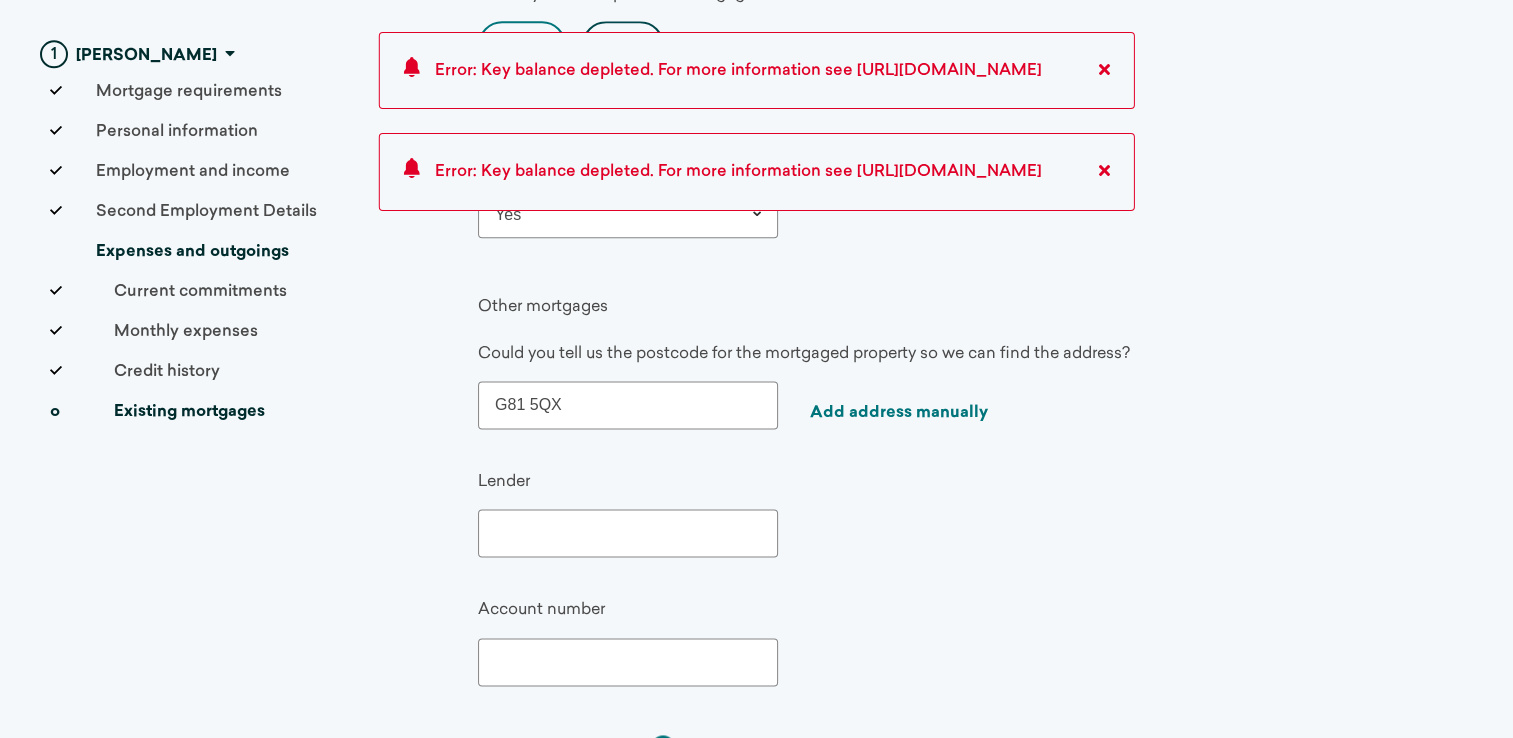 type on "G81 5QX" 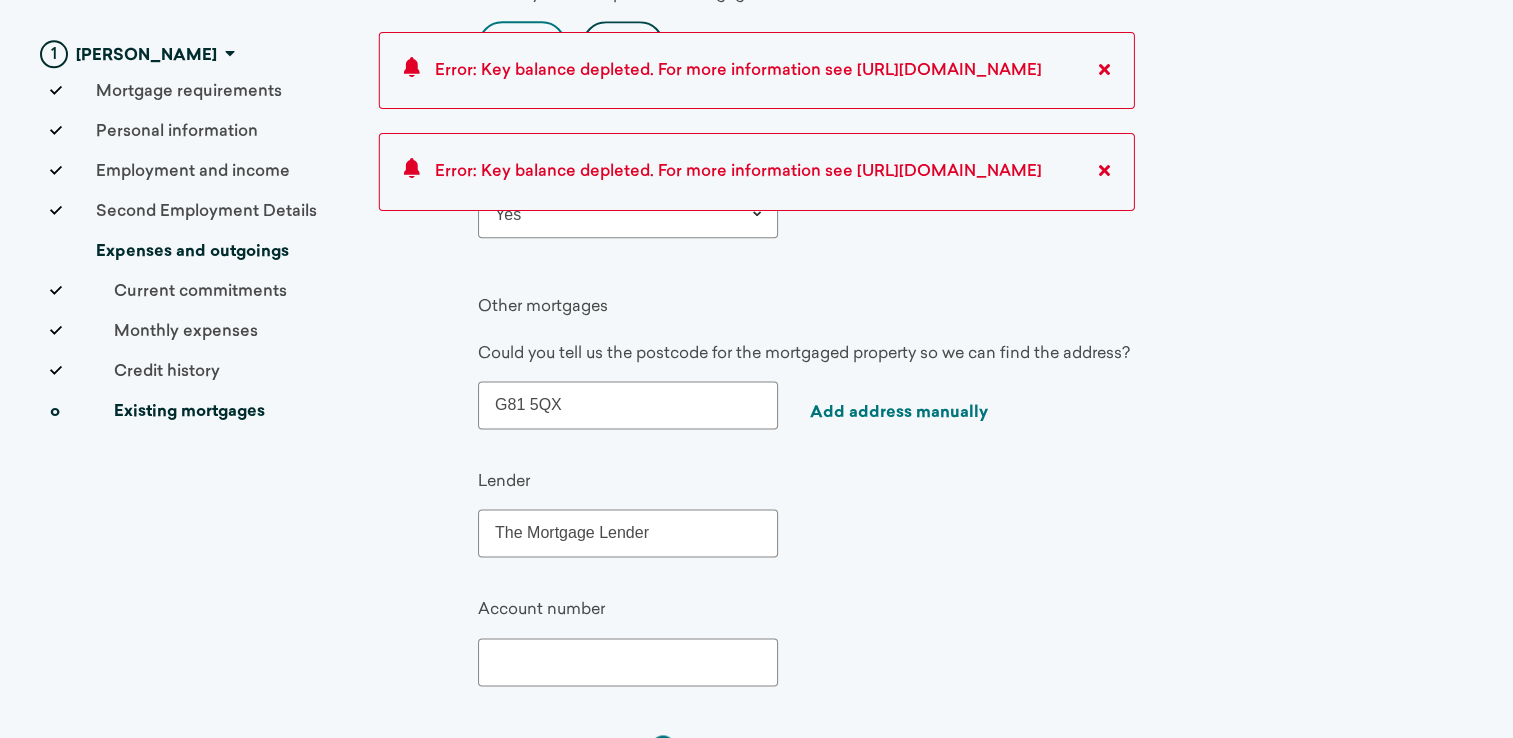 type on "The Mortgage Lender" 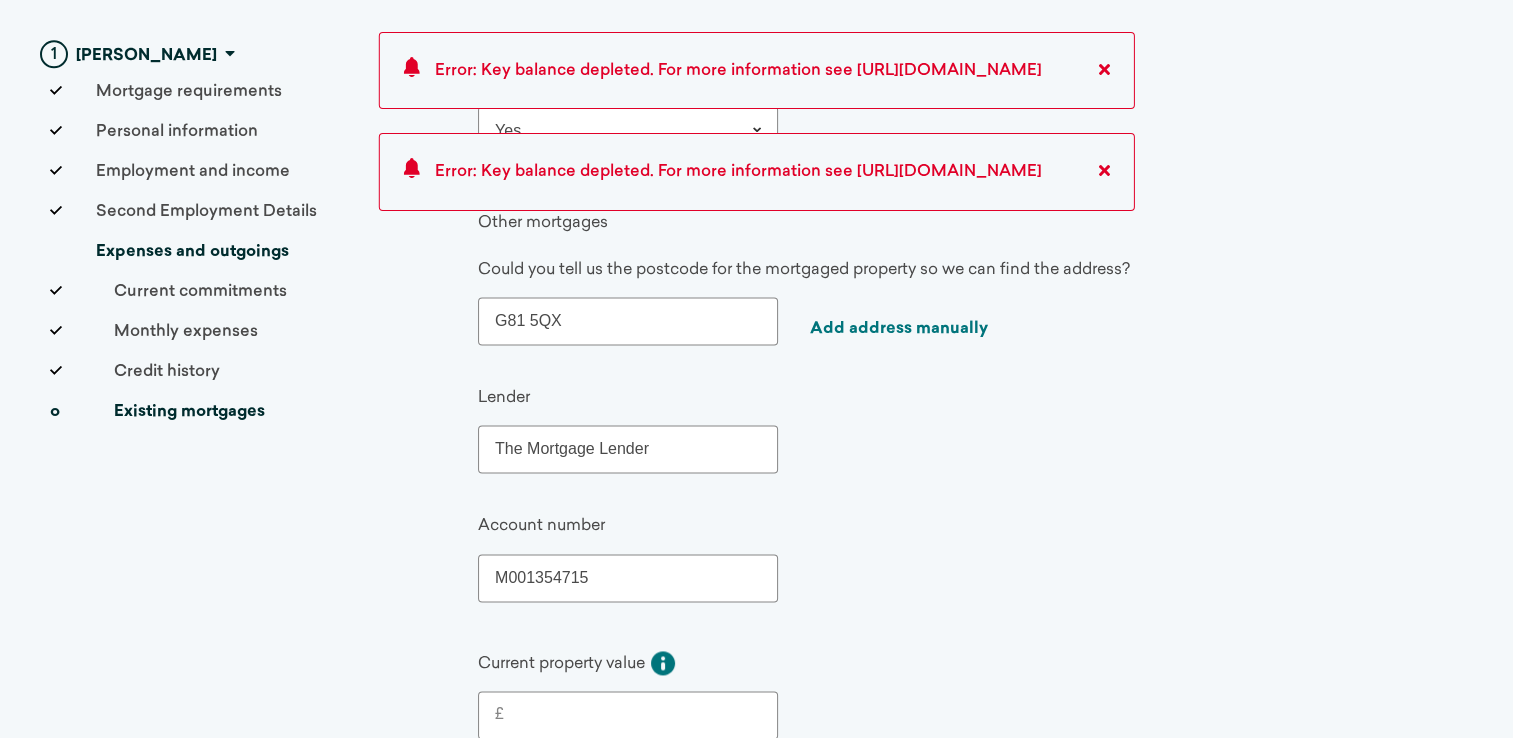 scroll, scrollTop: 2751, scrollLeft: 0, axis: vertical 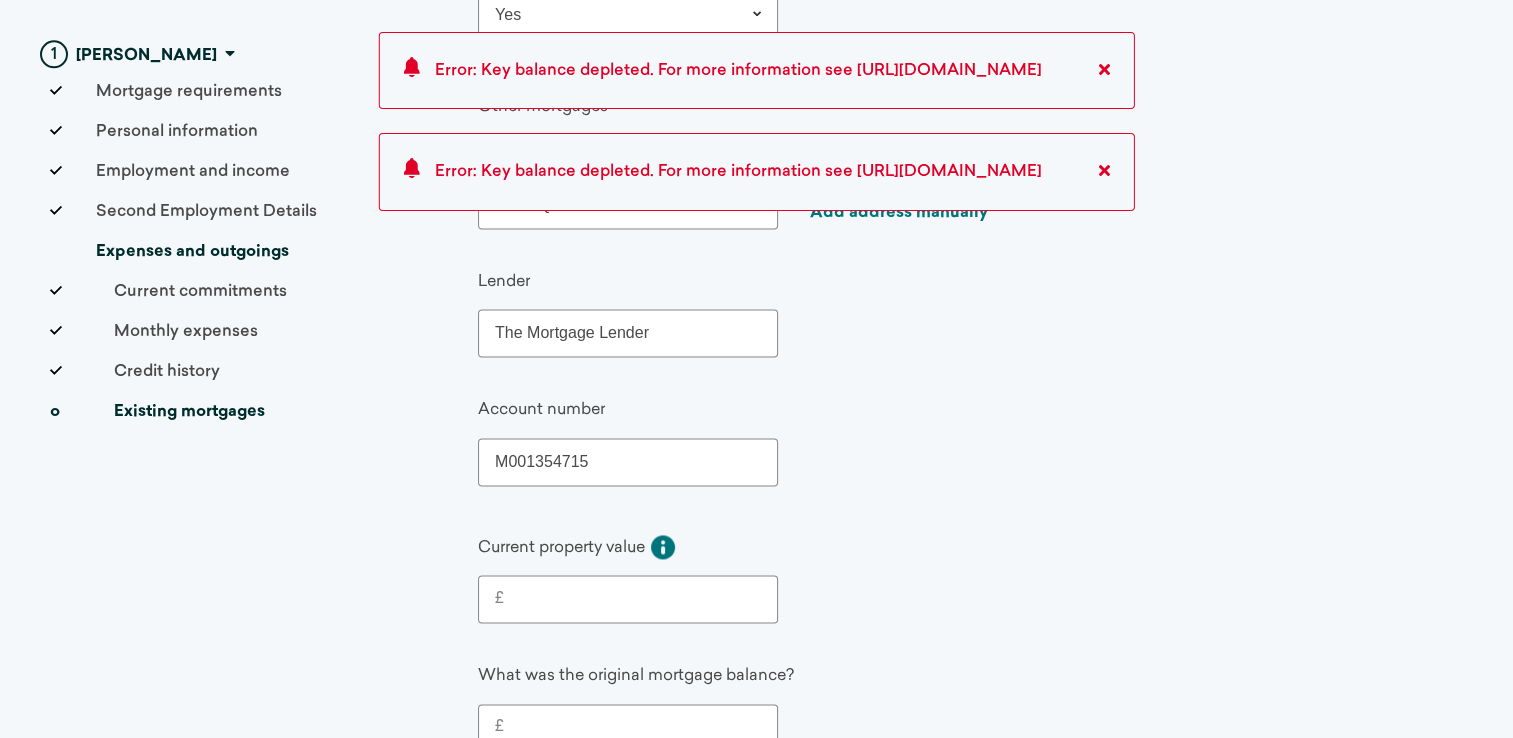 type on "M001354715" 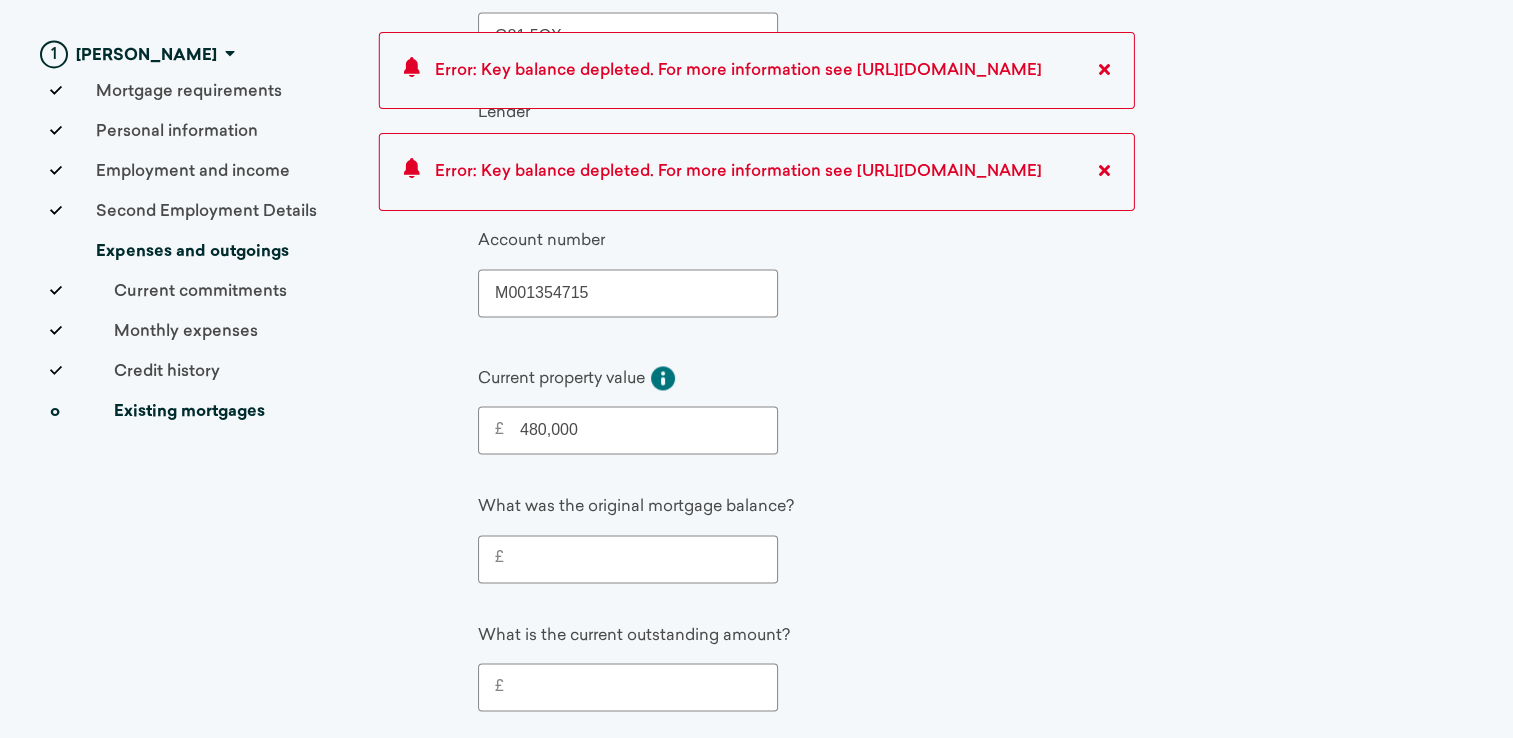 scroll, scrollTop: 2951, scrollLeft: 0, axis: vertical 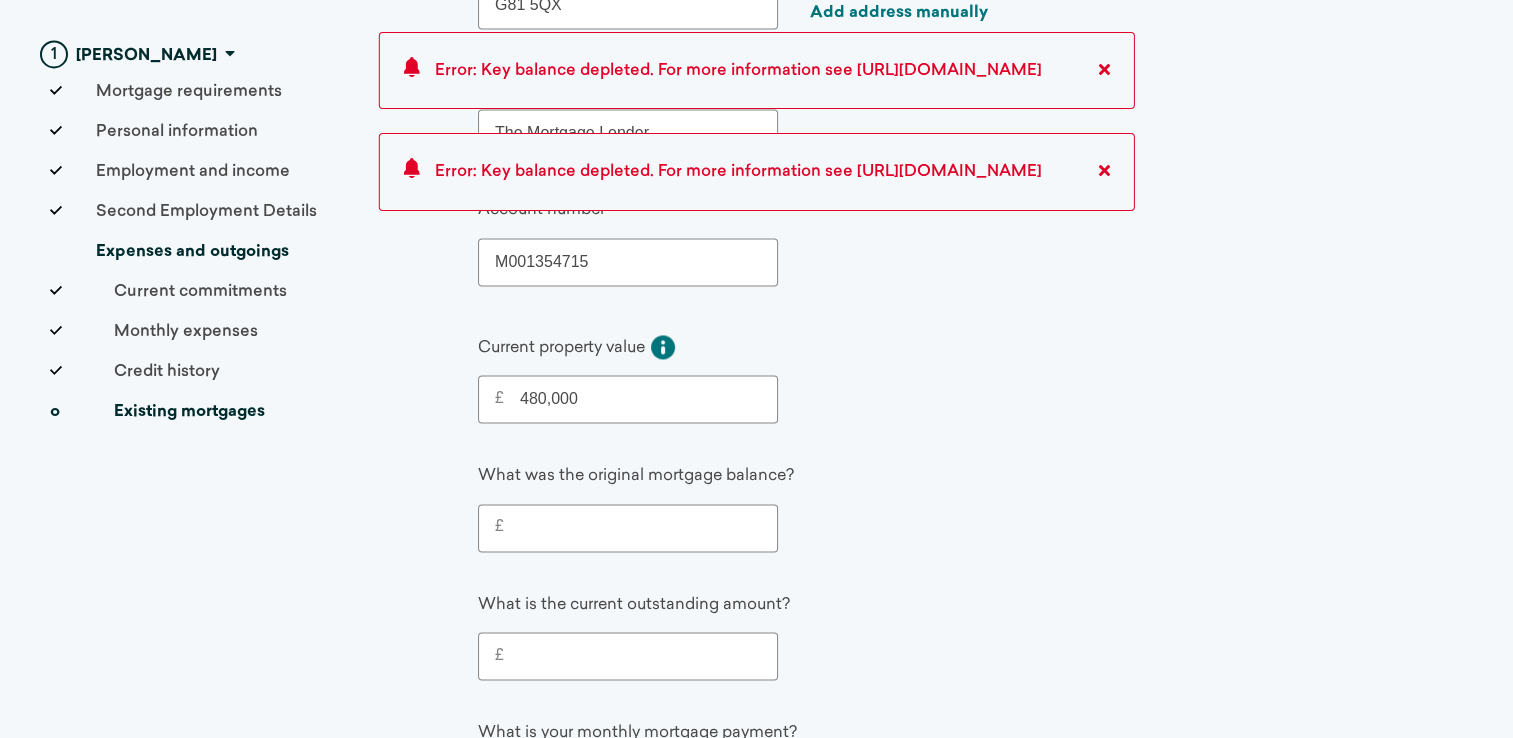 type on "480,000" 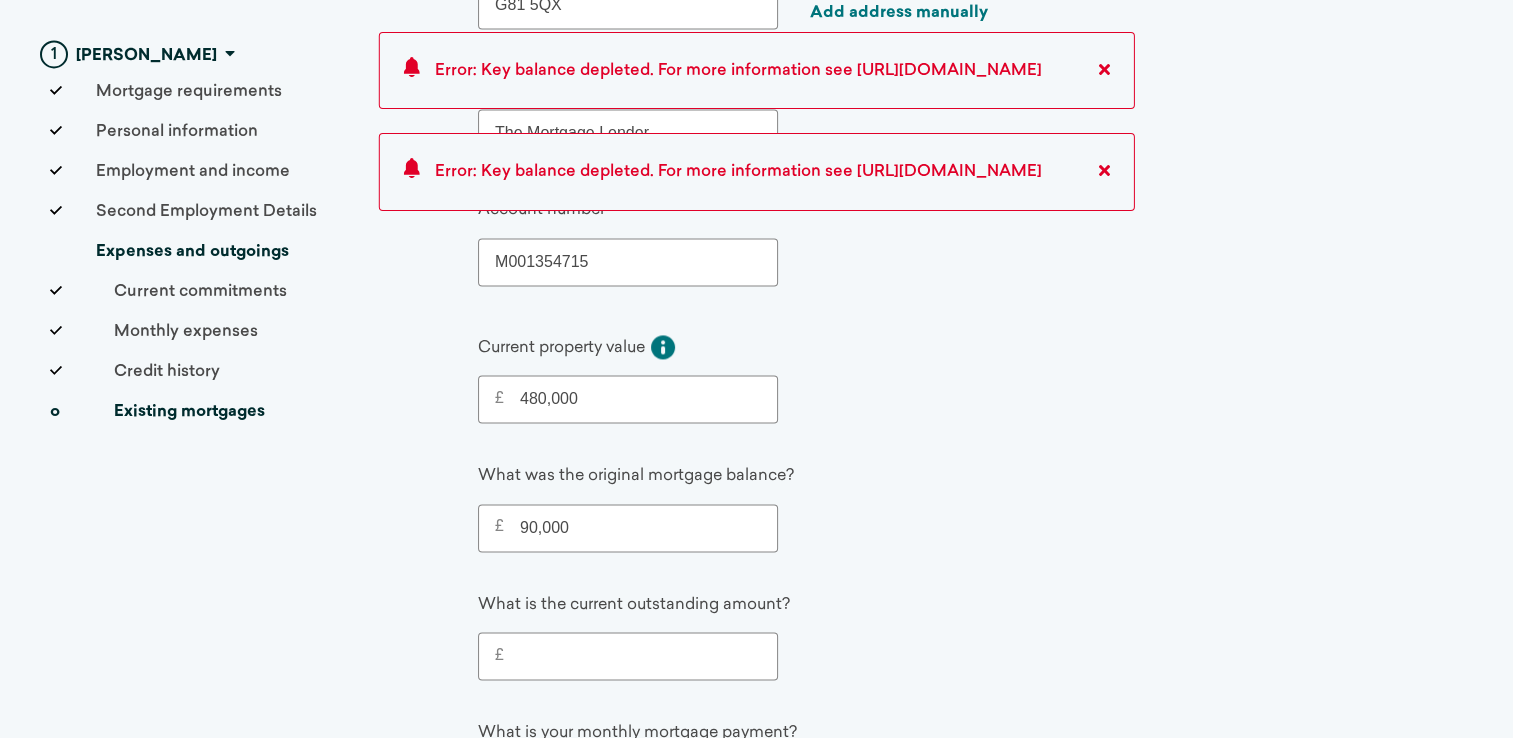 type on "90,000" 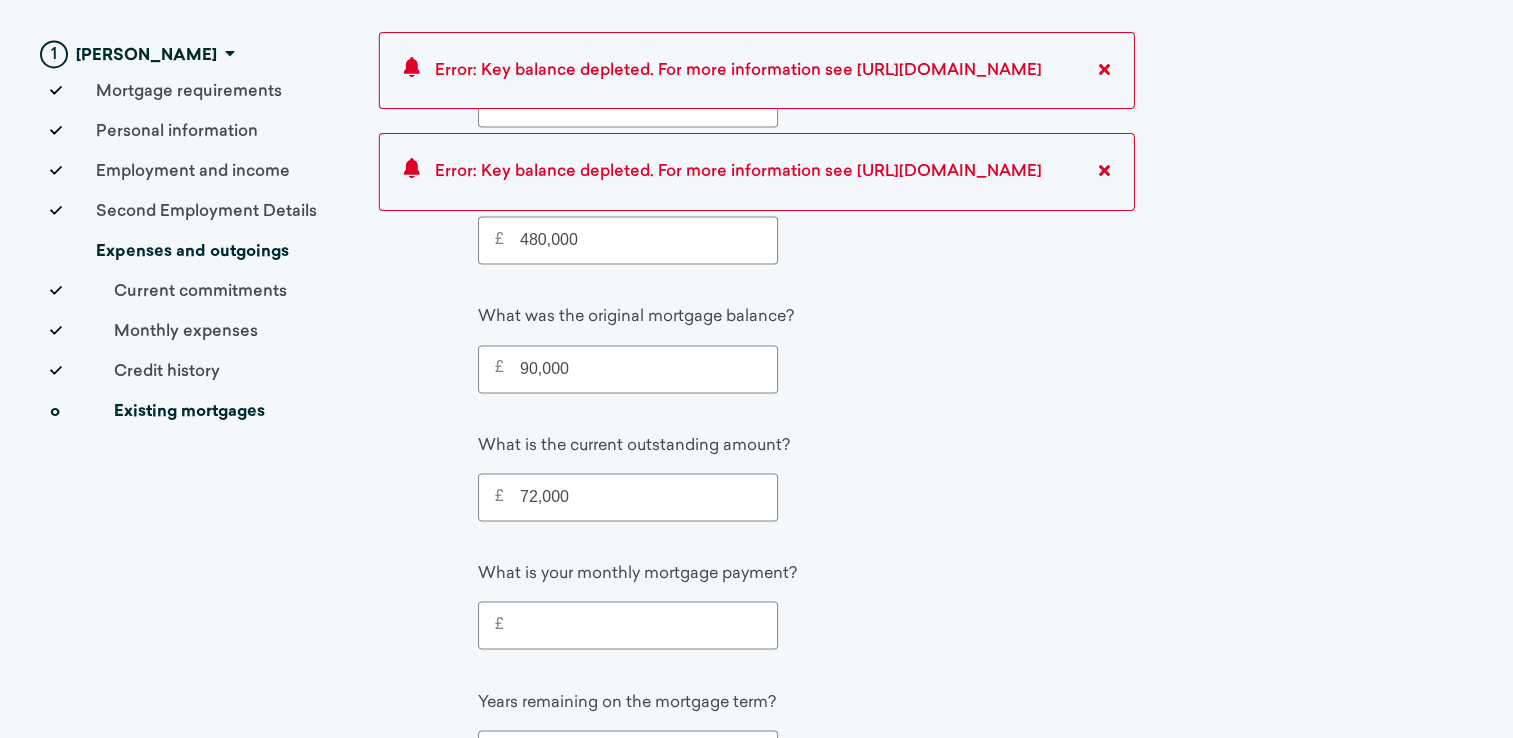 scroll, scrollTop: 3151, scrollLeft: 0, axis: vertical 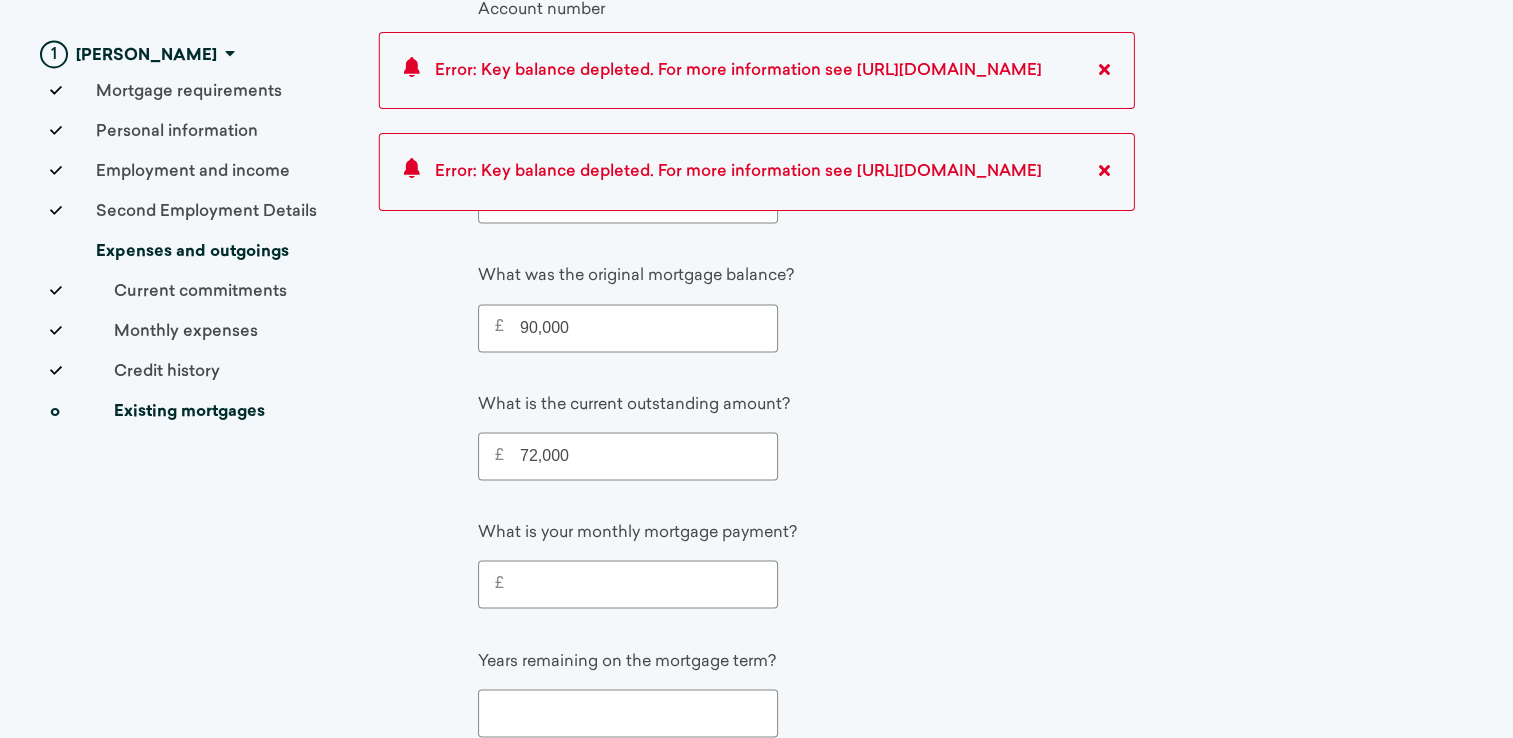 type on "72,000" 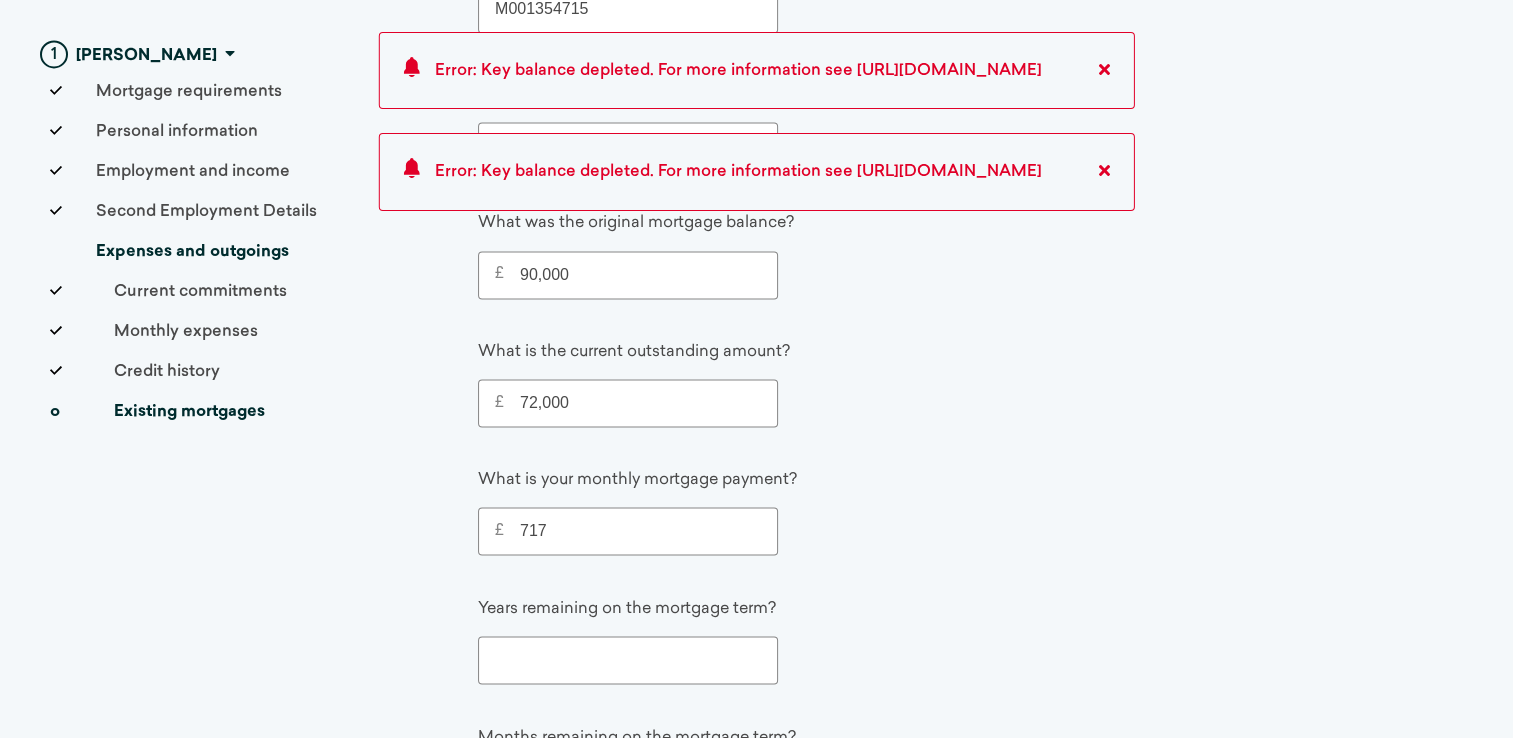 scroll, scrollTop: 3251, scrollLeft: 0, axis: vertical 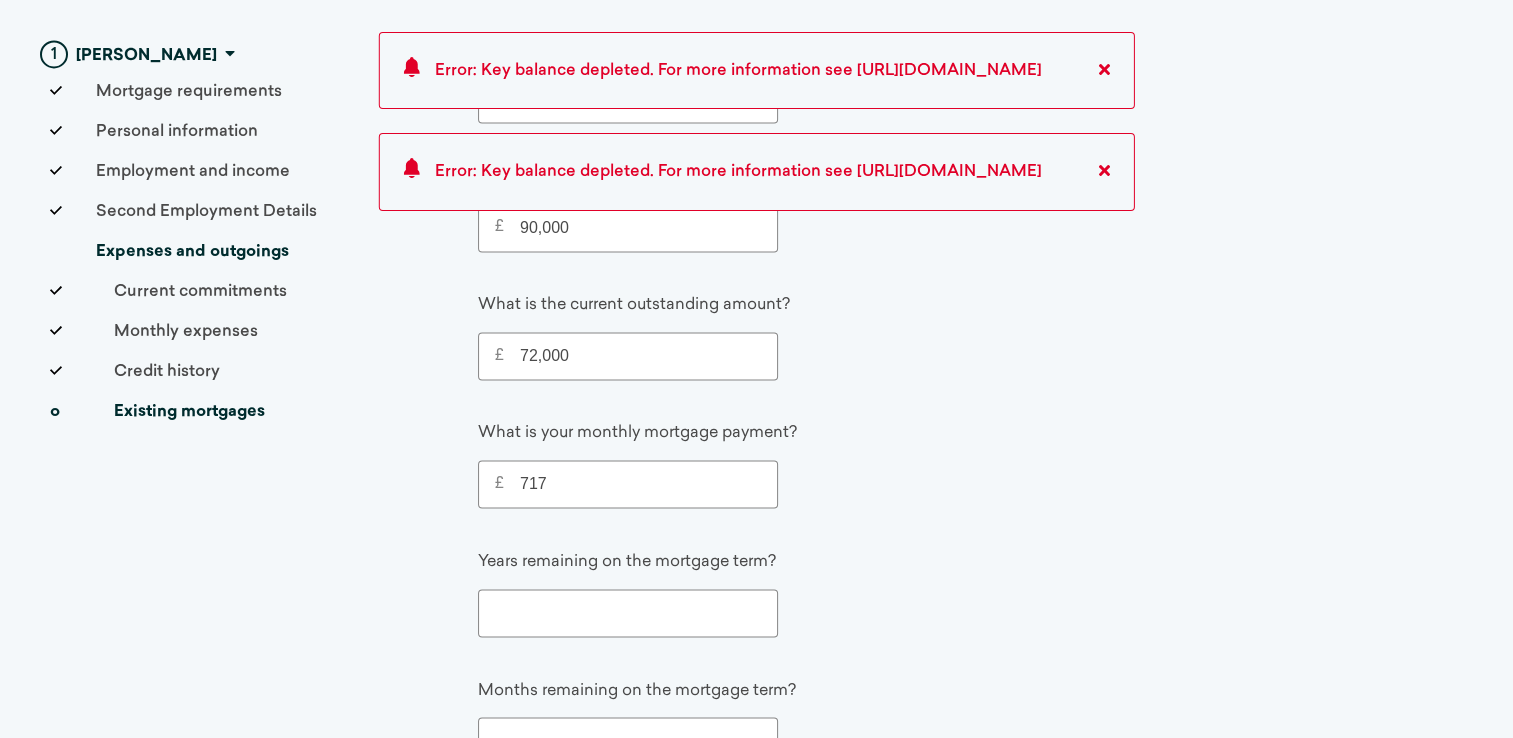 type on "717" 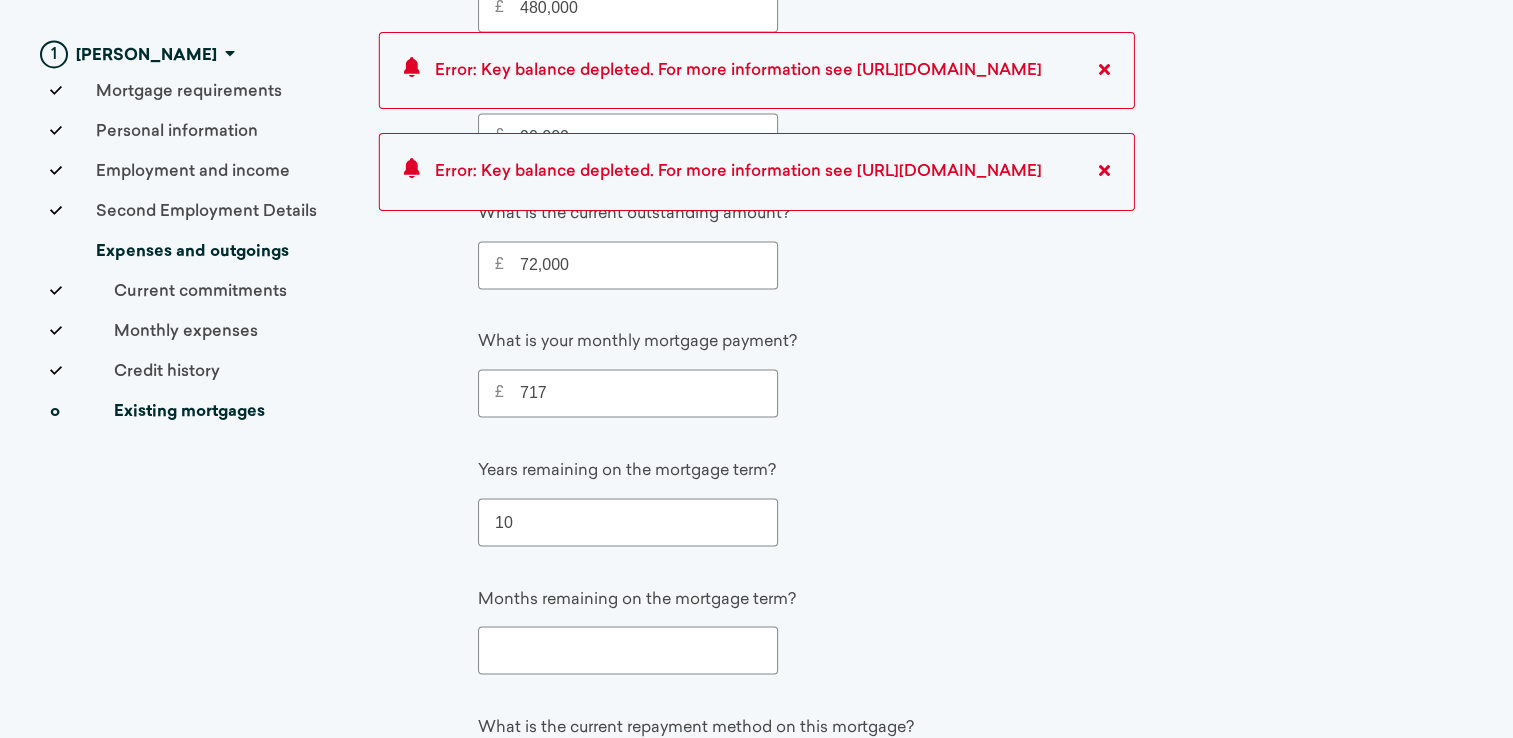 scroll, scrollTop: 3551, scrollLeft: 0, axis: vertical 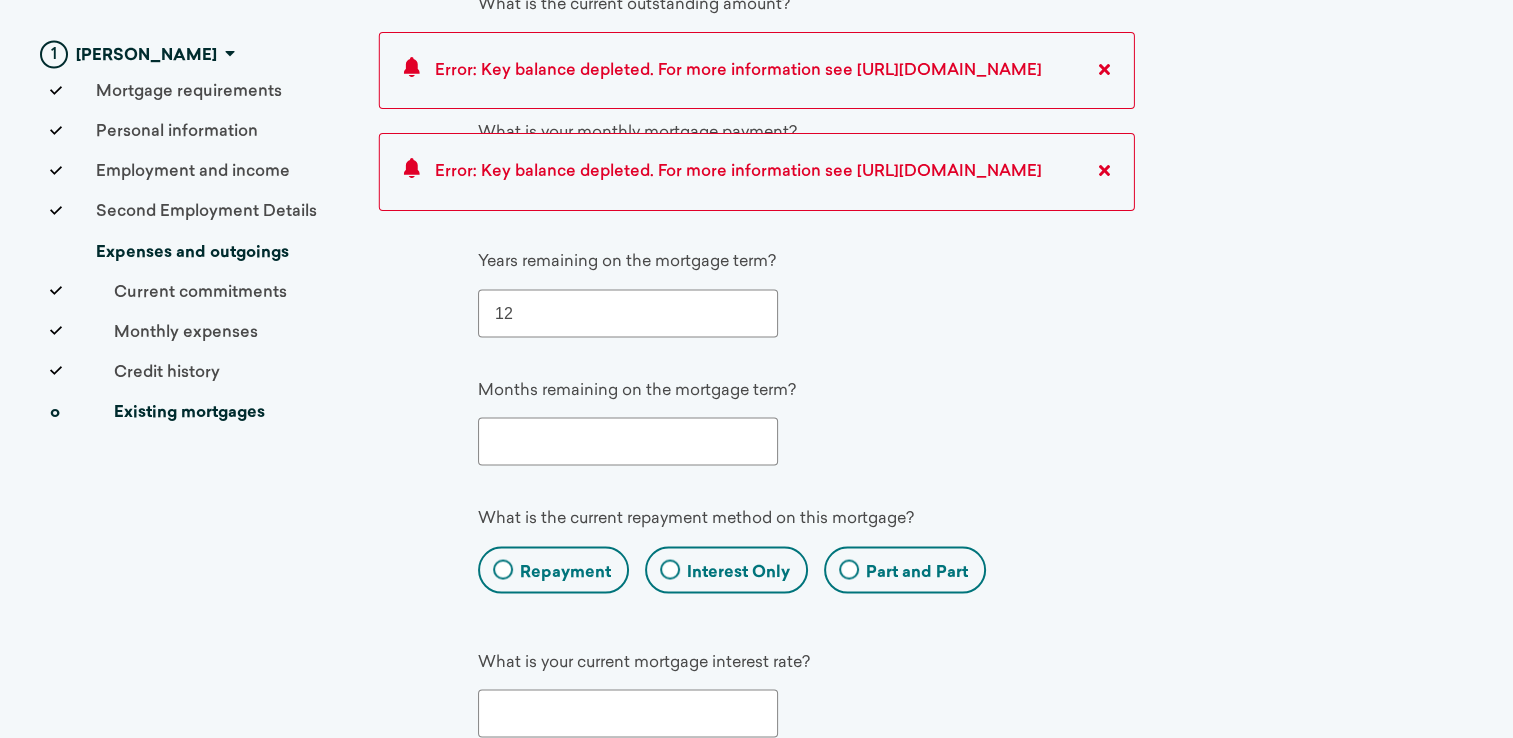type on "12" 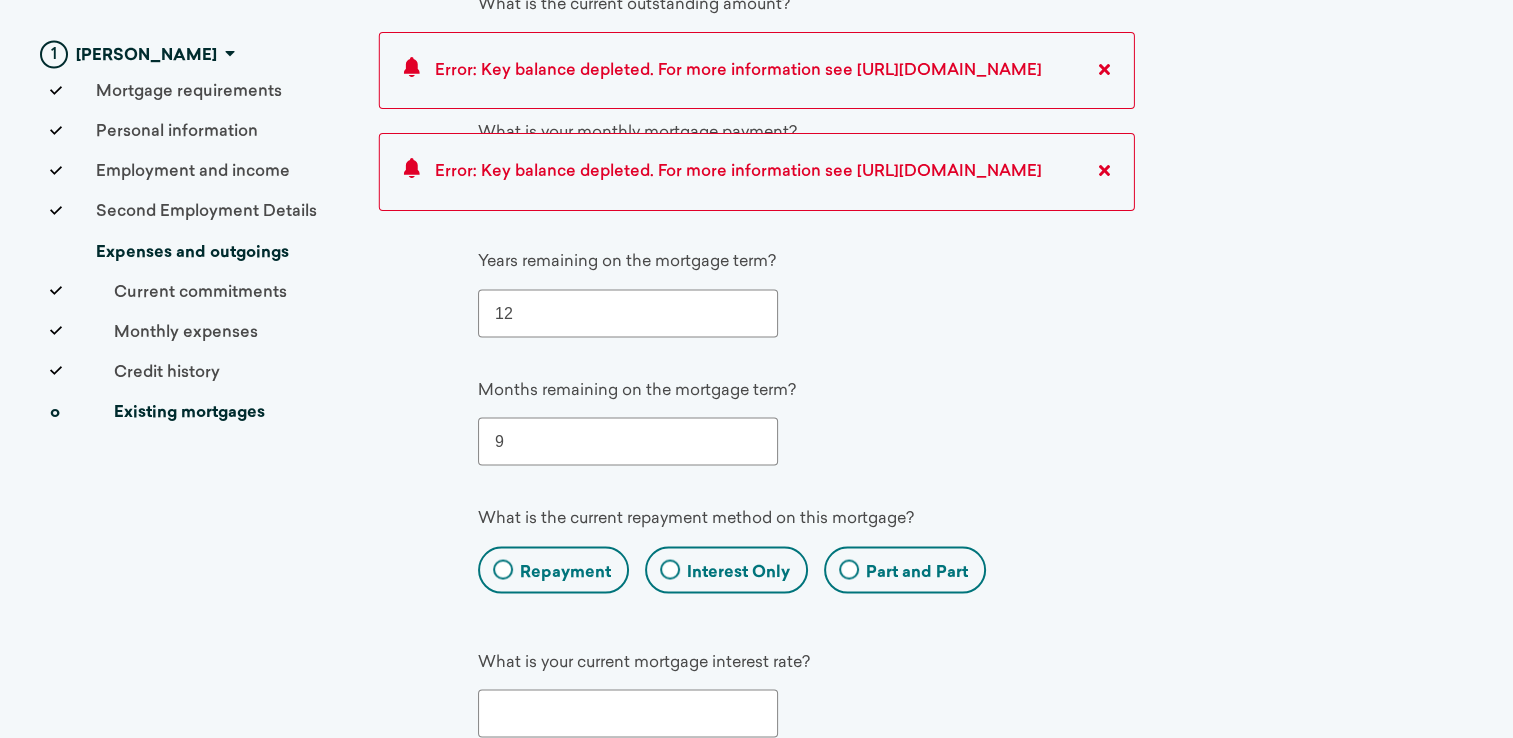 type on "9" 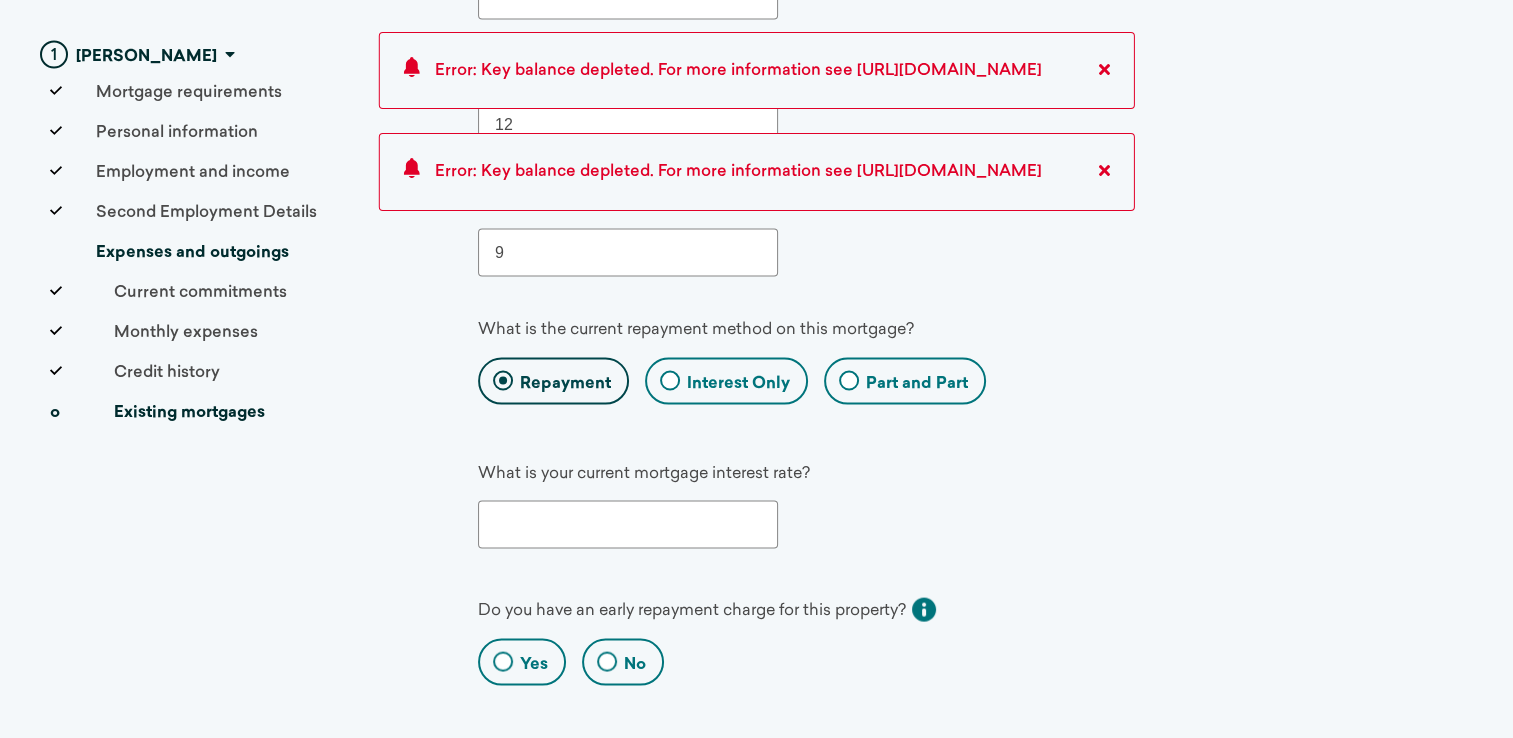 scroll, scrollTop: 3751, scrollLeft: 0, axis: vertical 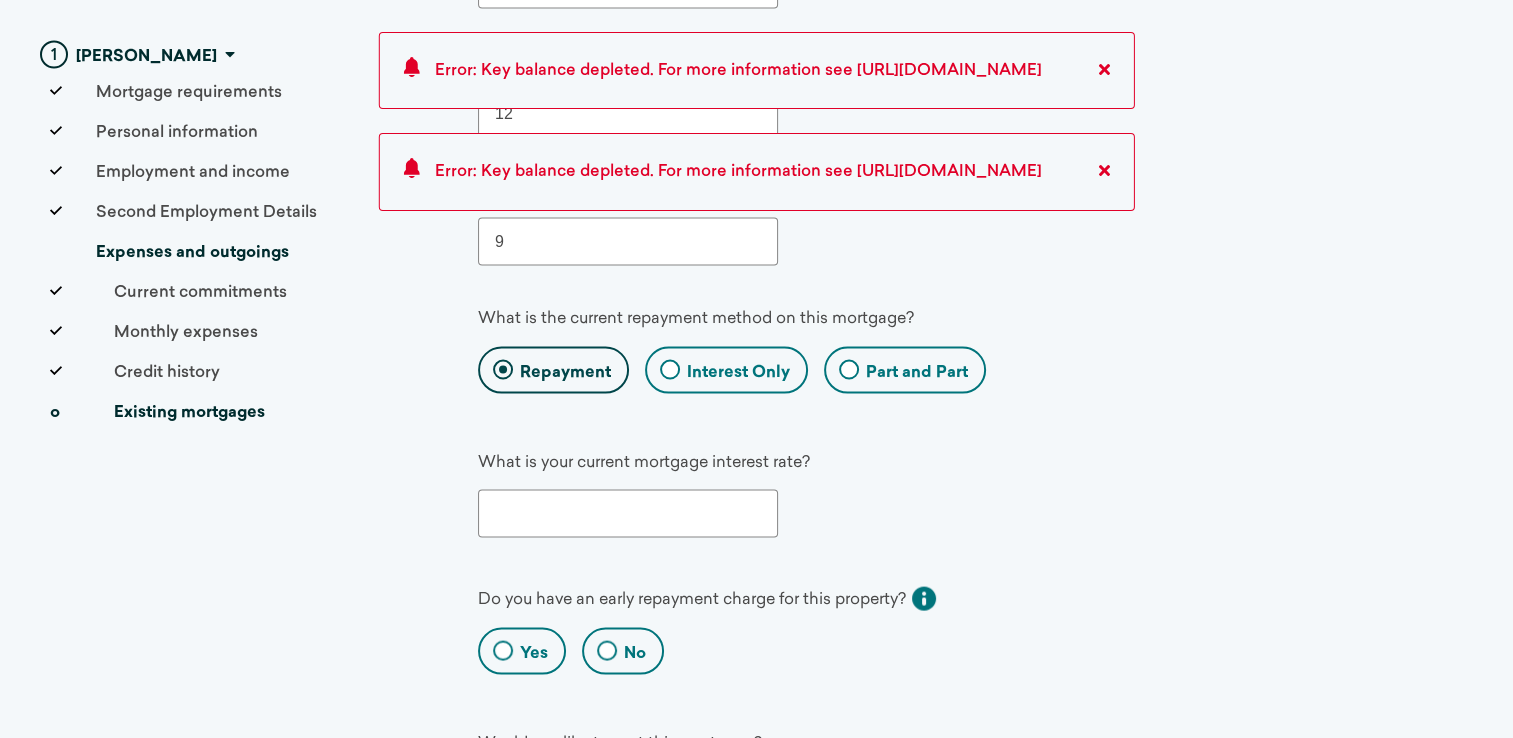 click at bounding box center [628, 513] 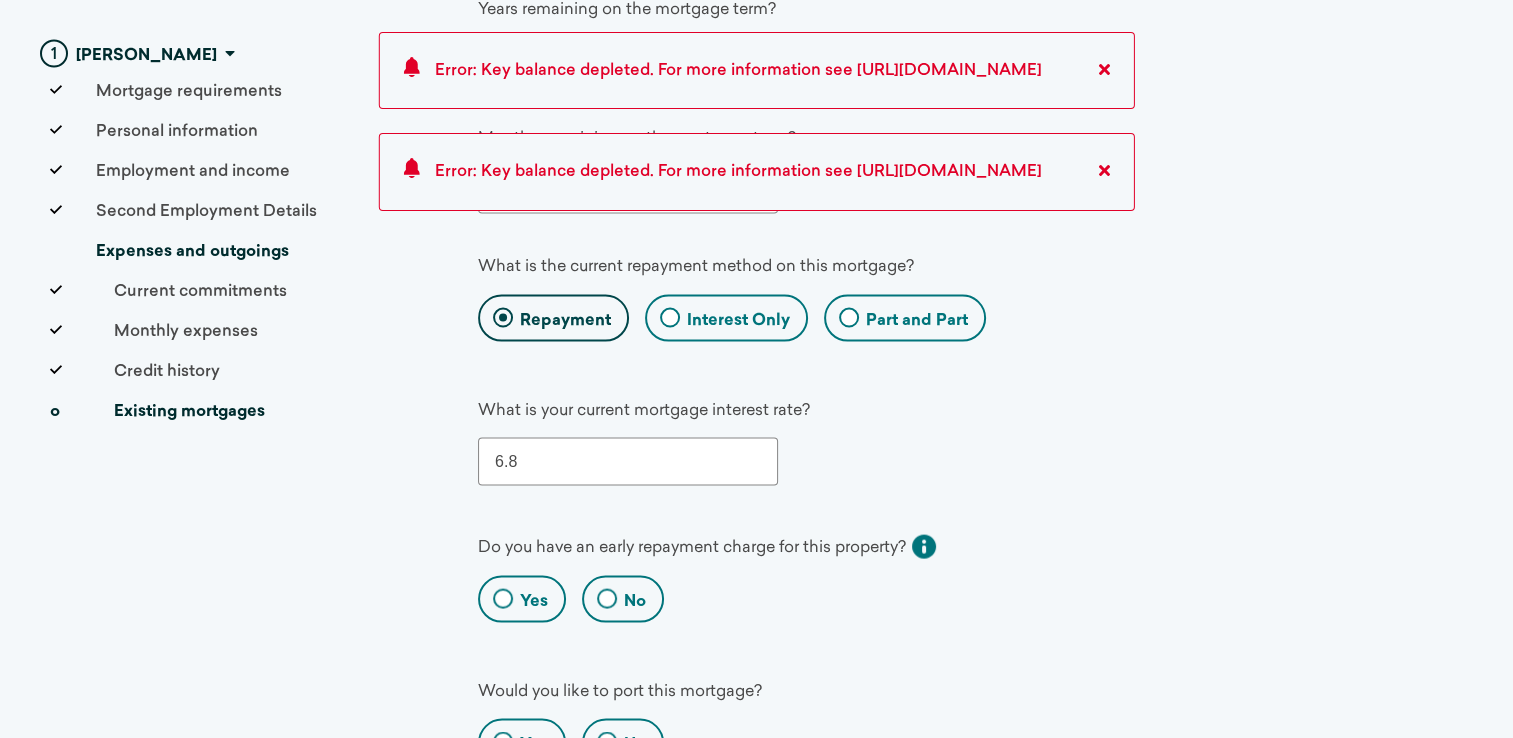 scroll, scrollTop: 3851, scrollLeft: 0, axis: vertical 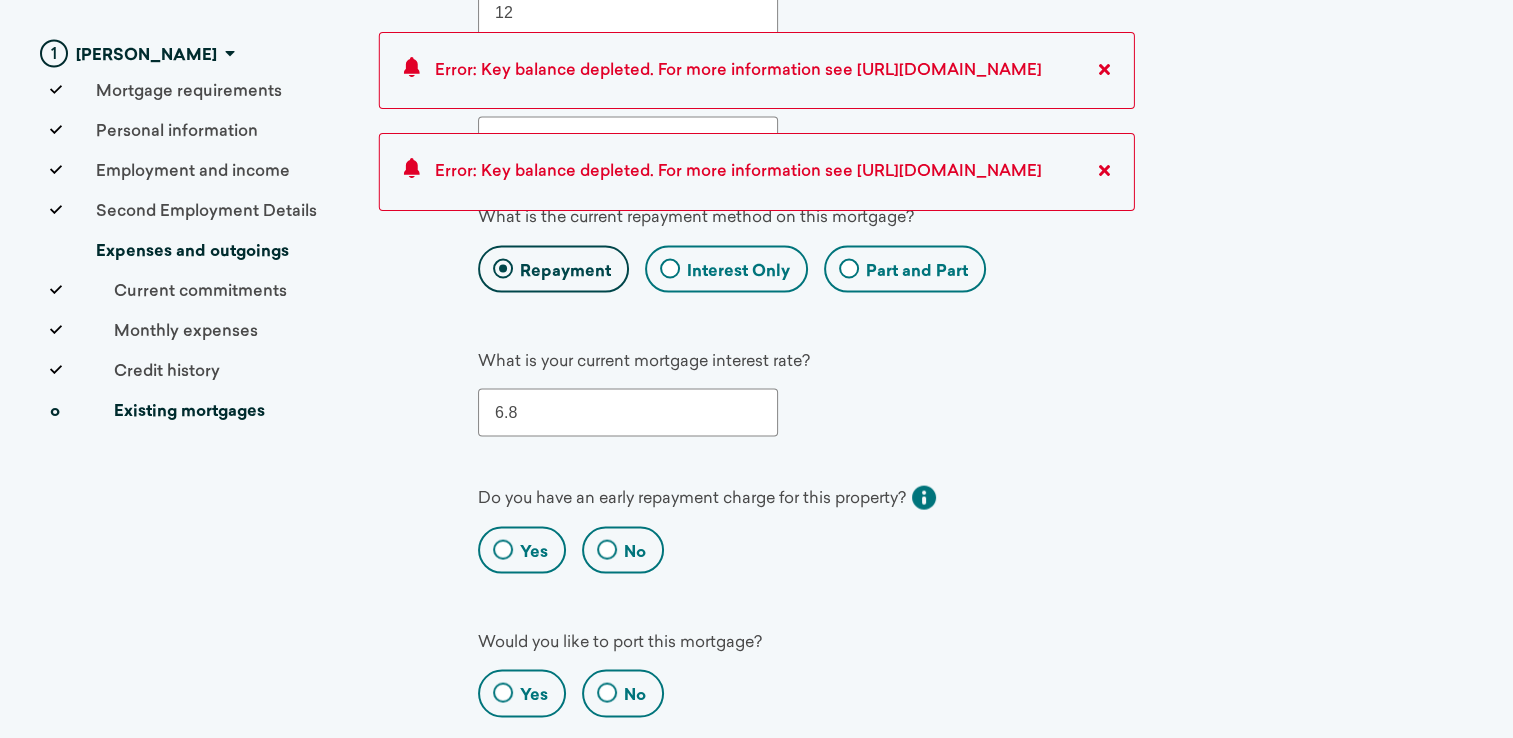 type on "6.8" 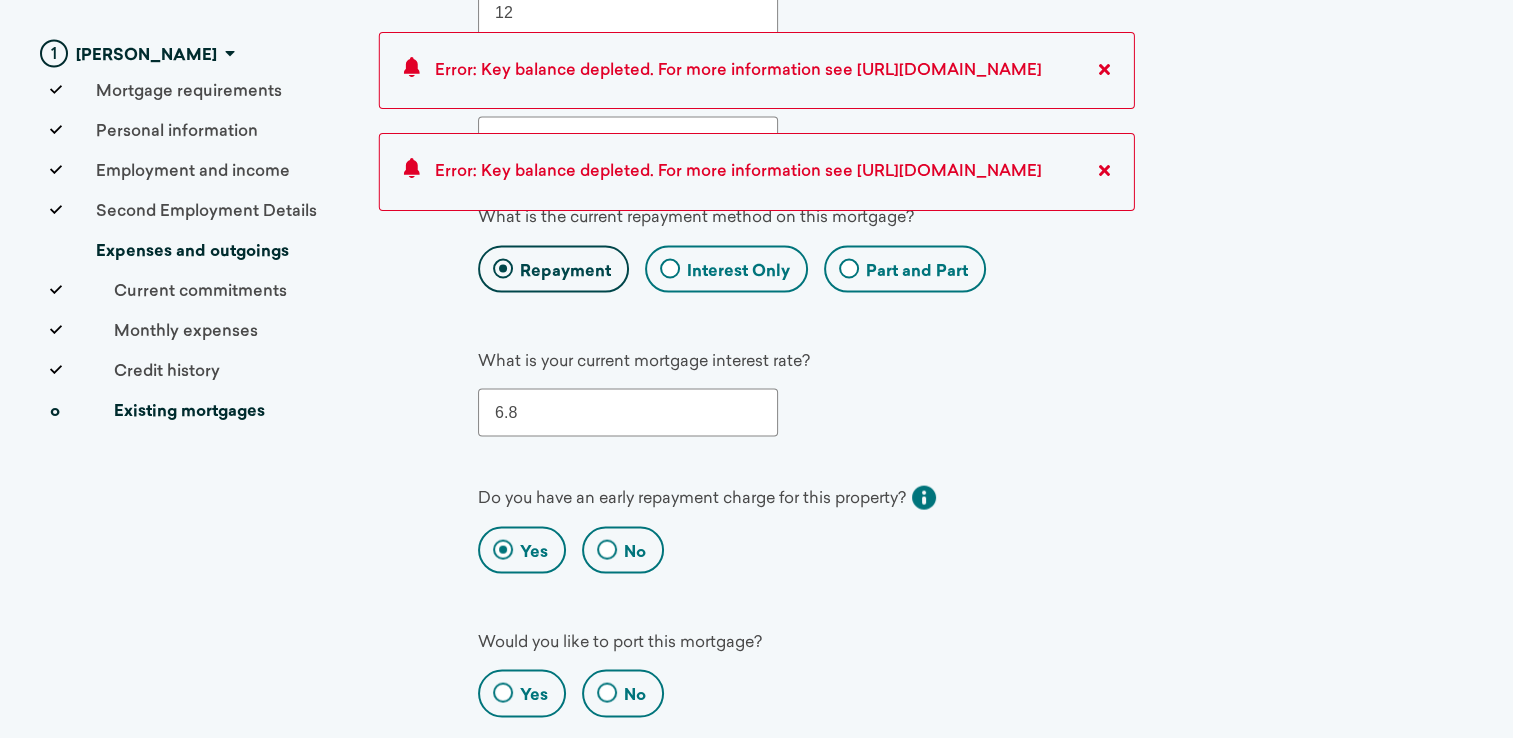 click on "Yes" at bounding box center [486, 553] 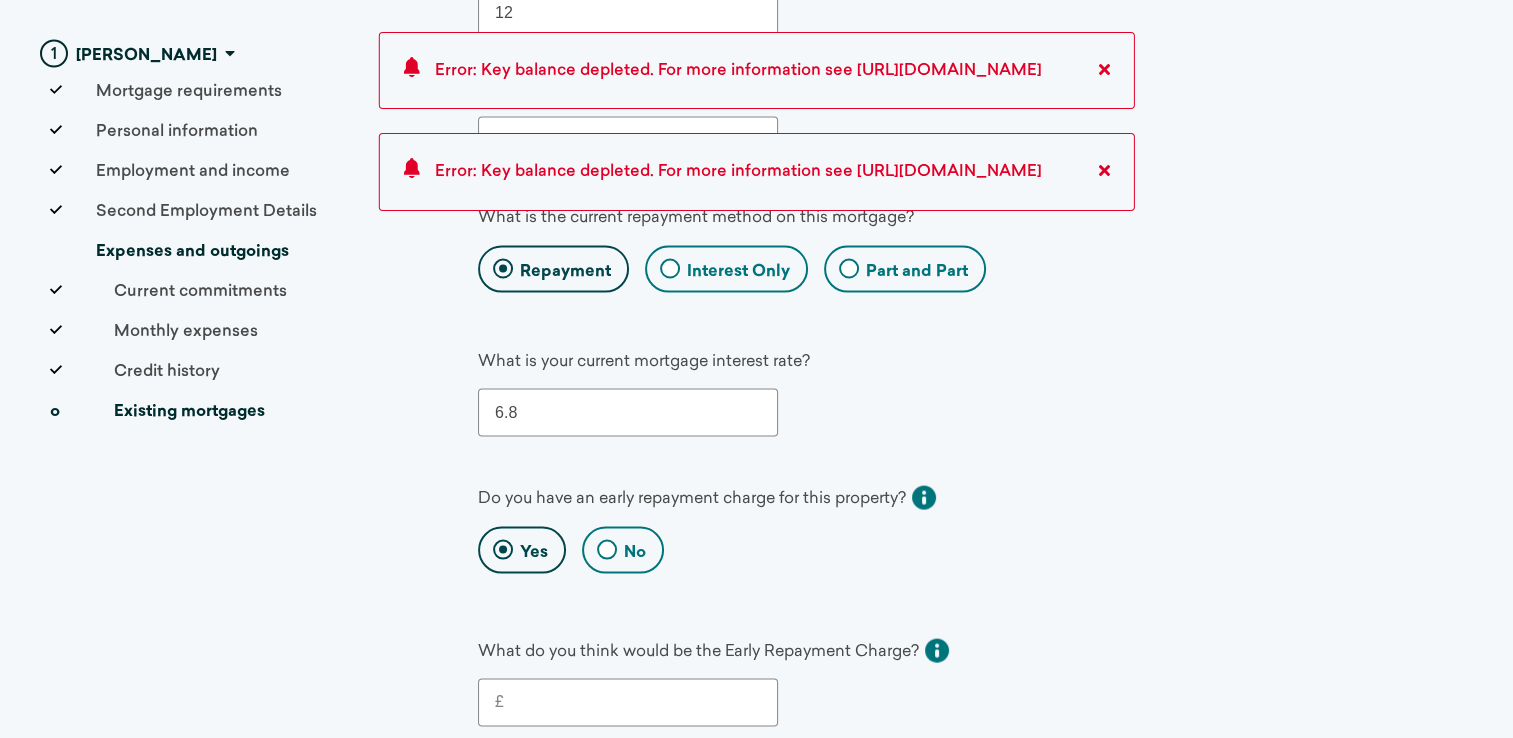 click on "£" at bounding box center (632, 703) 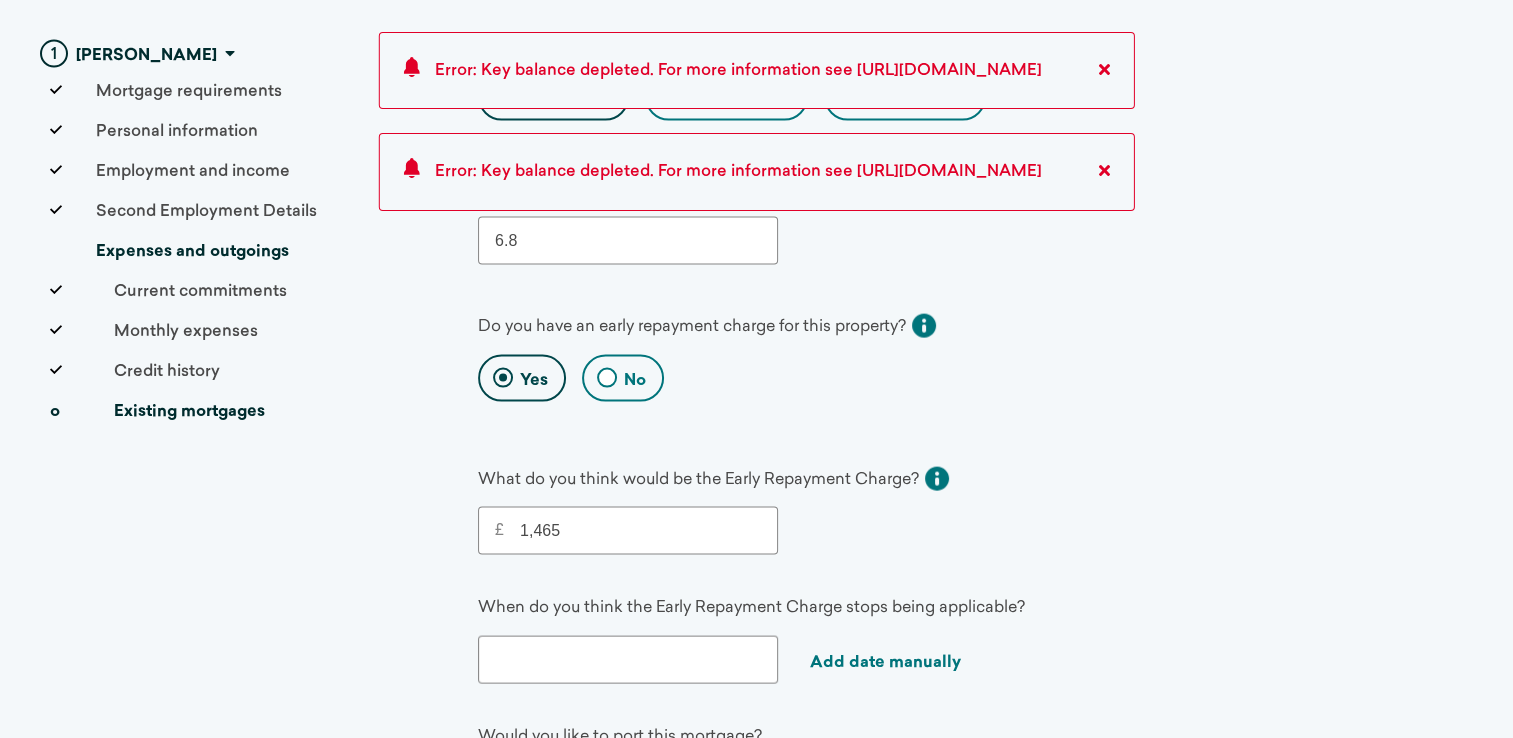 scroll, scrollTop: 4051, scrollLeft: 0, axis: vertical 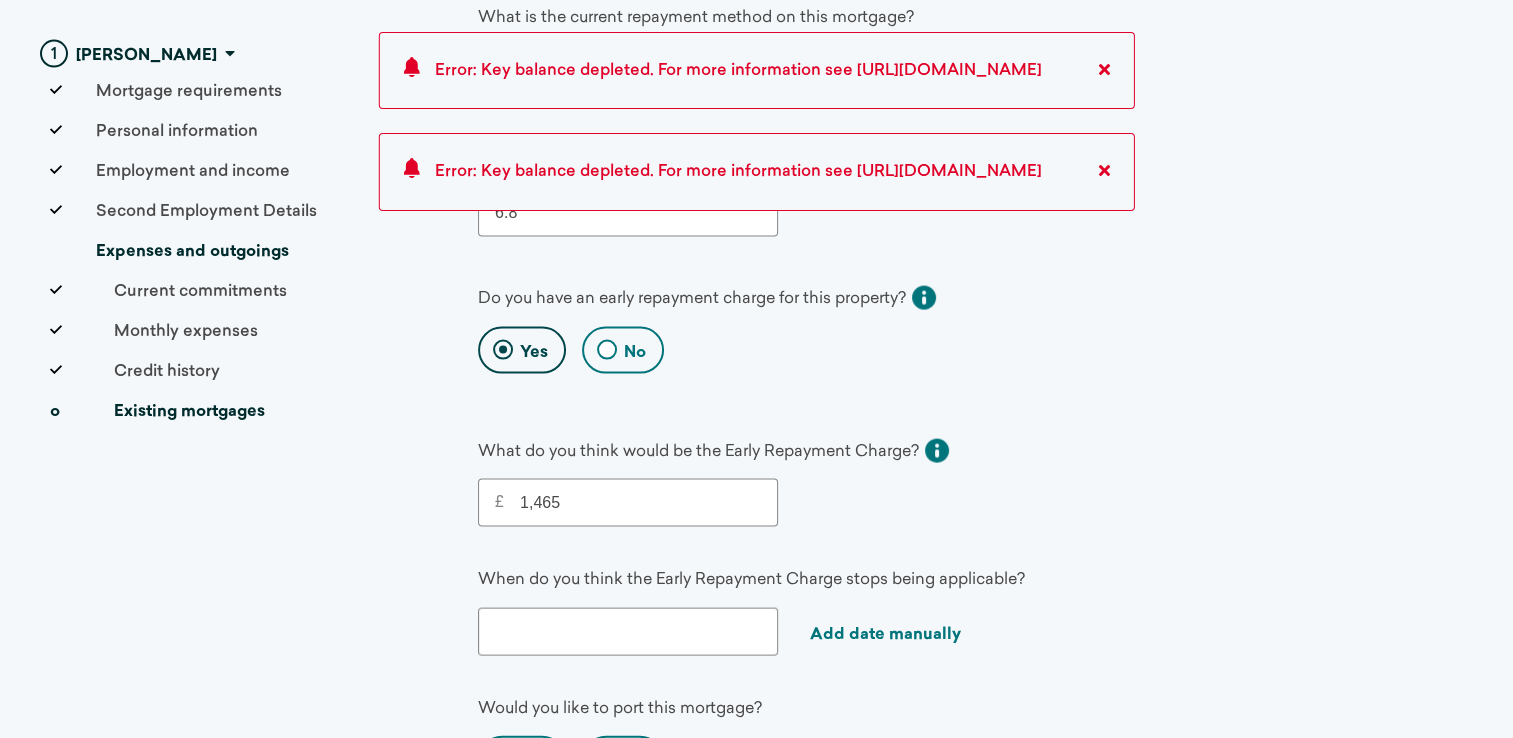 type on "1,465" 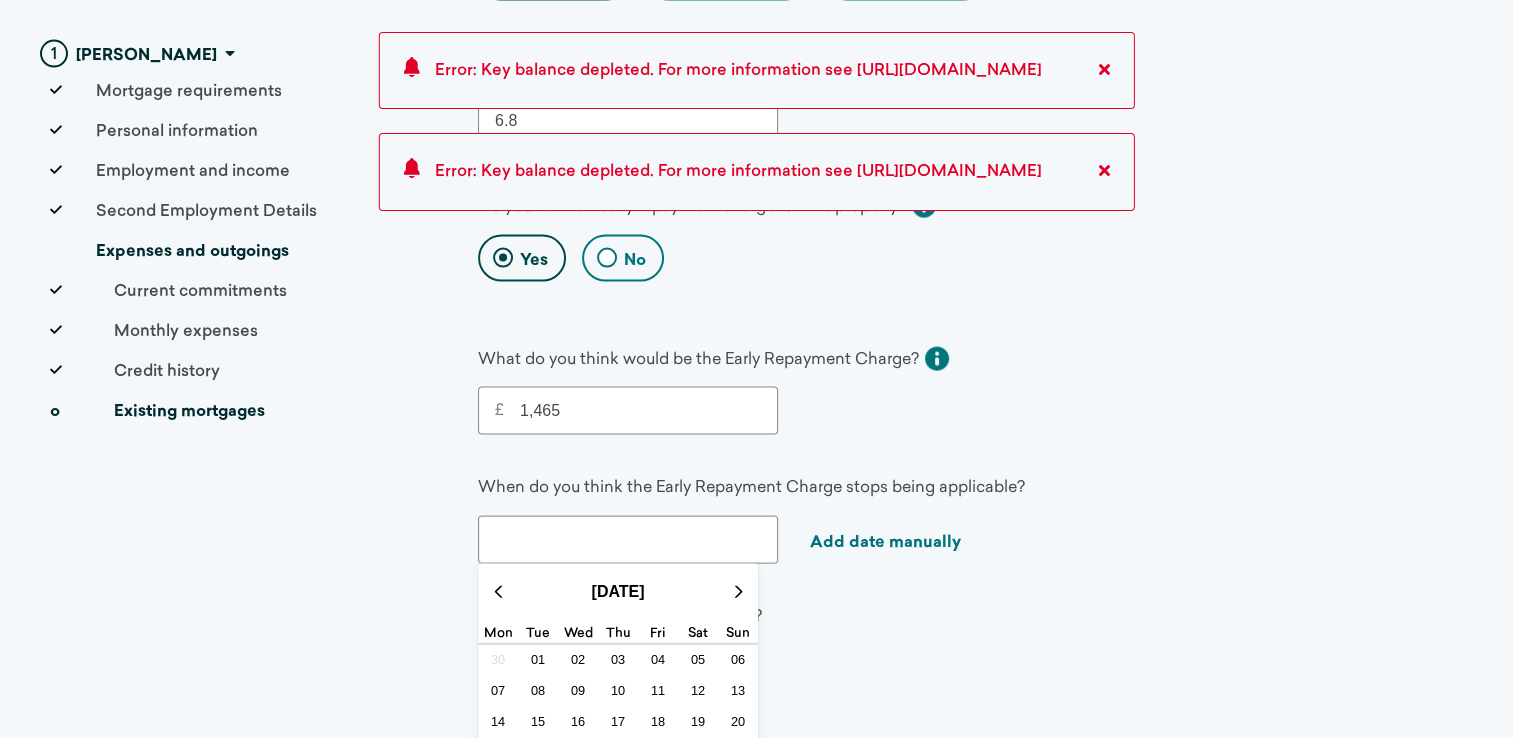 scroll, scrollTop: 4335, scrollLeft: 0, axis: vertical 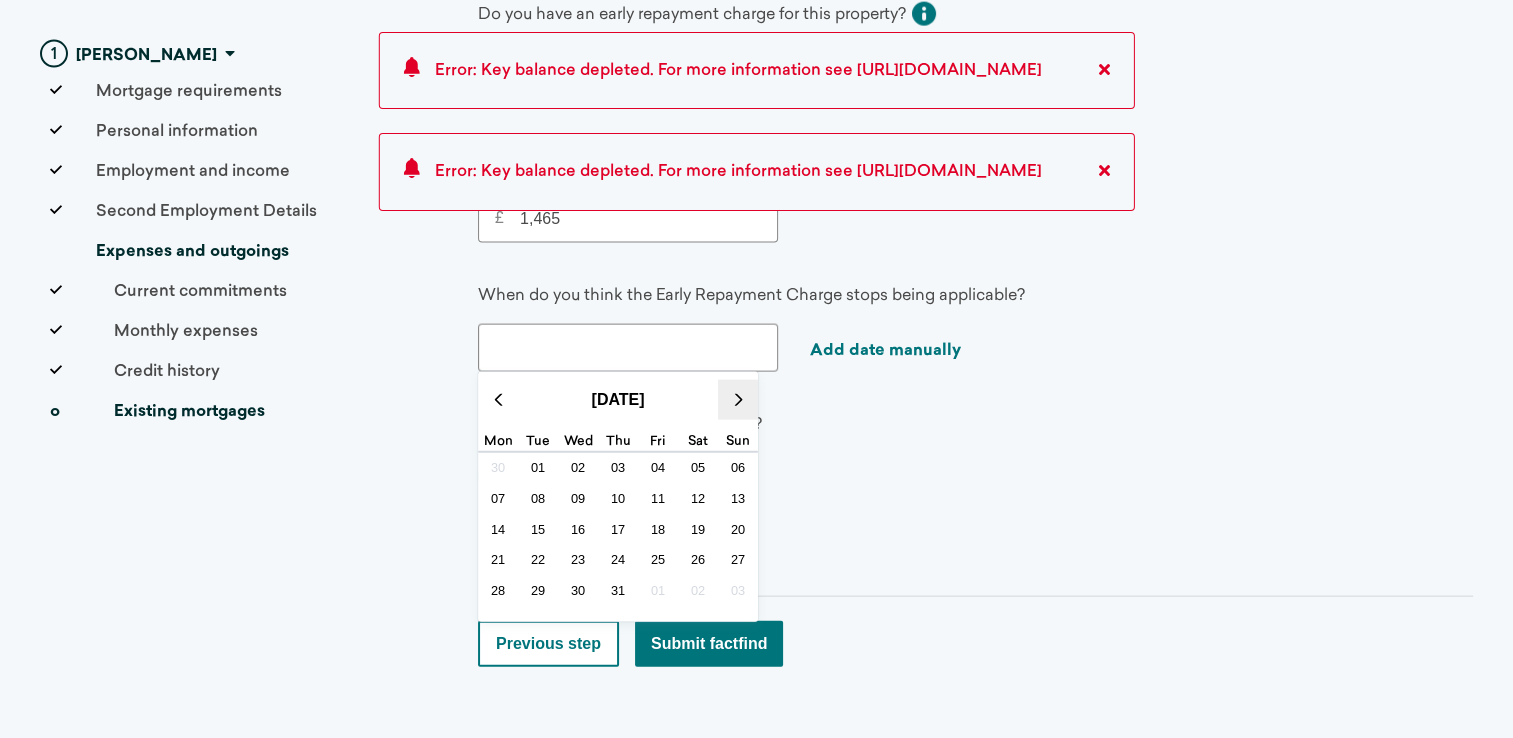 click at bounding box center (738, 400) 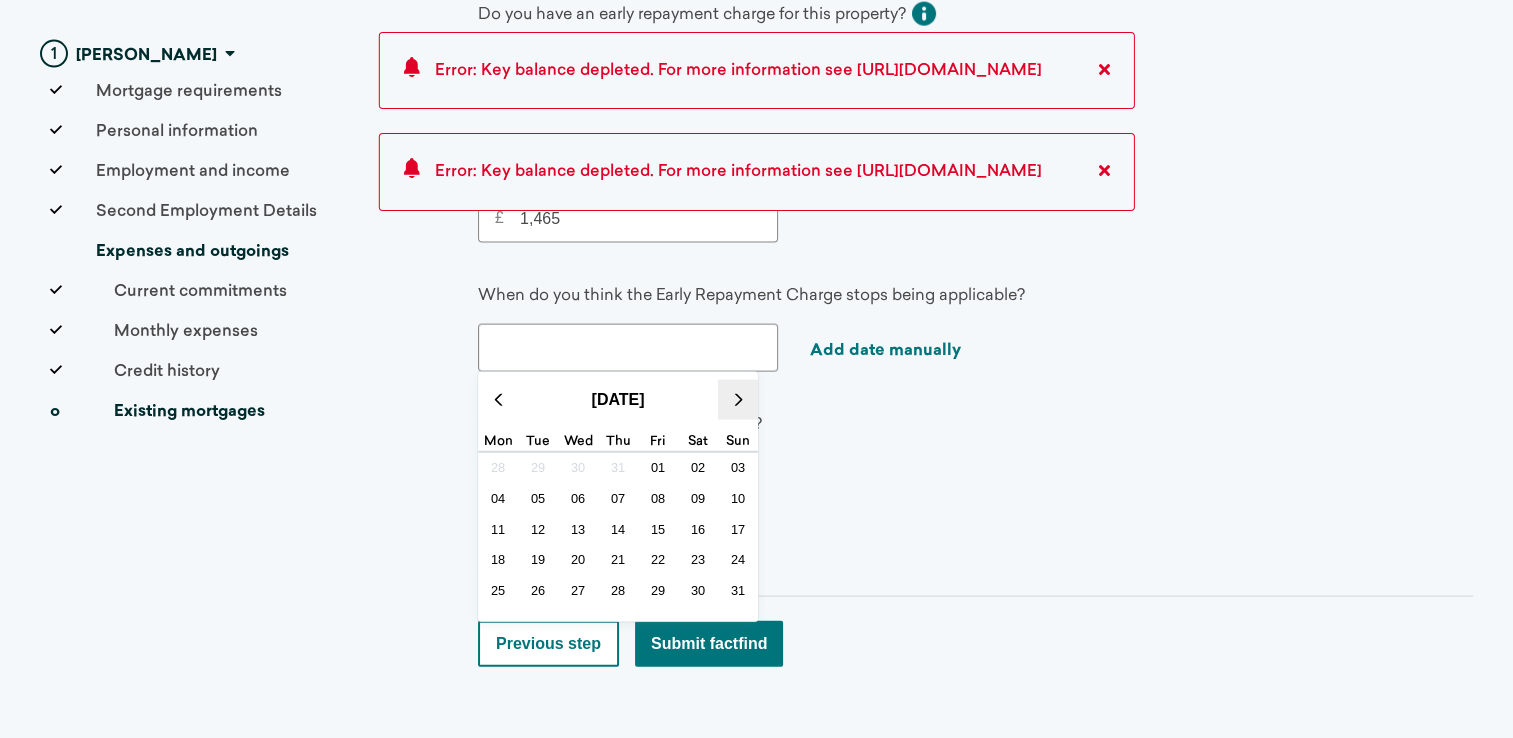 click at bounding box center (738, 400) 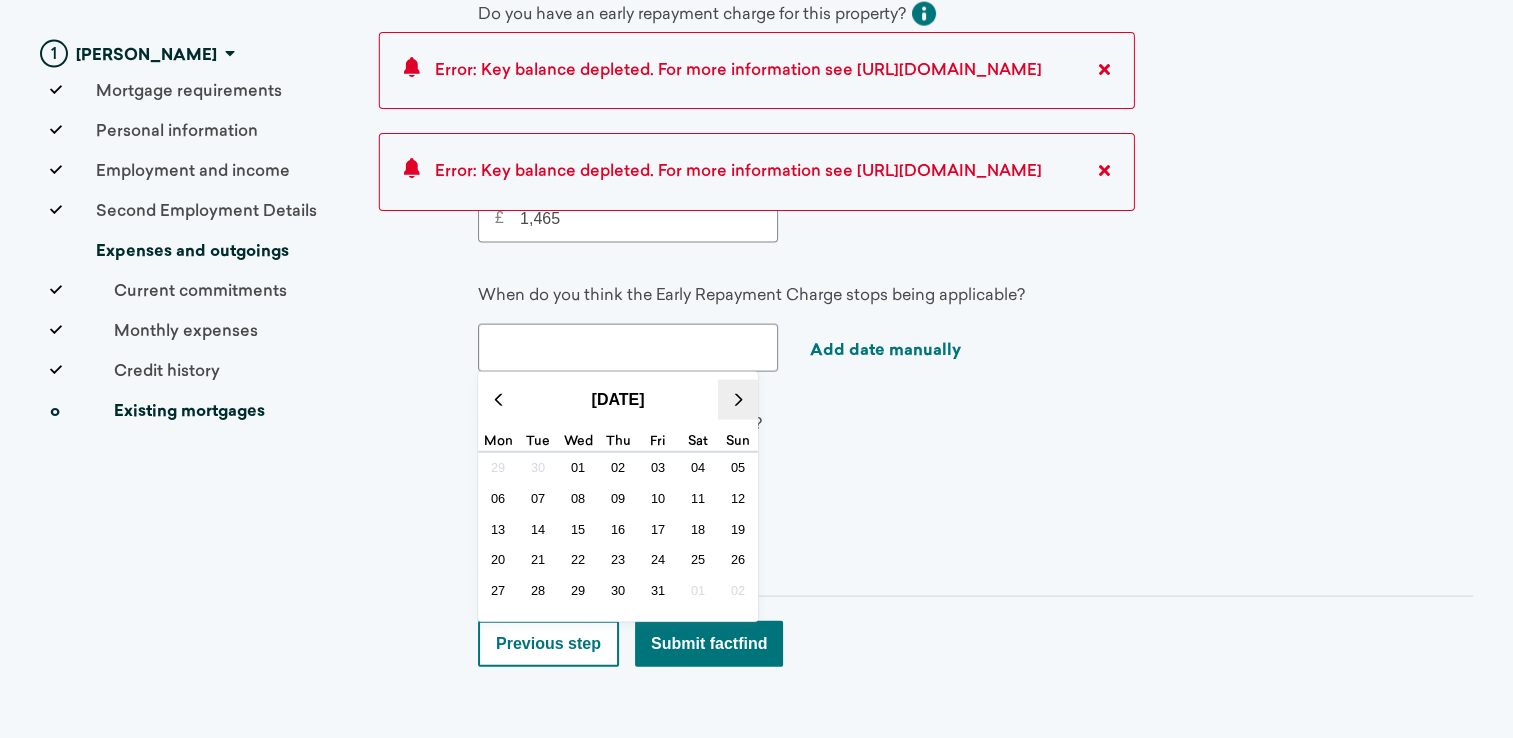 click at bounding box center [738, 400] 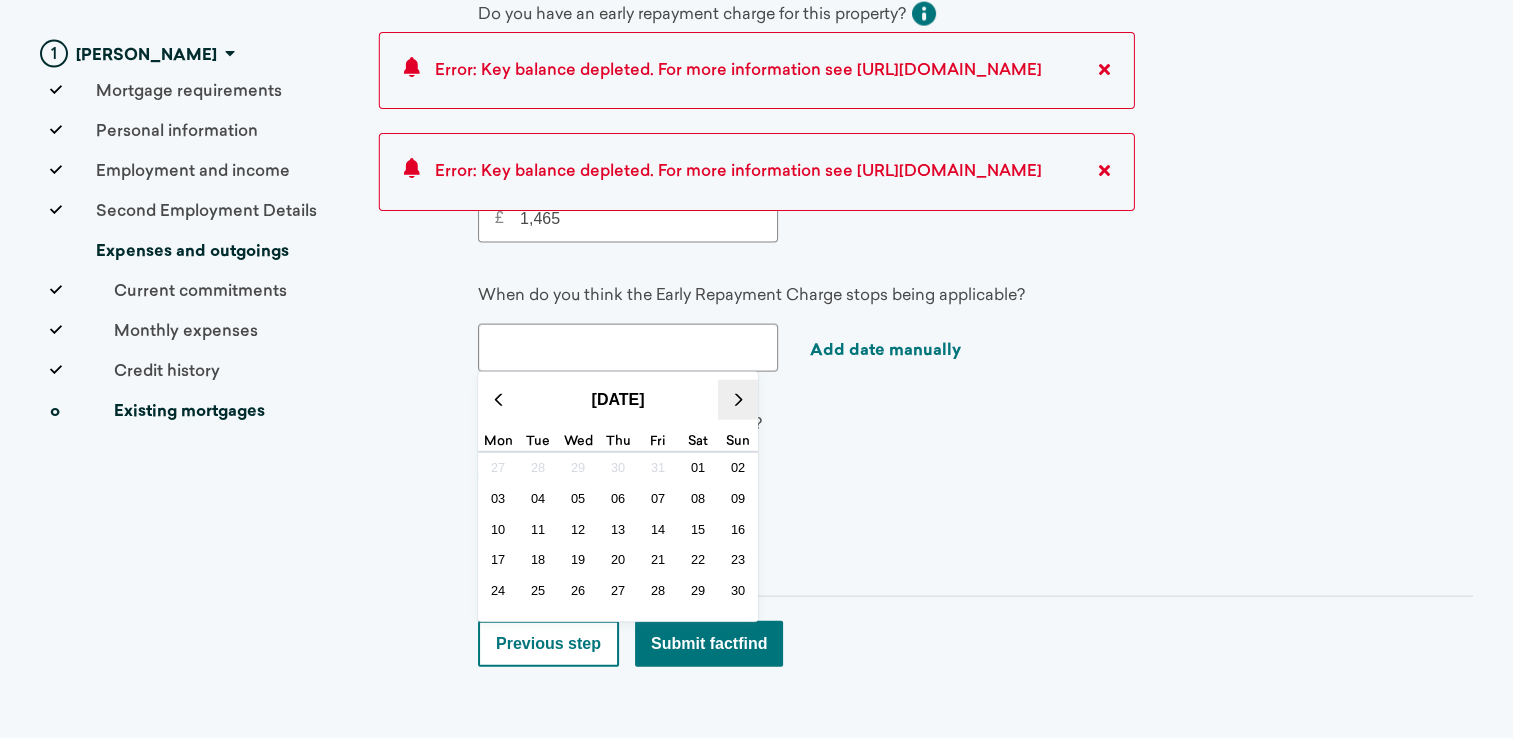 click at bounding box center (738, 400) 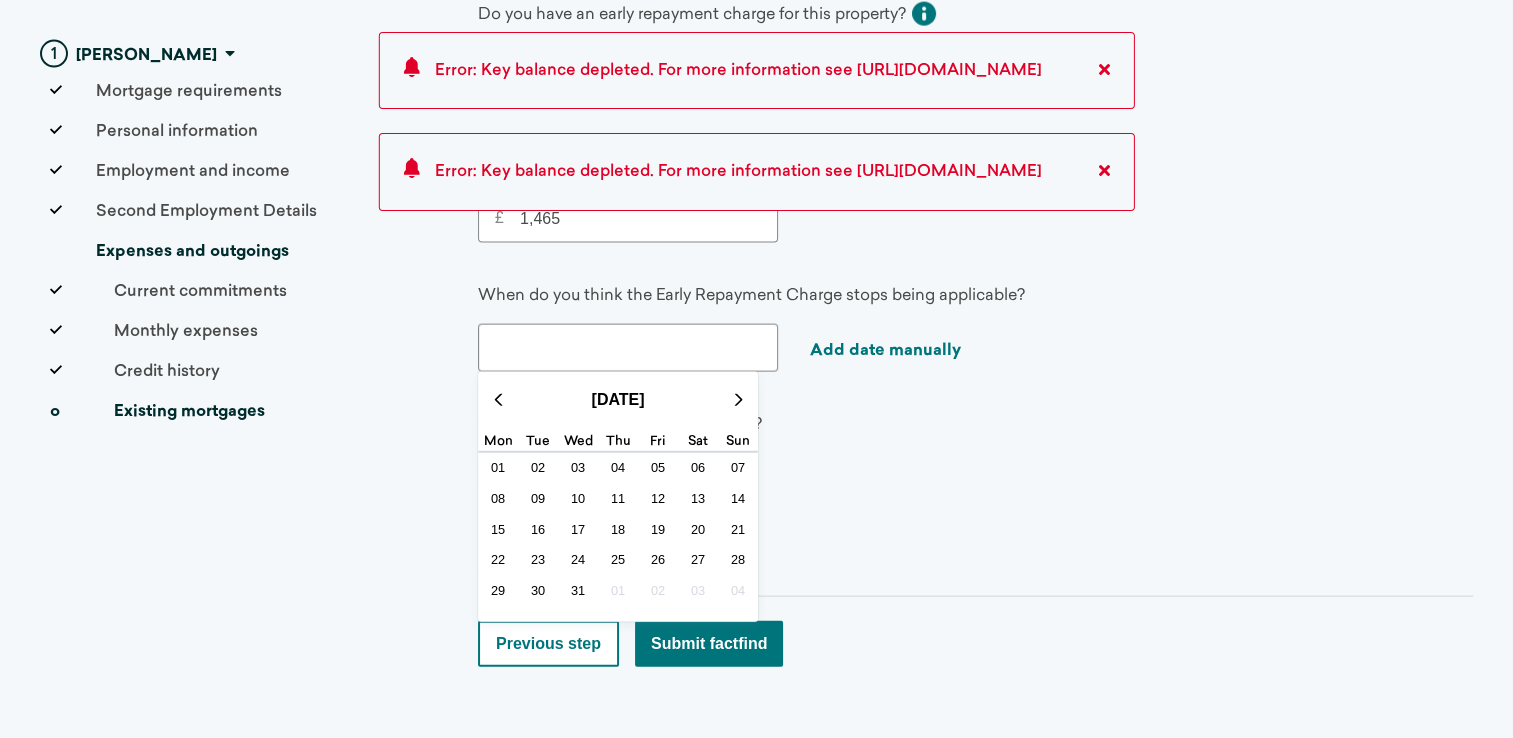 click on "31" at bounding box center (578, 590) 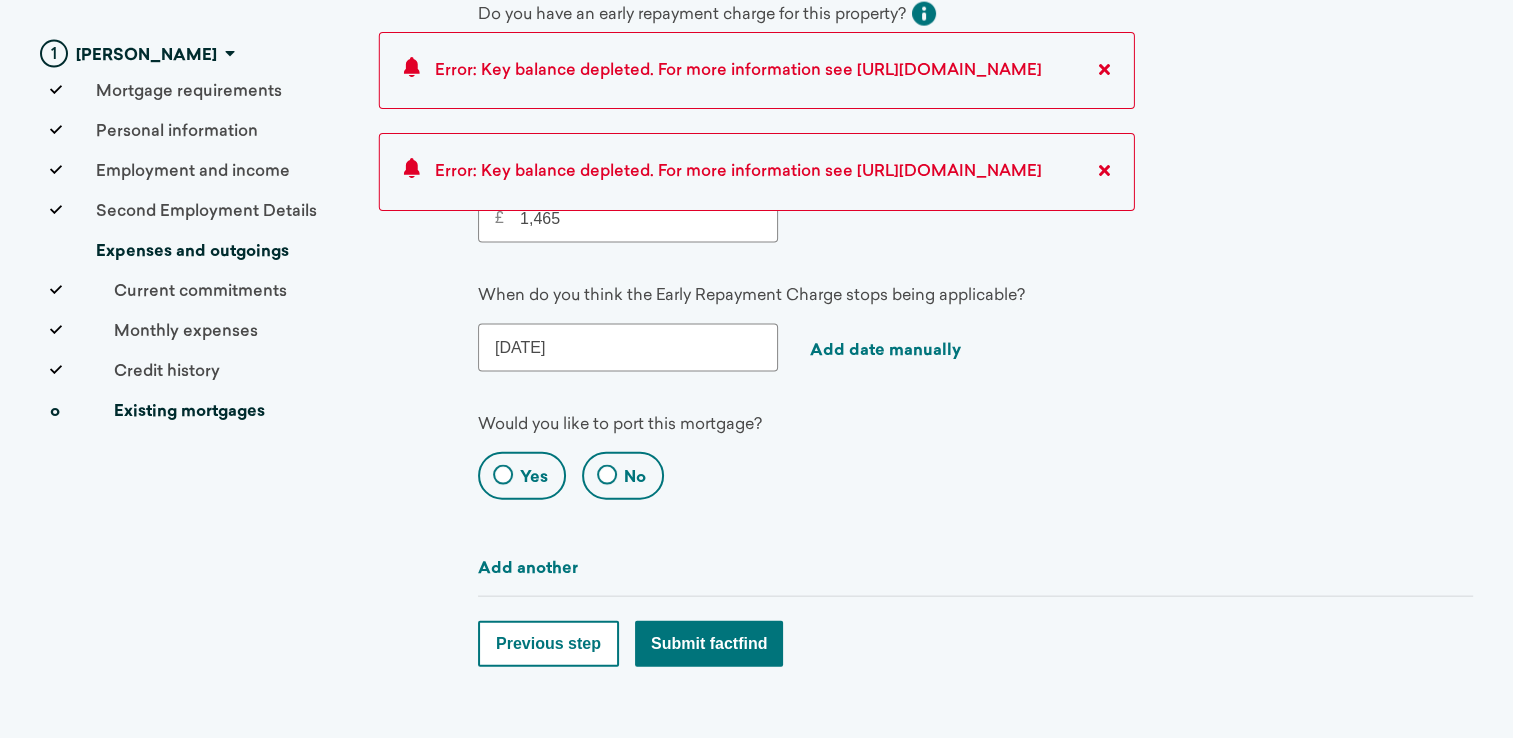 click at bounding box center [503, 475] 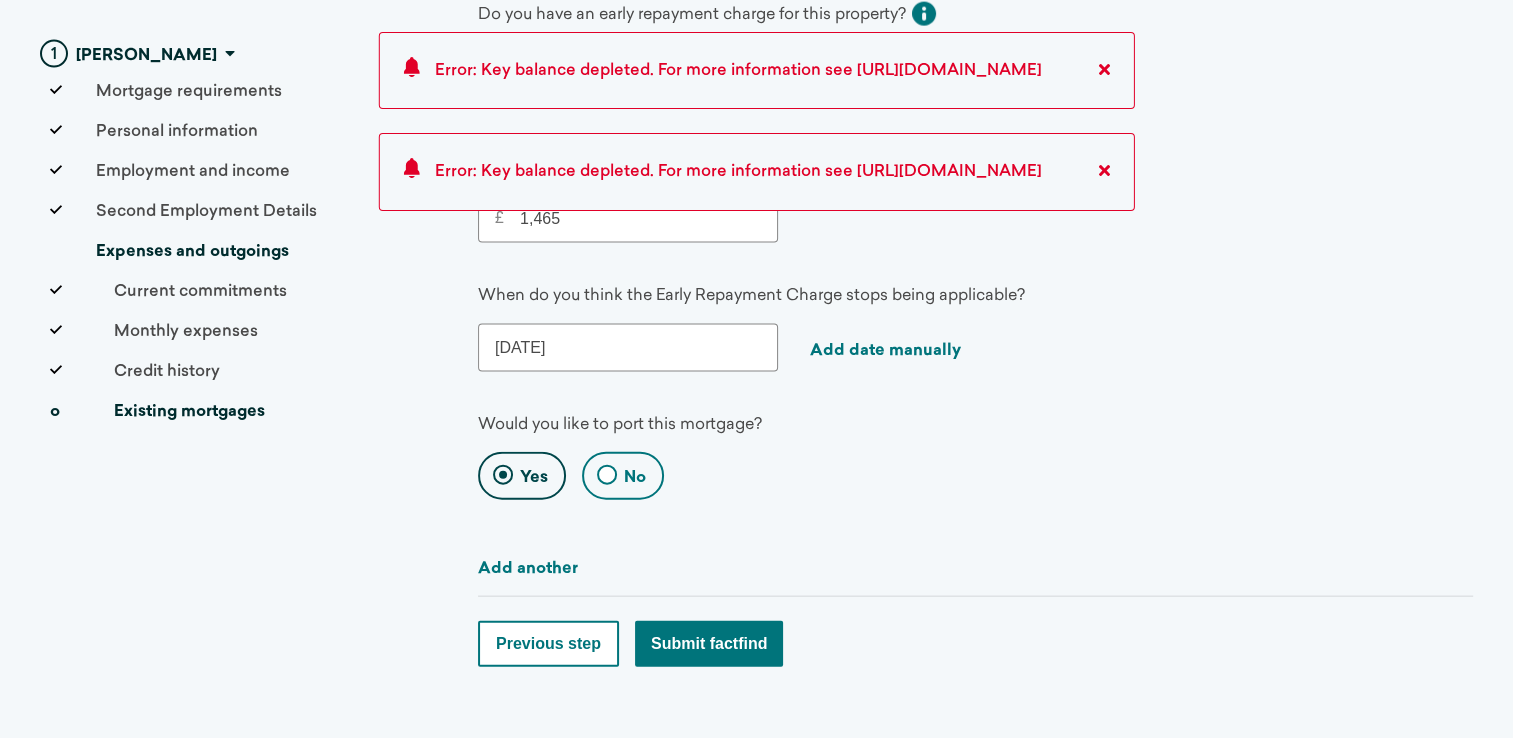 click on "Submit factfind" at bounding box center [709, 644] 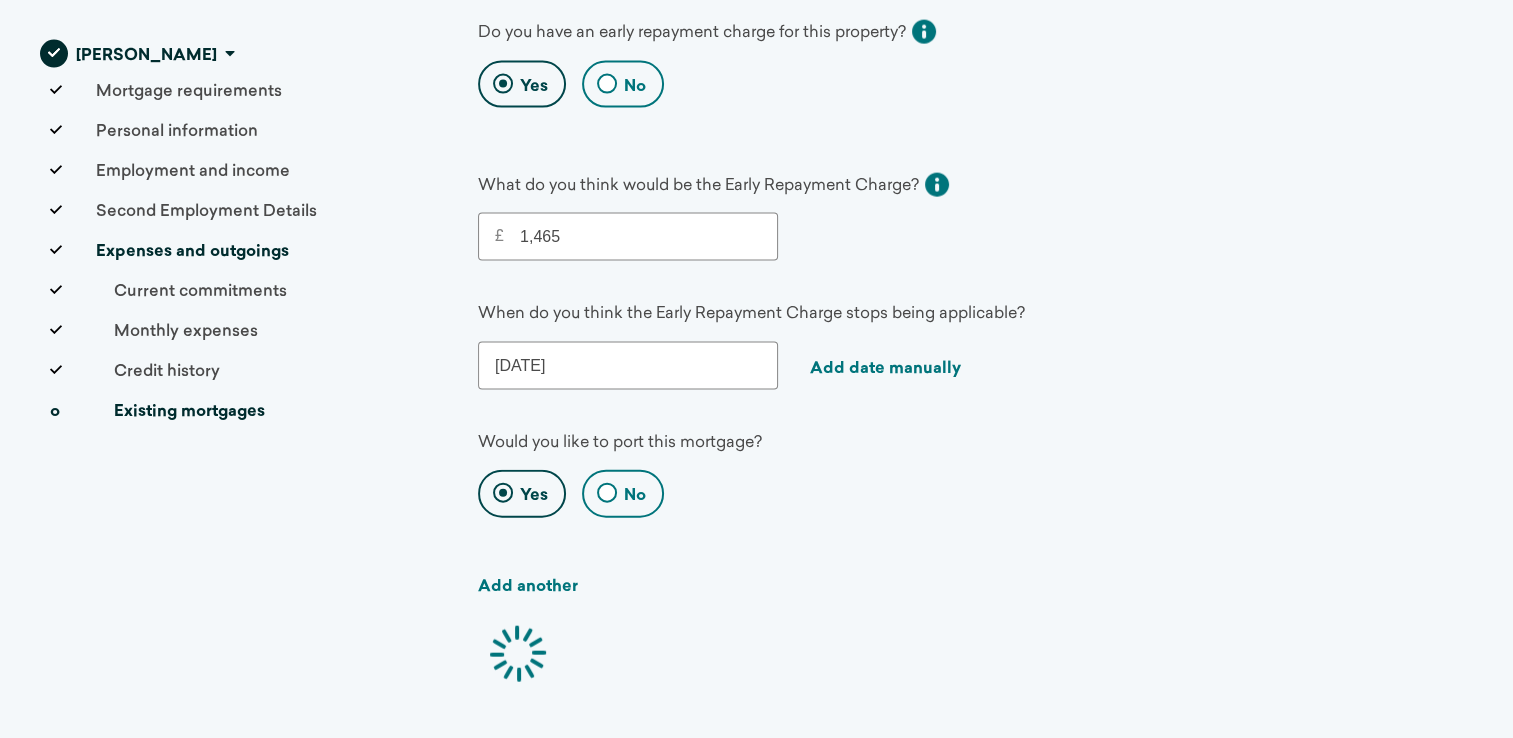 scroll, scrollTop: 4274, scrollLeft: 0, axis: vertical 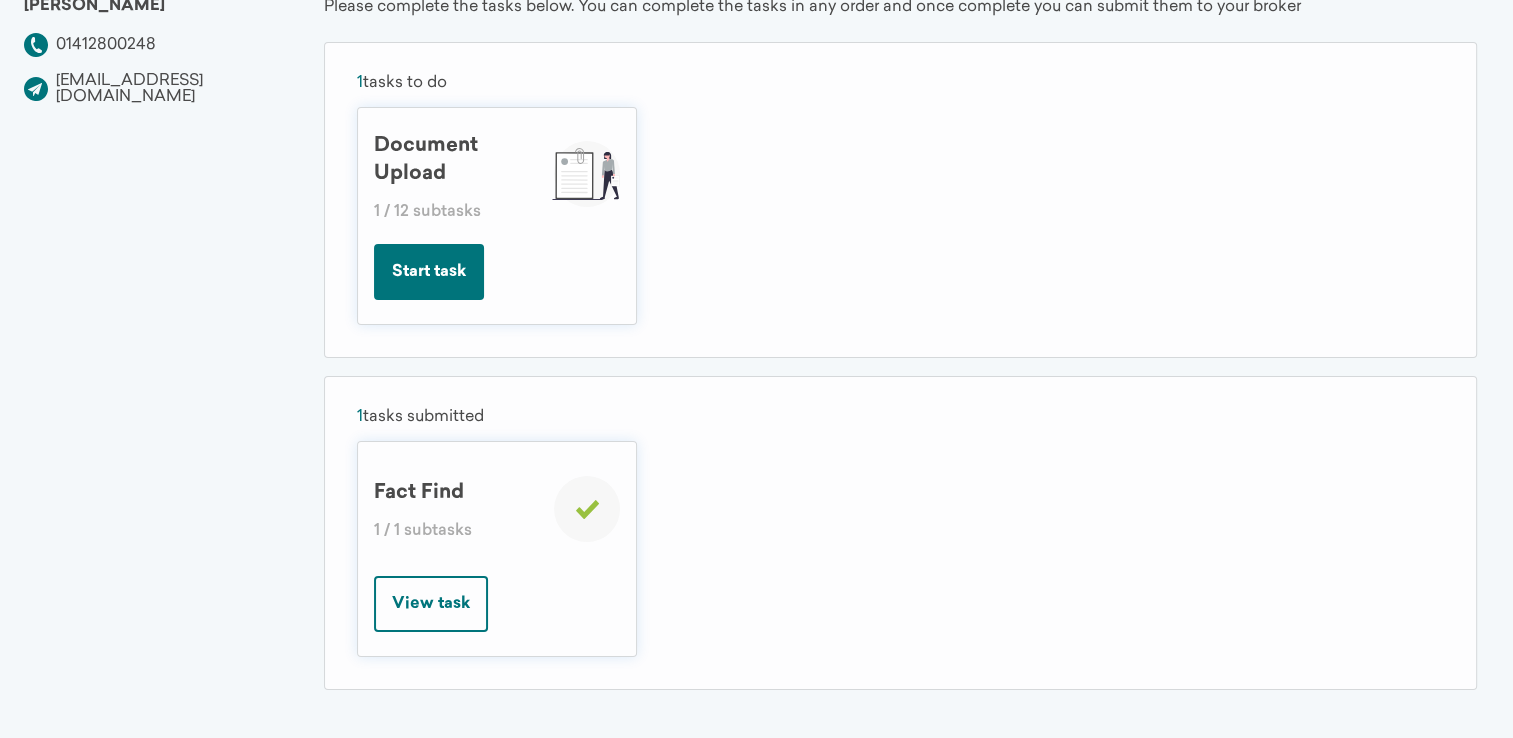 click on "View task" at bounding box center (431, 604) 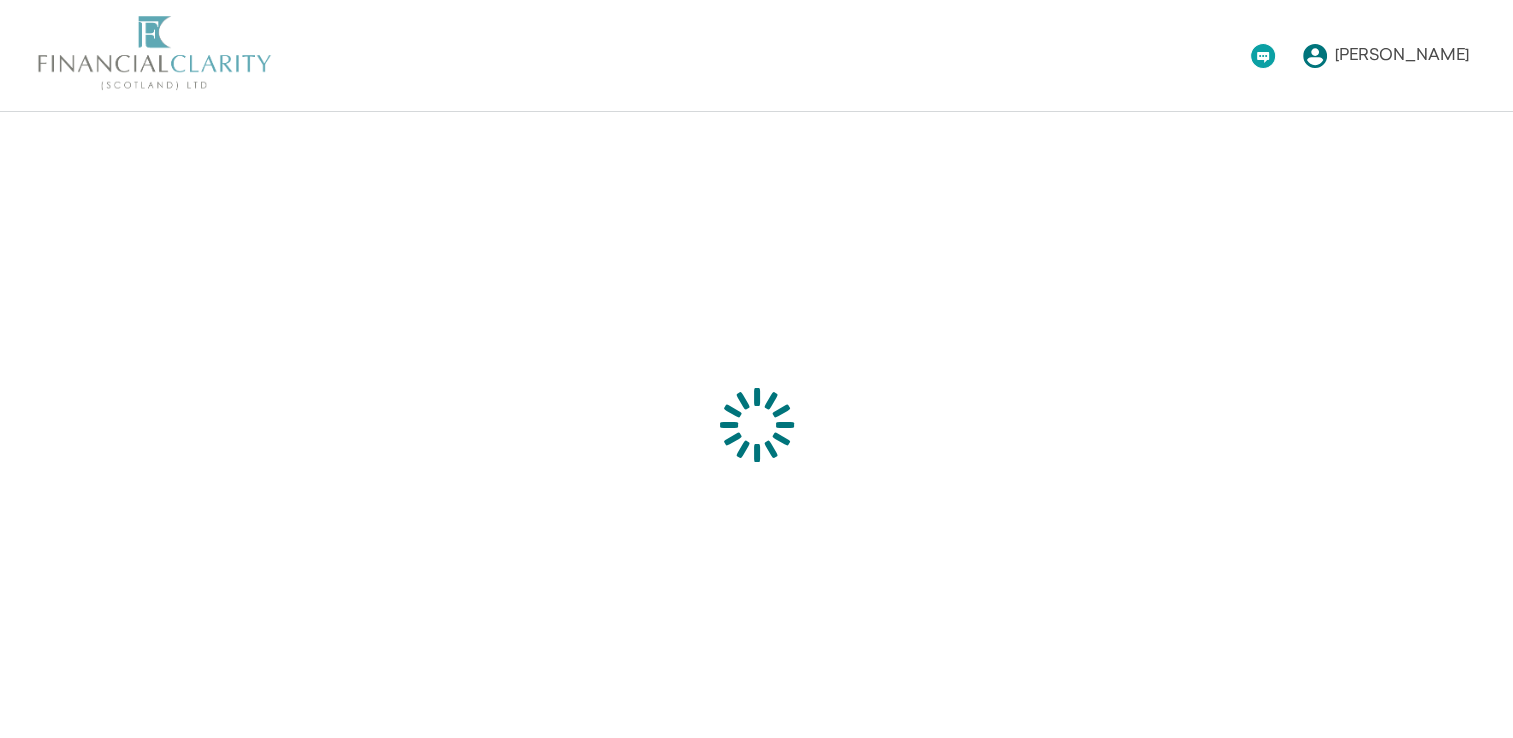 scroll, scrollTop: 0, scrollLeft: 0, axis: both 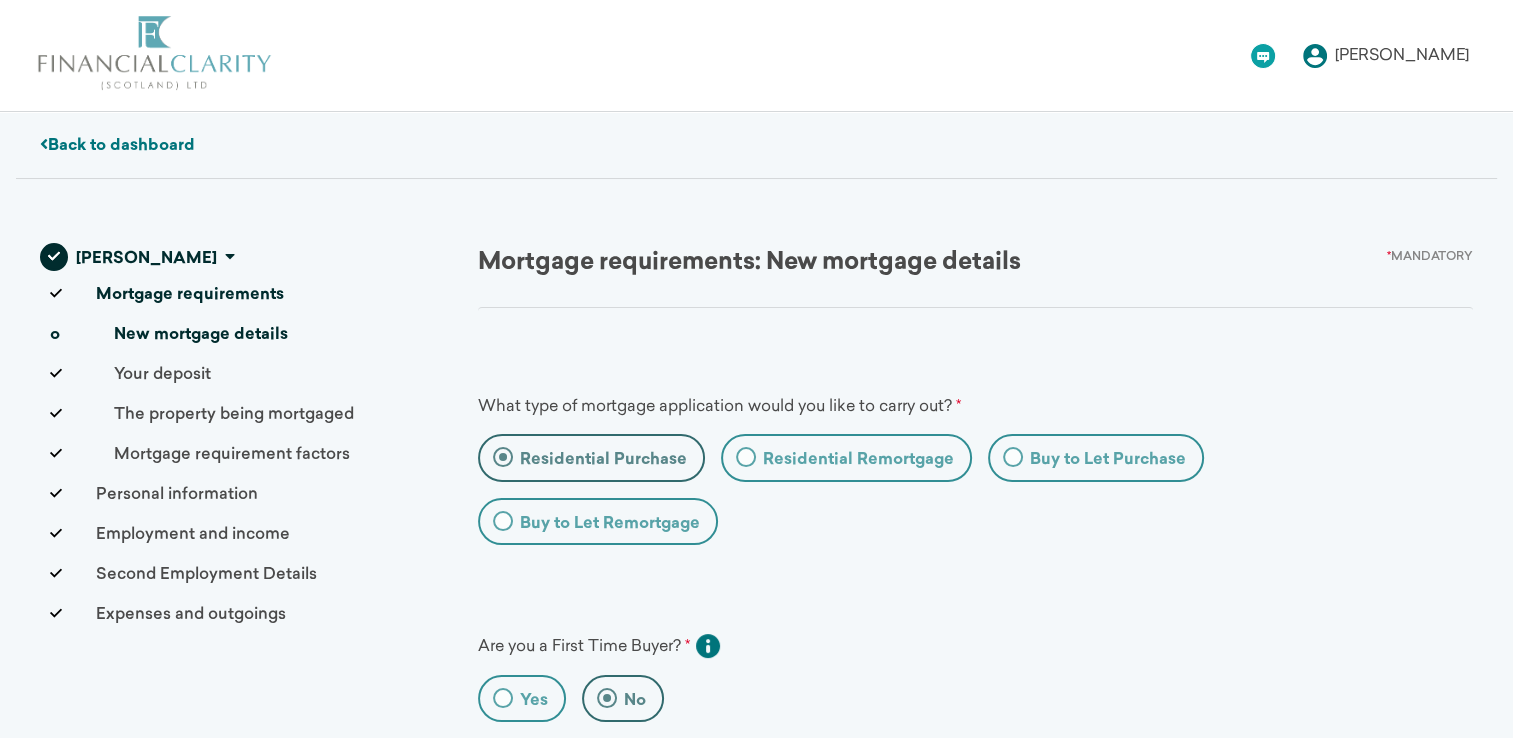 click on "New mortgage details" at bounding box center (169, 335) 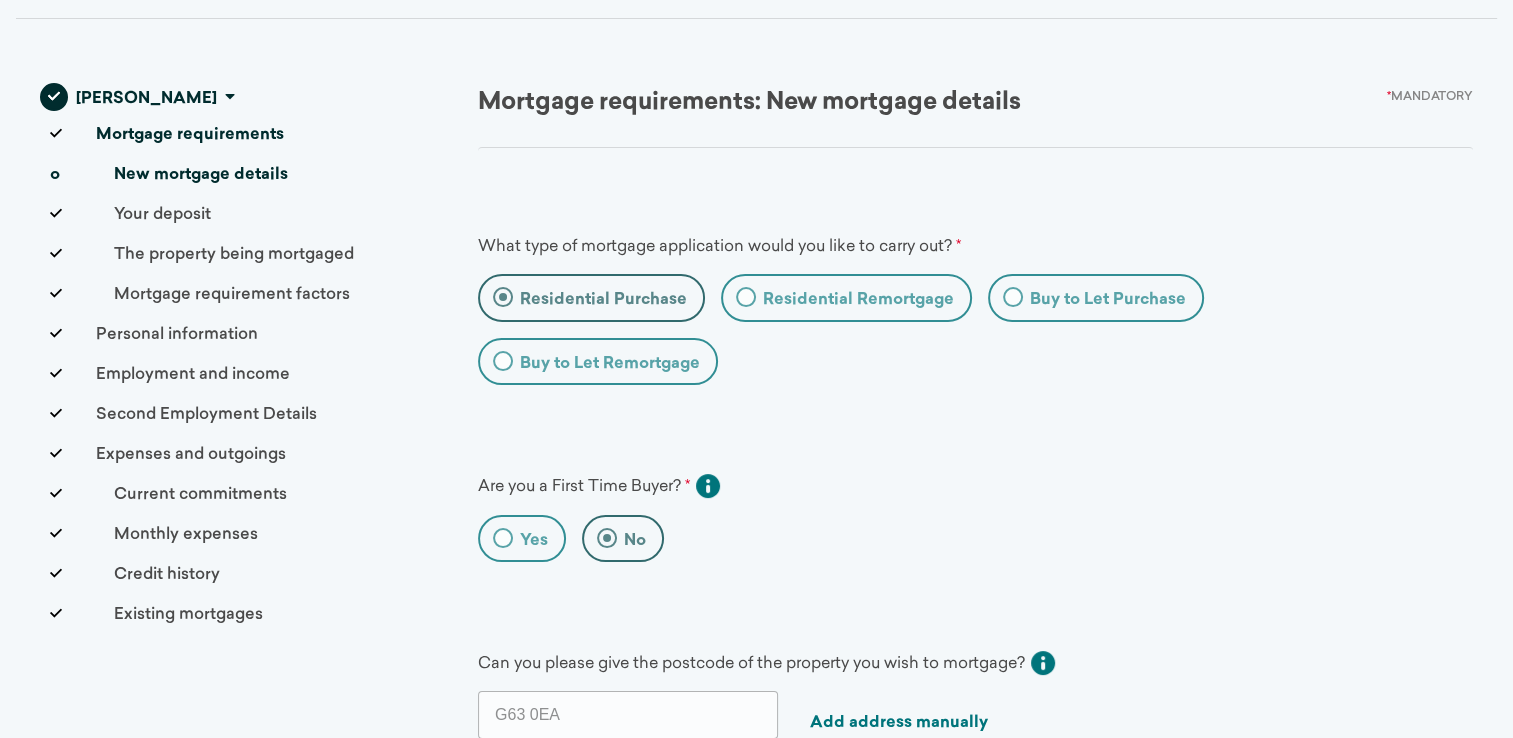 scroll, scrollTop: 200, scrollLeft: 0, axis: vertical 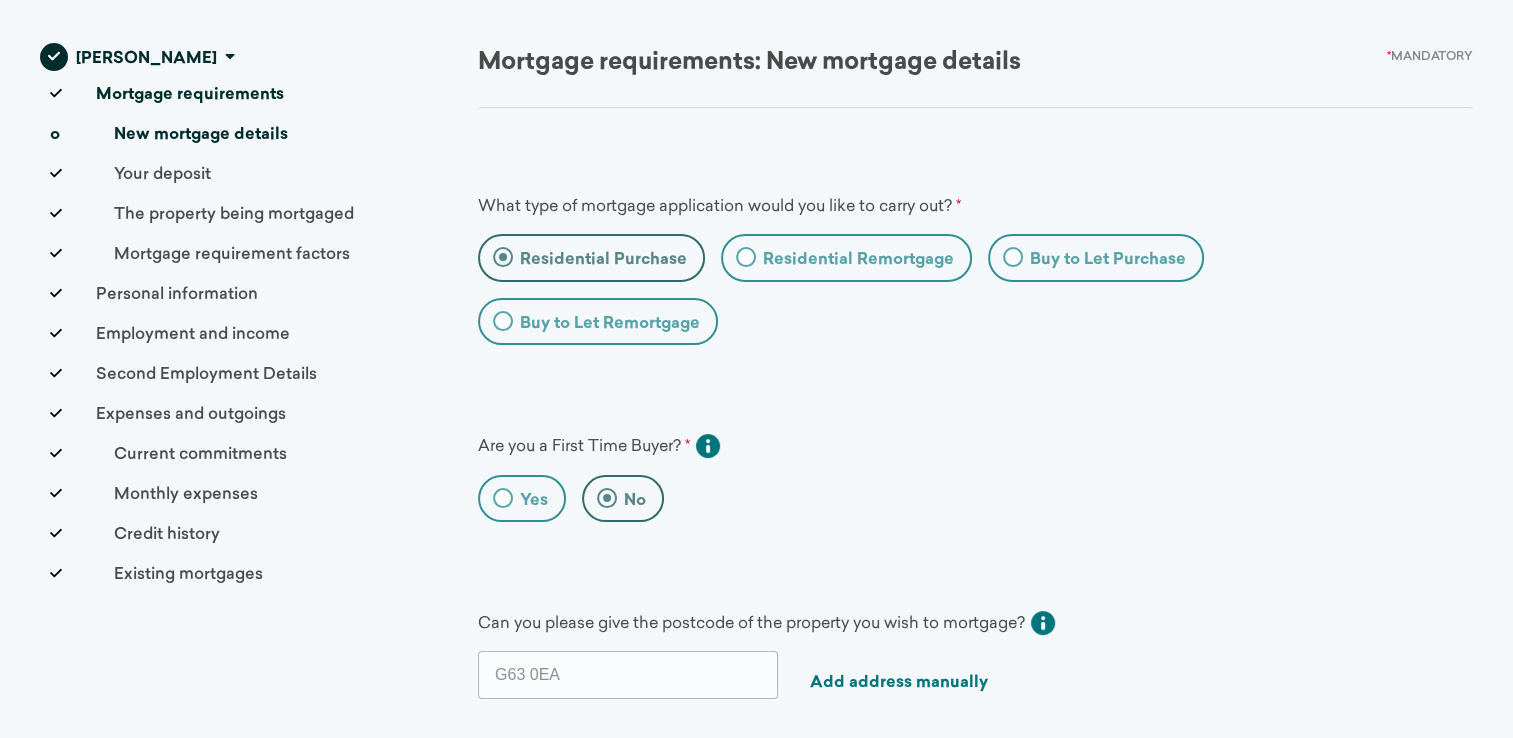click on "Existing mortgages" at bounding box center [156, 575] 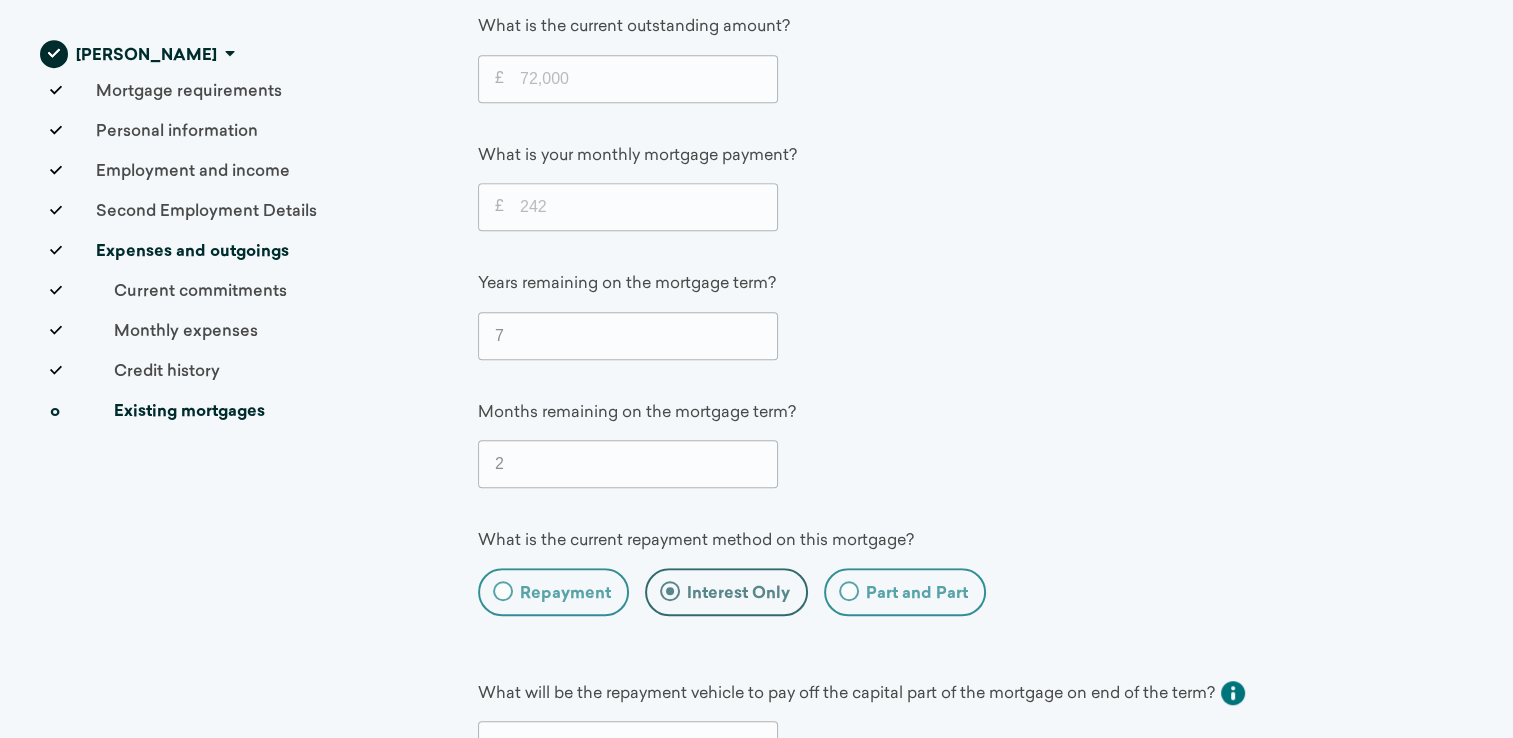 scroll, scrollTop: 1100, scrollLeft: 0, axis: vertical 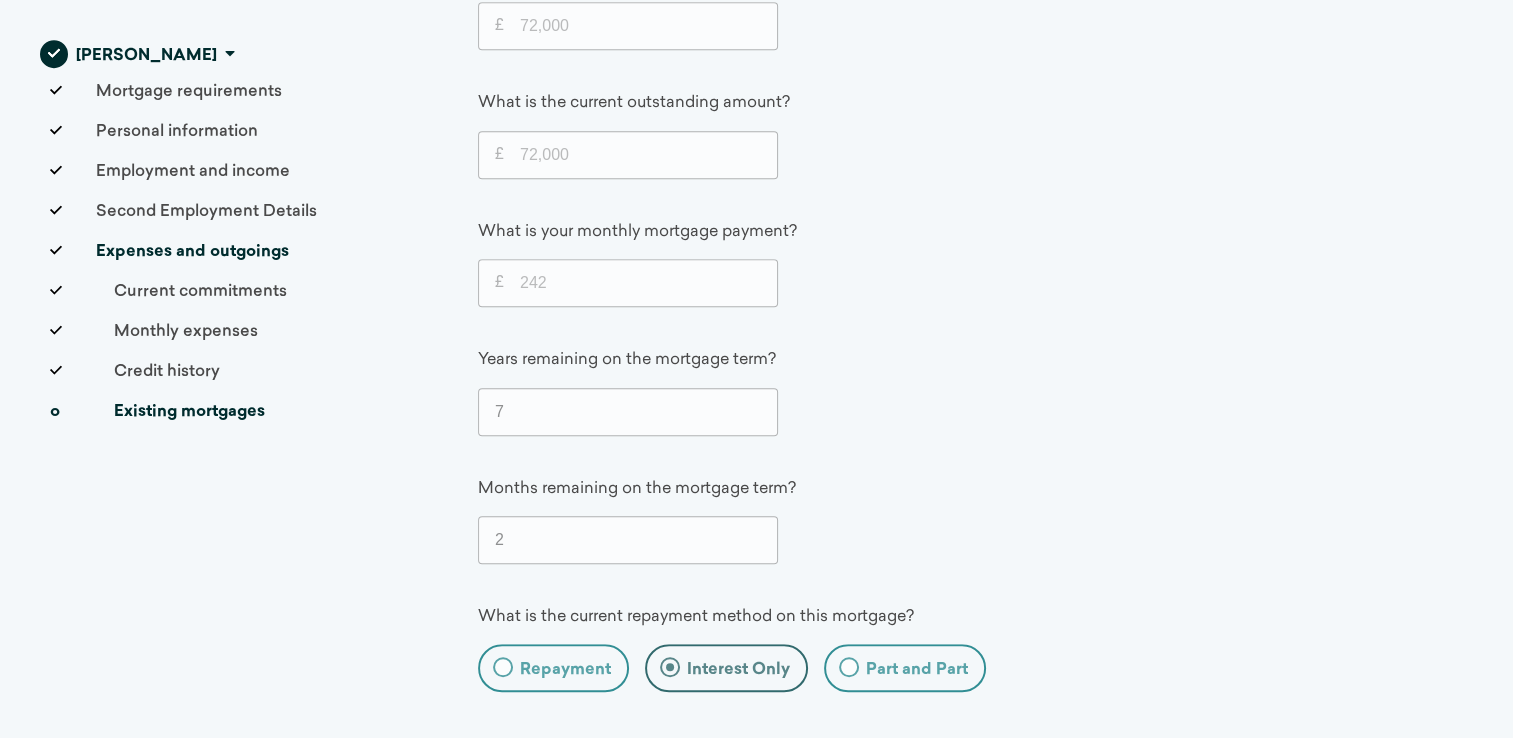 click on "Current commitments" at bounding box center [168, 292] 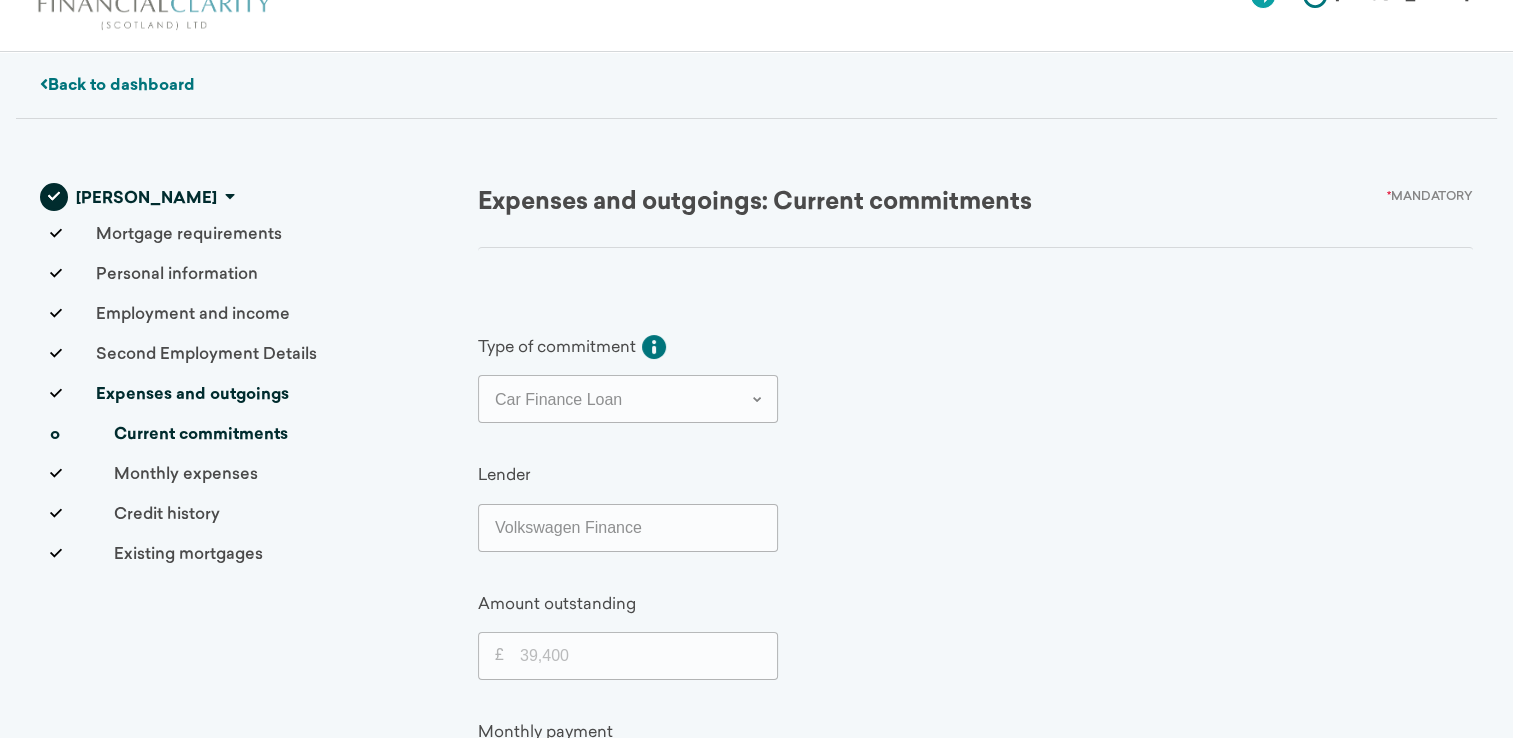 scroll, scrollTop: 0, scrollLeft: 0, axis: both 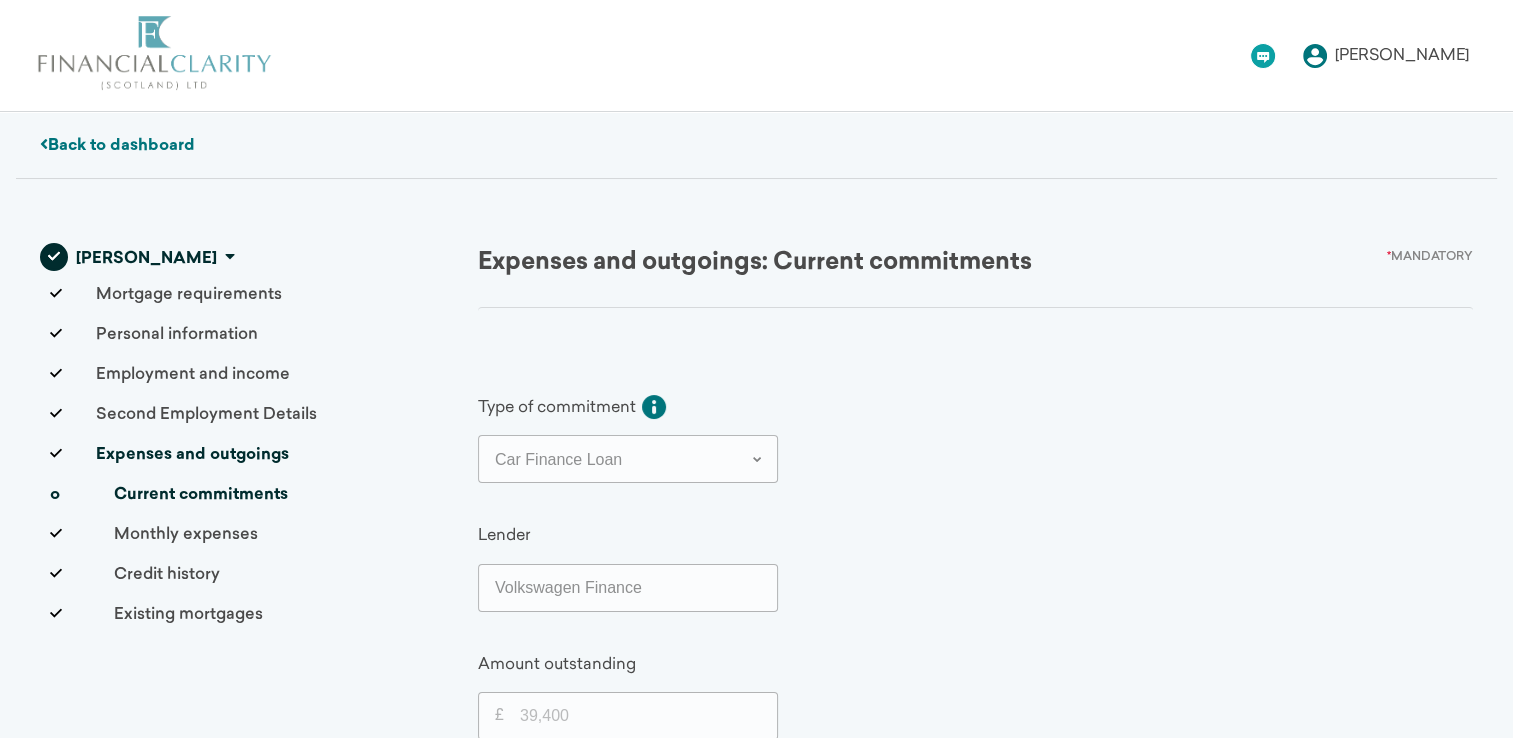 select on "Car Finance Loan" 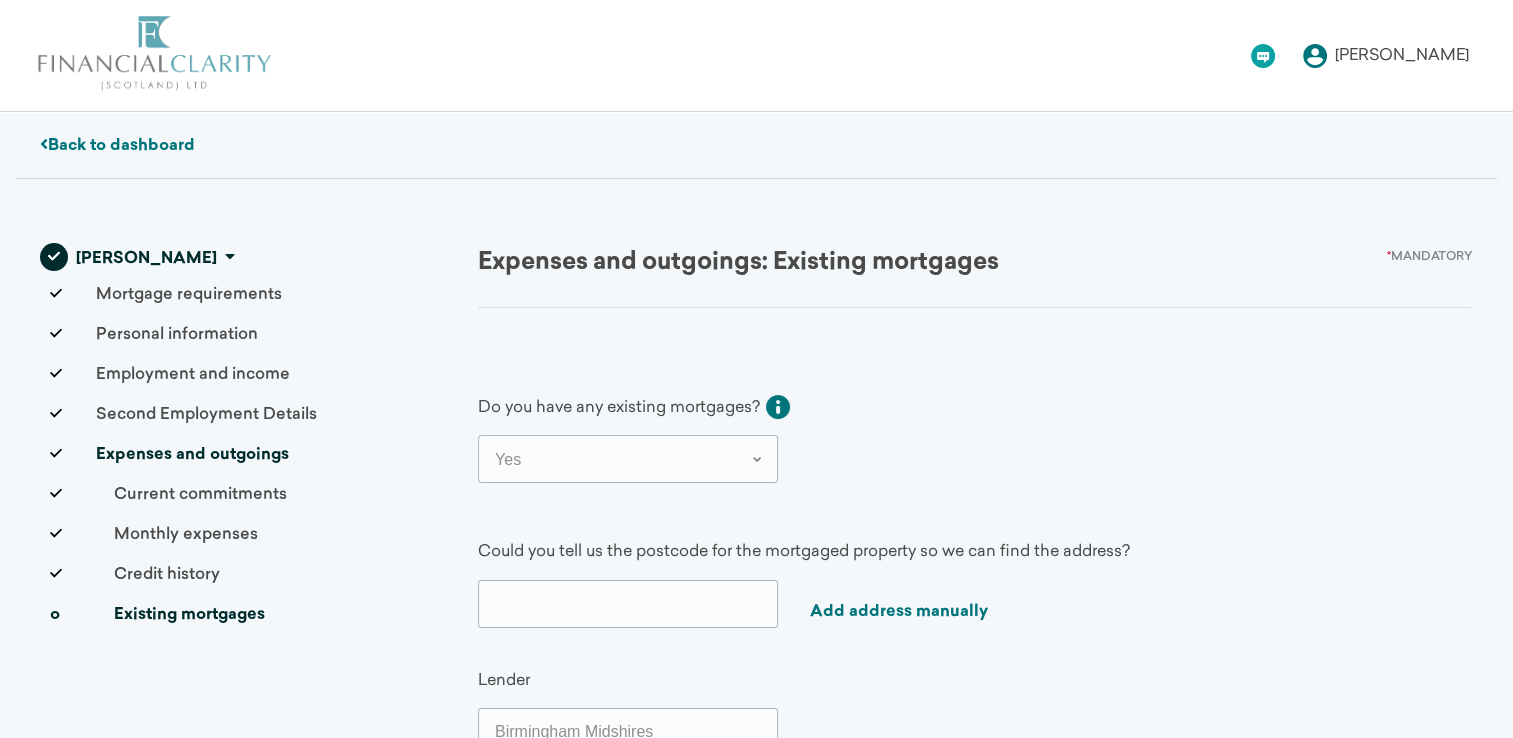 scroll, scrollTop: 0, scrollLeft: 0, axis: both 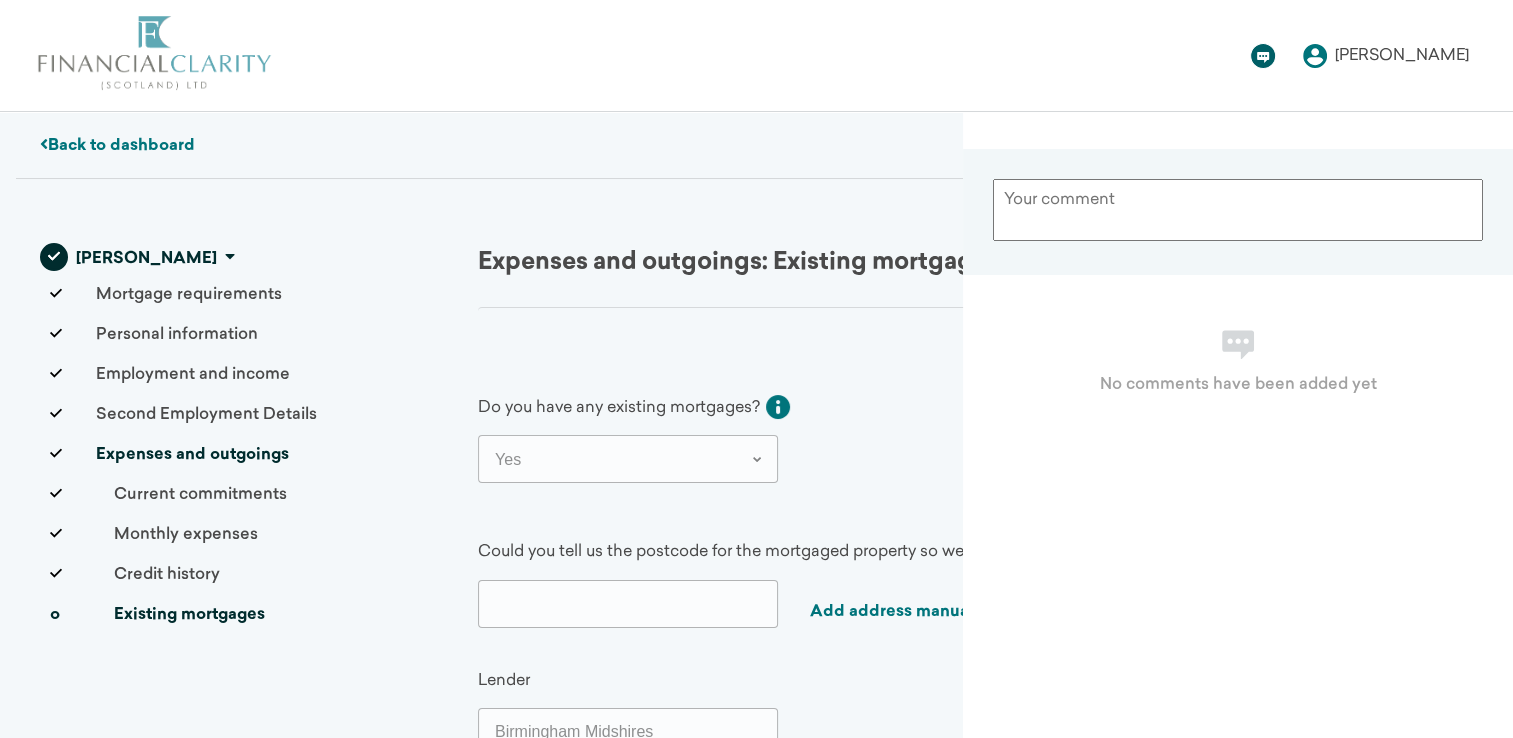click at bounding box center (1238, 210) 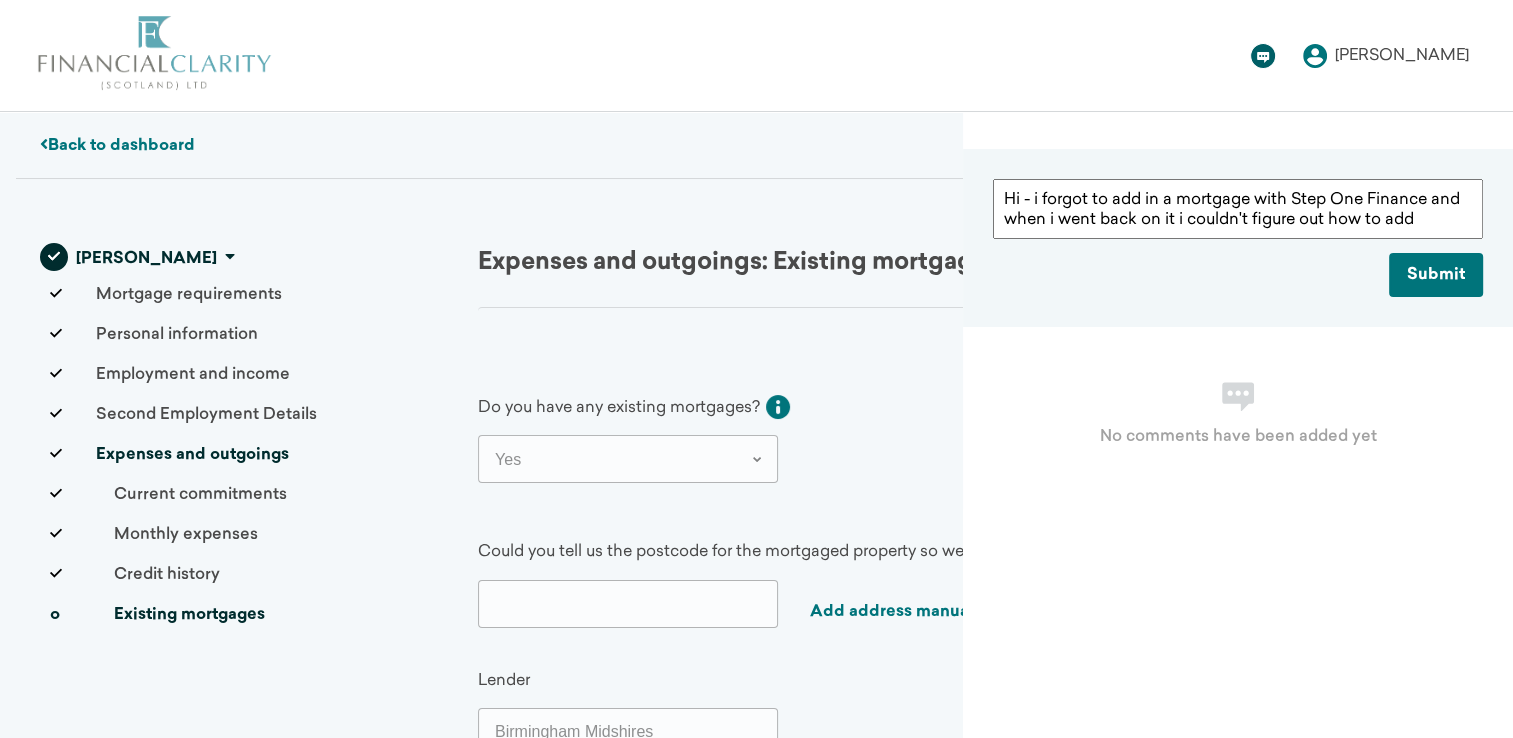 click on "Hi - i forgot to add in a mortgage with Step One Finance and when i went back on it i couldn't figure out how to add" at bounding box center (1238, 209) 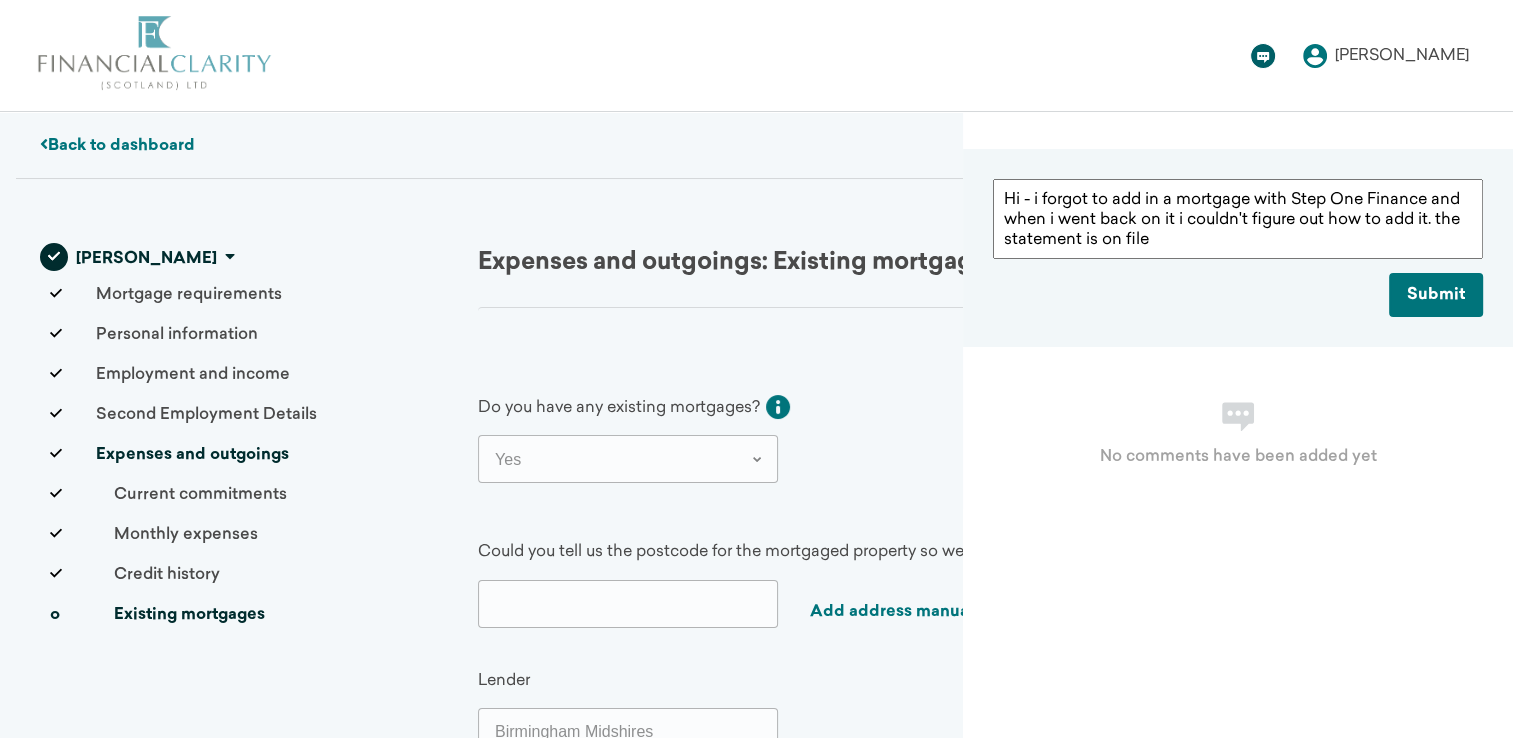 type on "Hi - i forgot to add in a mortgage with Step One Finance and when i went back on it i couldn't figure out how to add it. the statement is on file" 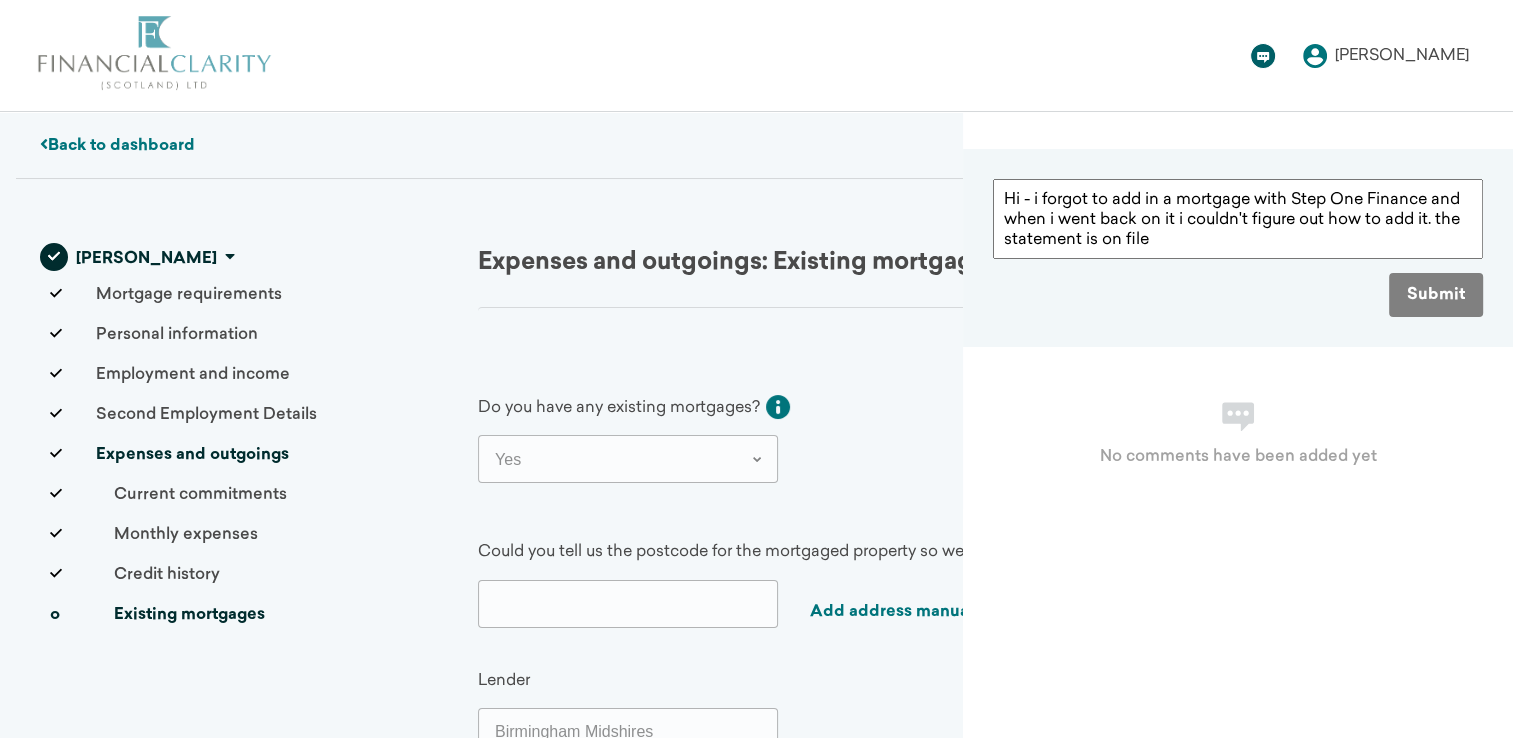 type 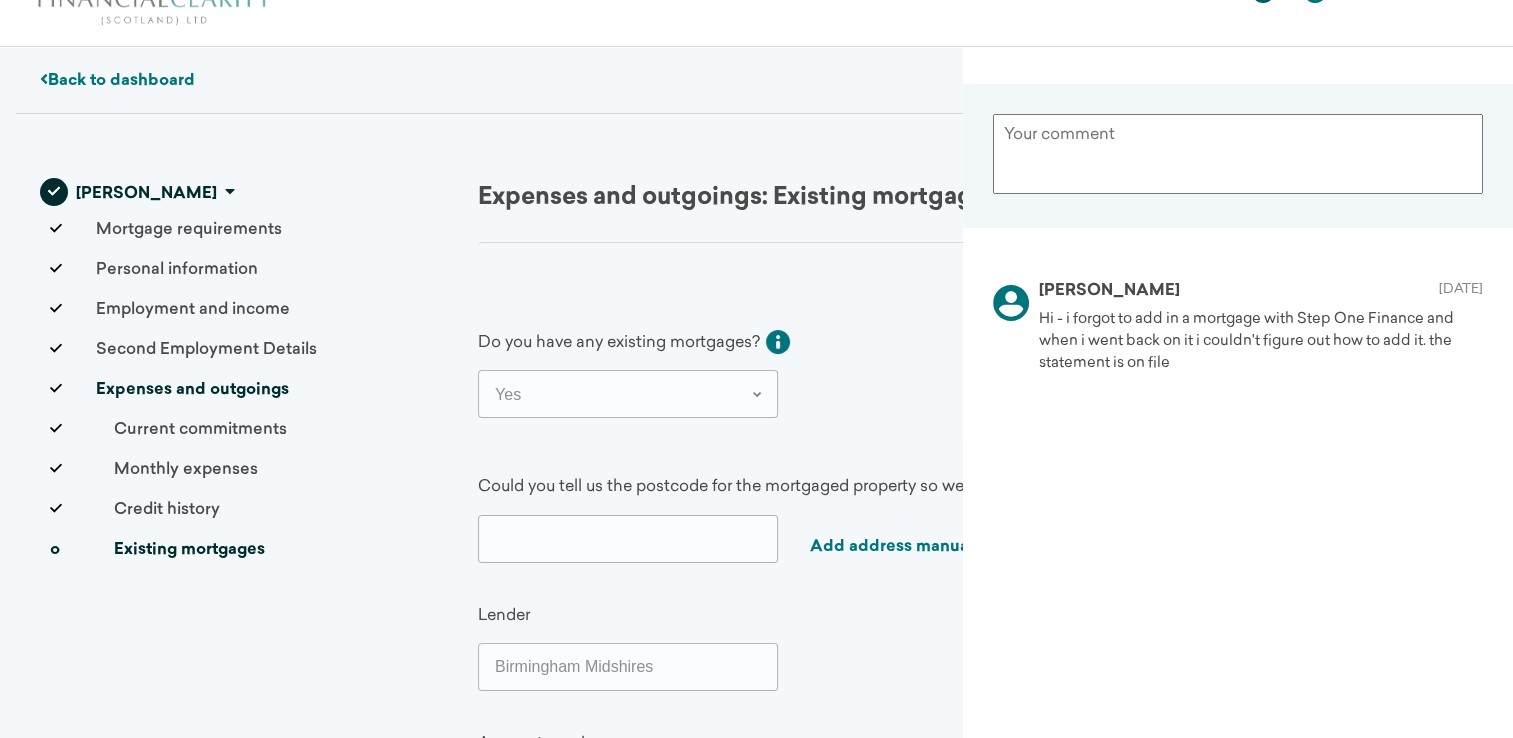 scroll, scrollTop: 100, scrollLeft: 0, axis: vertical 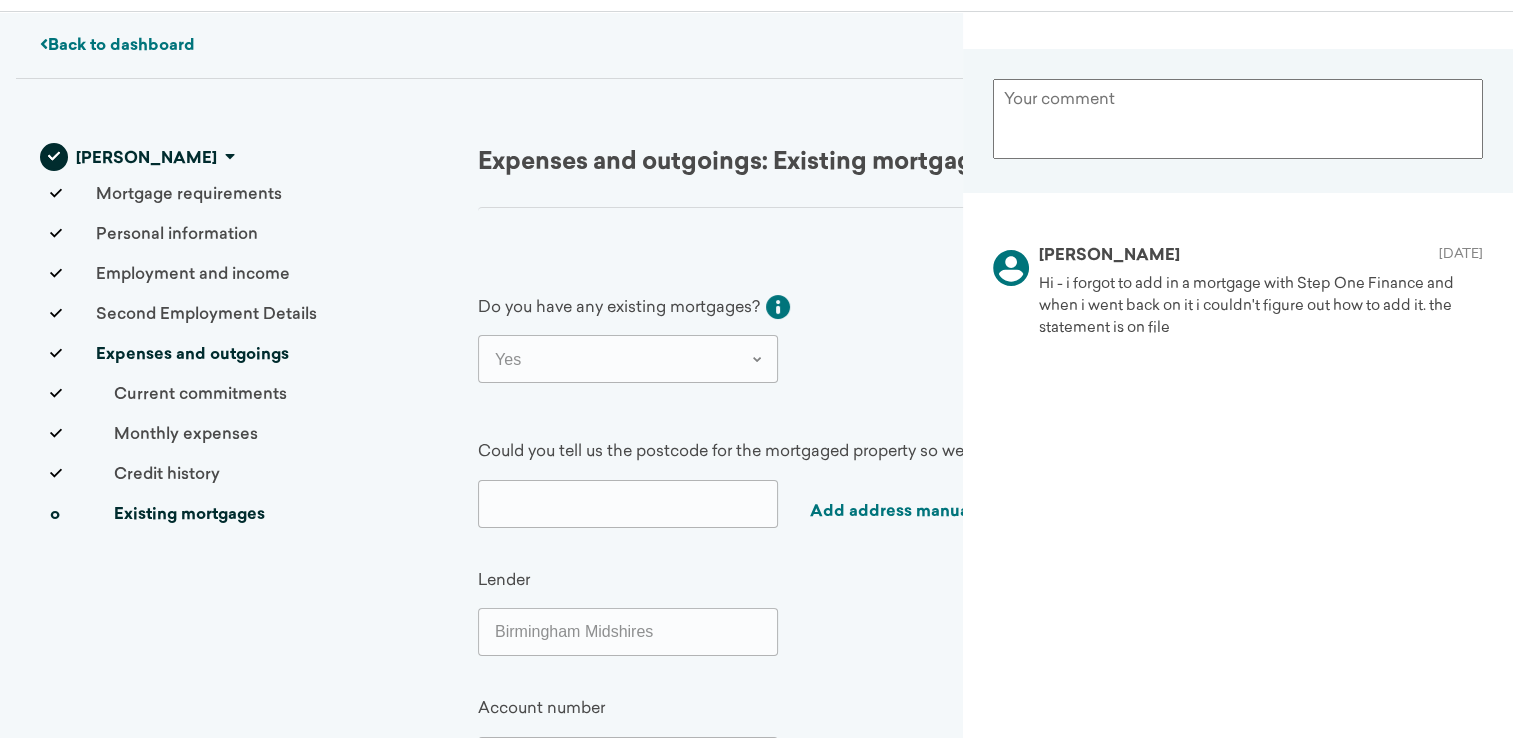 click on "Existing mortgages" at bounding box center [157, 515] 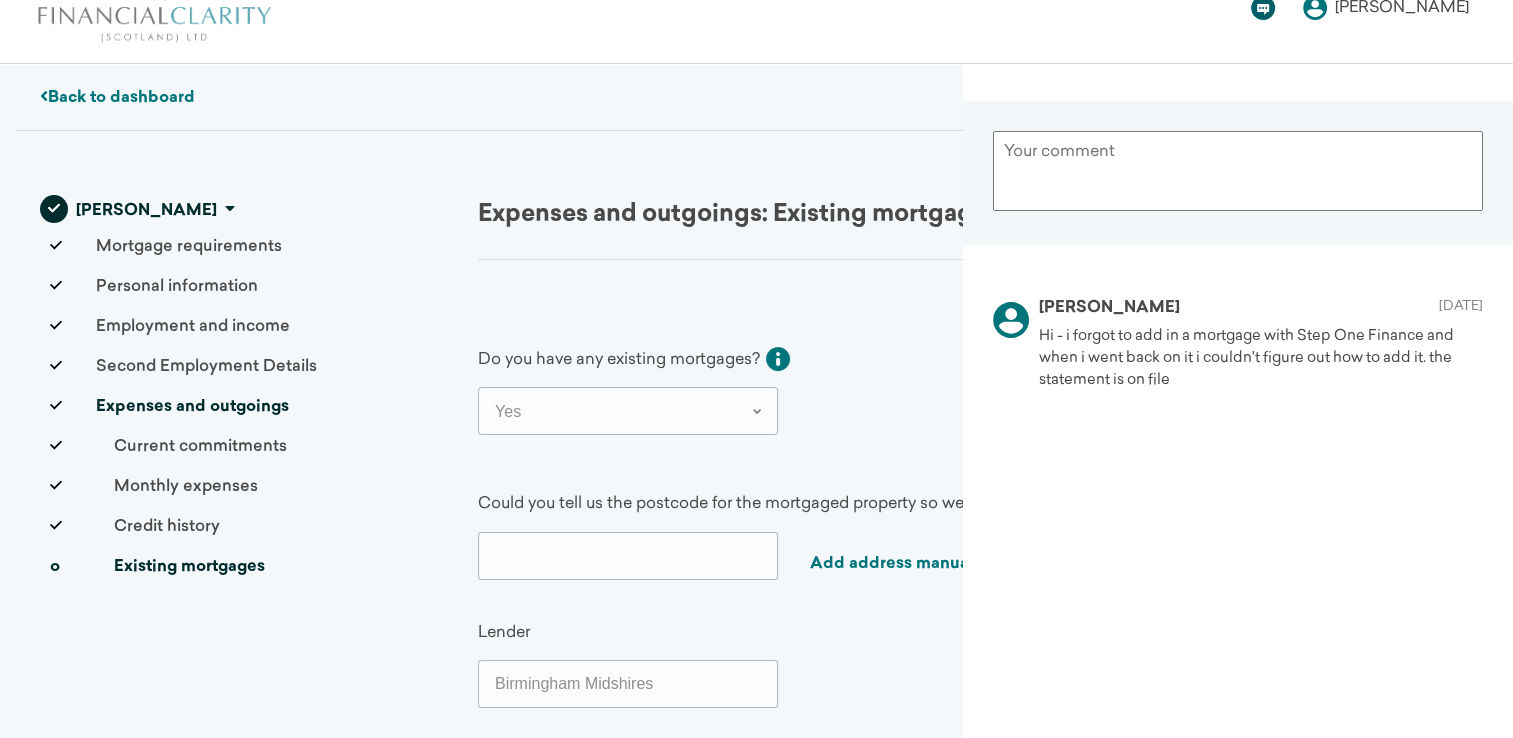 scroll, scrollTop: 0, scrollLeft: 0, axis: both 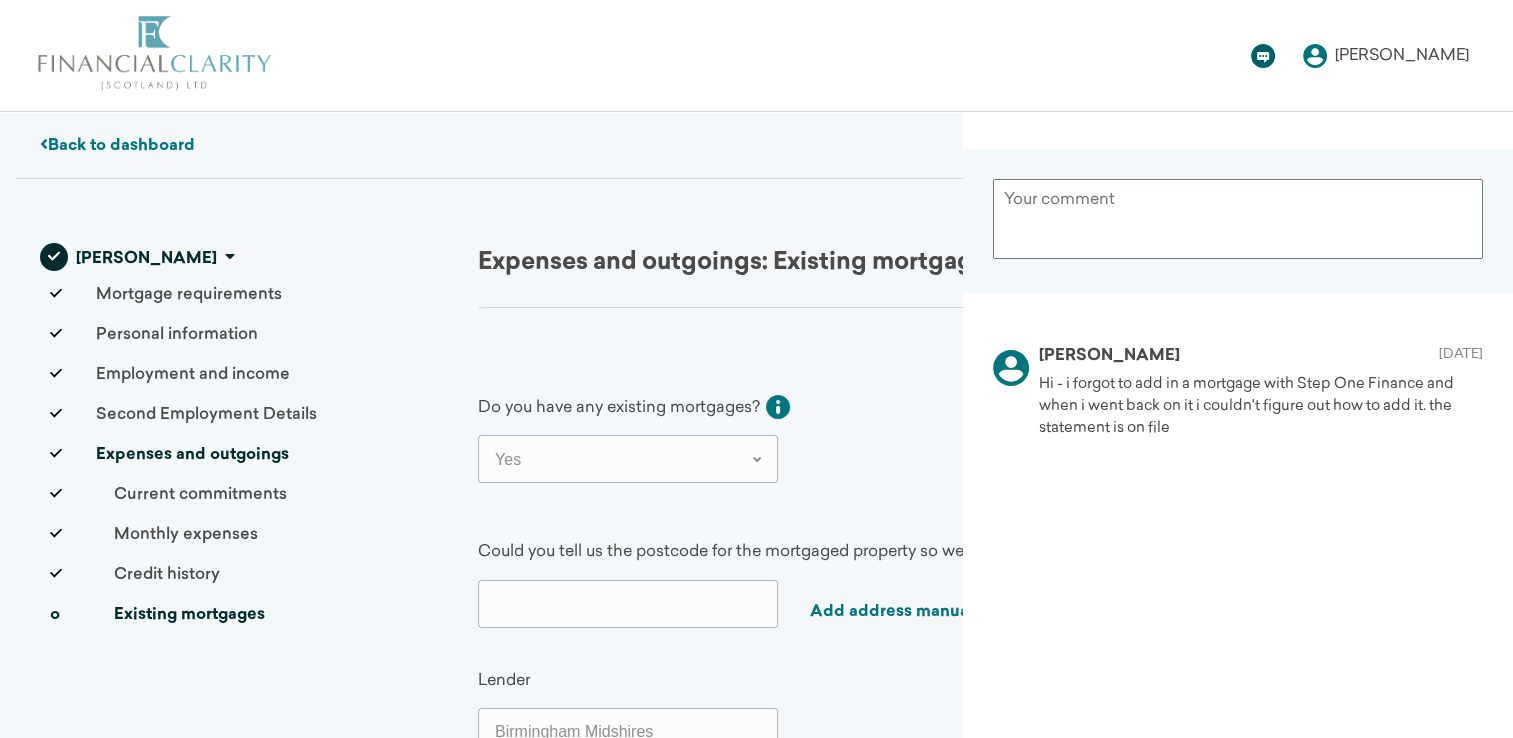 click on "Back to dashboard" at bounding box center [117, 146] 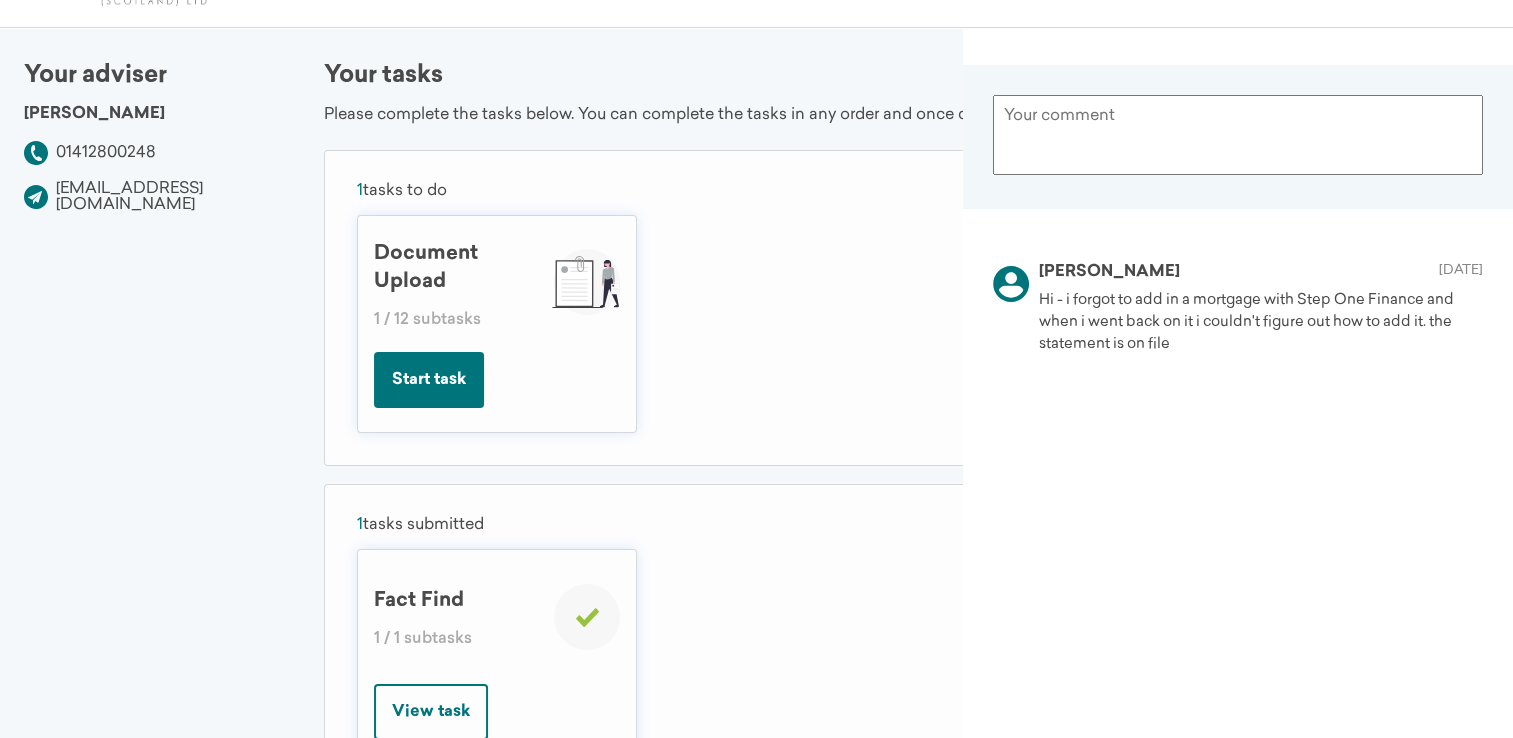 scroll, scrollTop: 0, scrollLeft: 0, axis: both 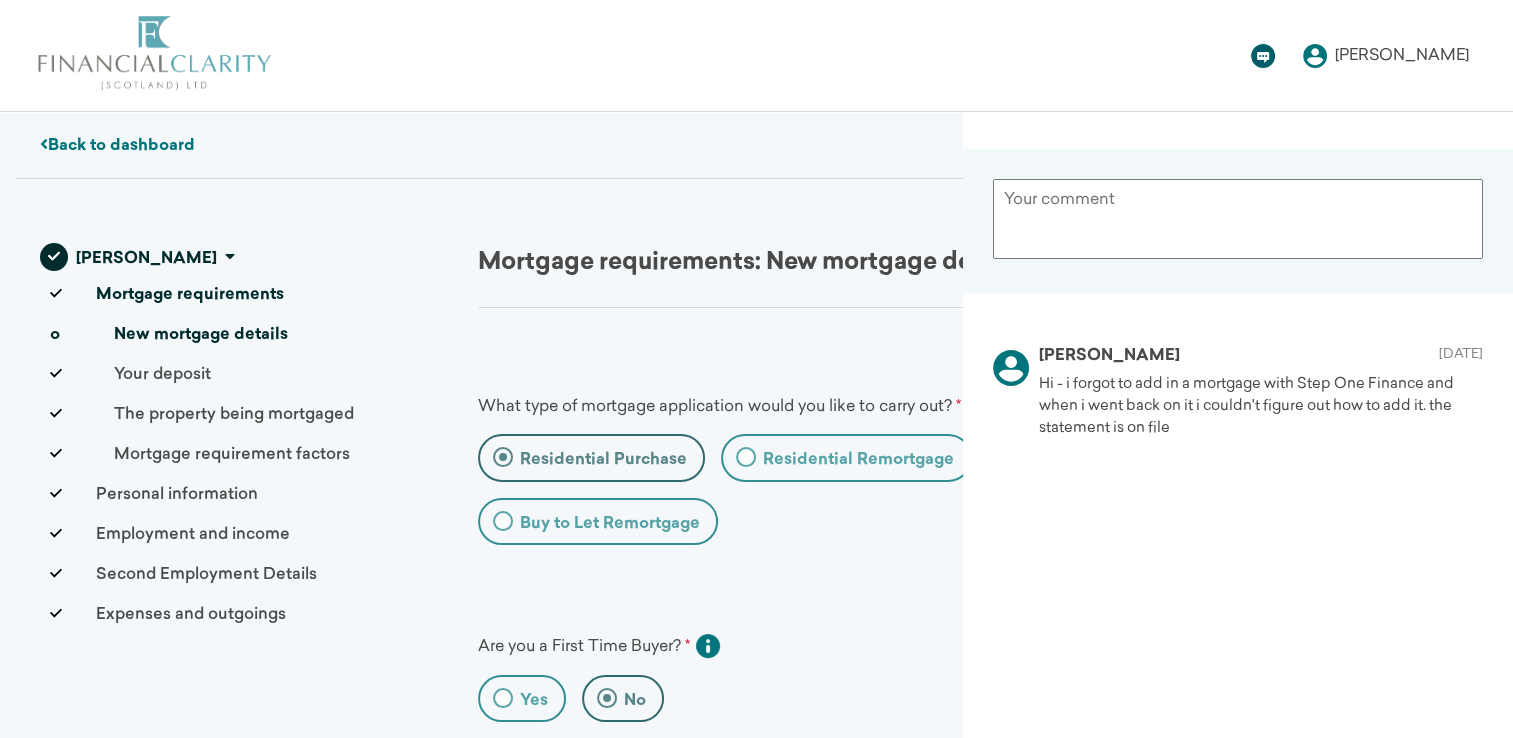 click on "[PERSON_NAME]" at bounding box center [1402, 56] 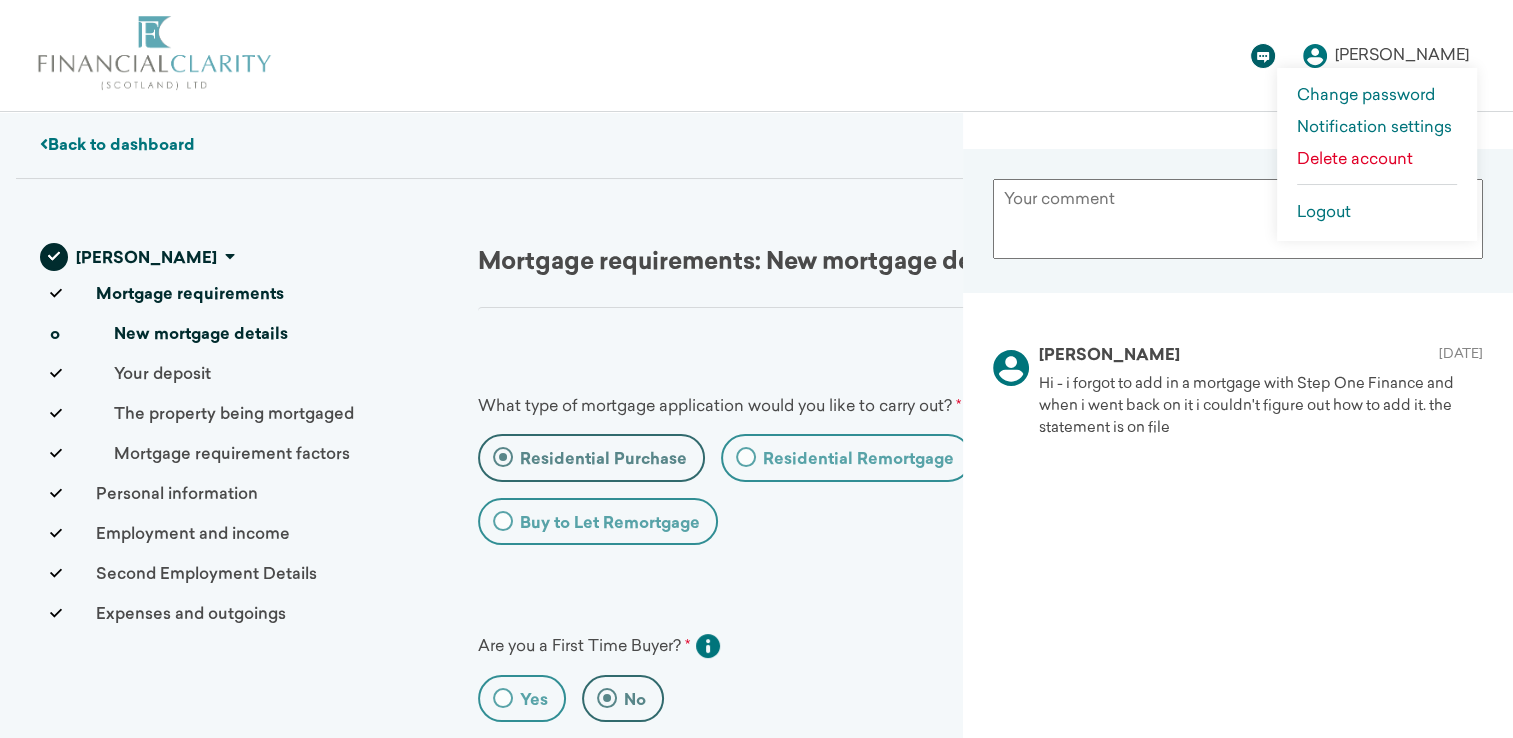 click on "Logout" at bounding box center (1377, 213) 